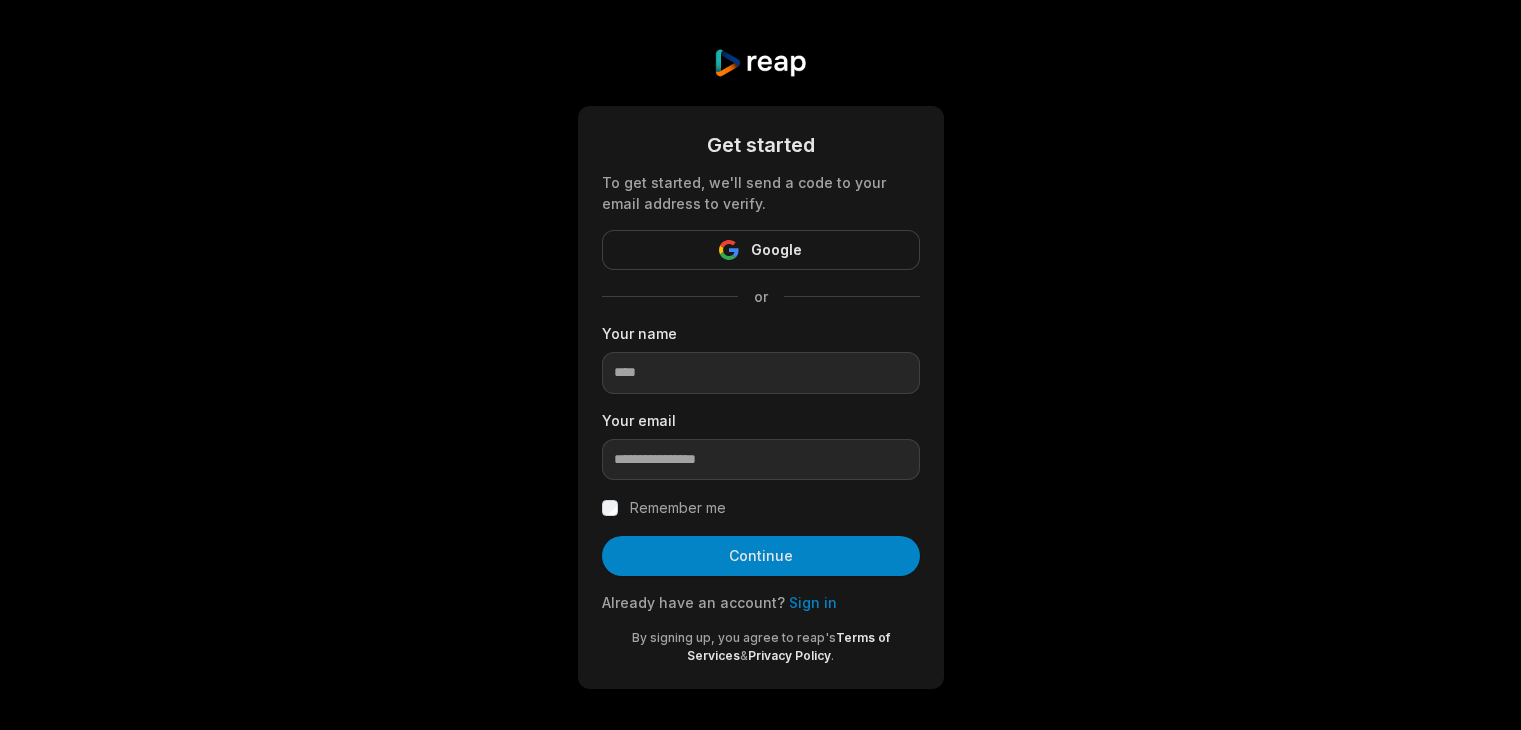 scroll, scrollTop: 0, scrollLeft: 0, axis: both 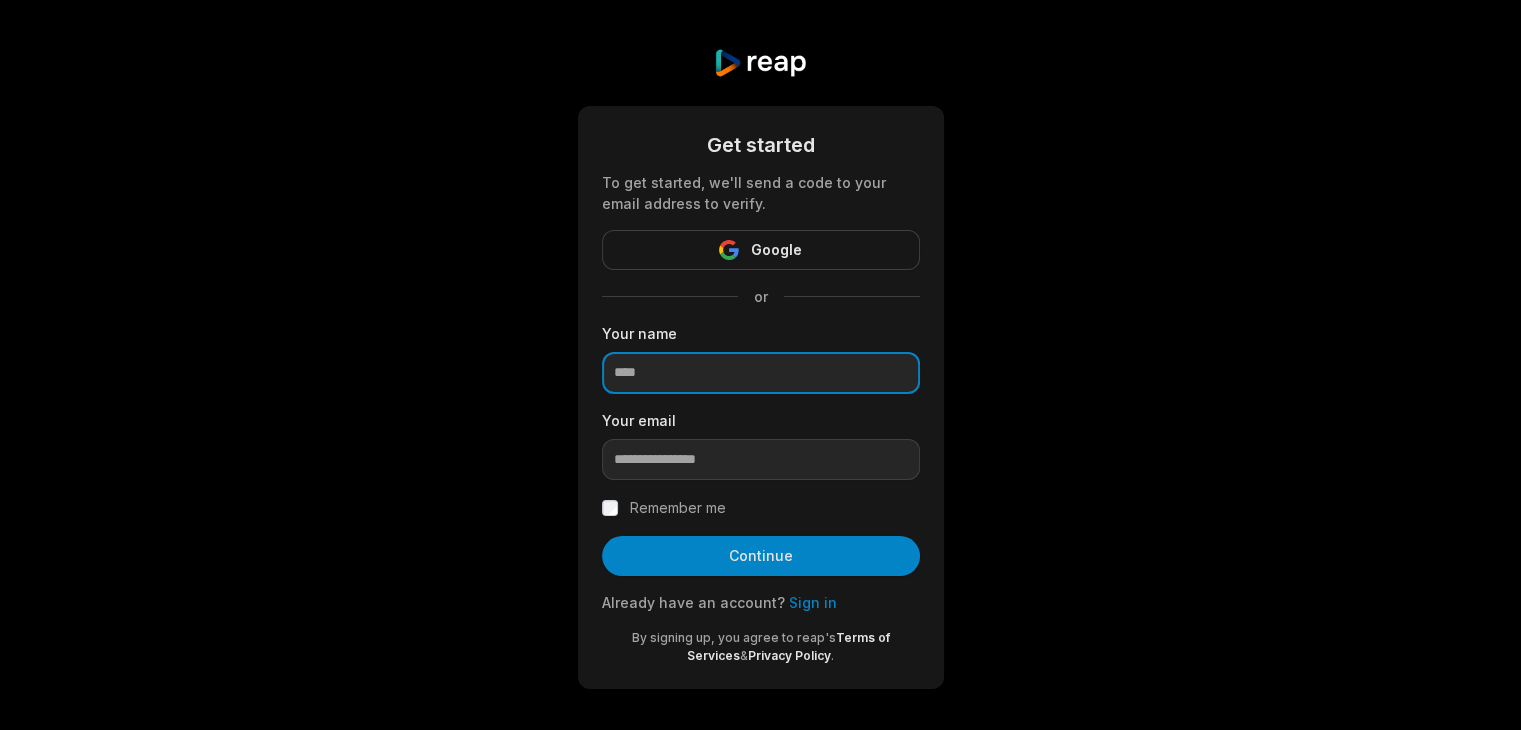 drag, startPoint x: 0, startPoint y: 0, endPoint x: 791, endPoint y: 431, distance: 900.8008 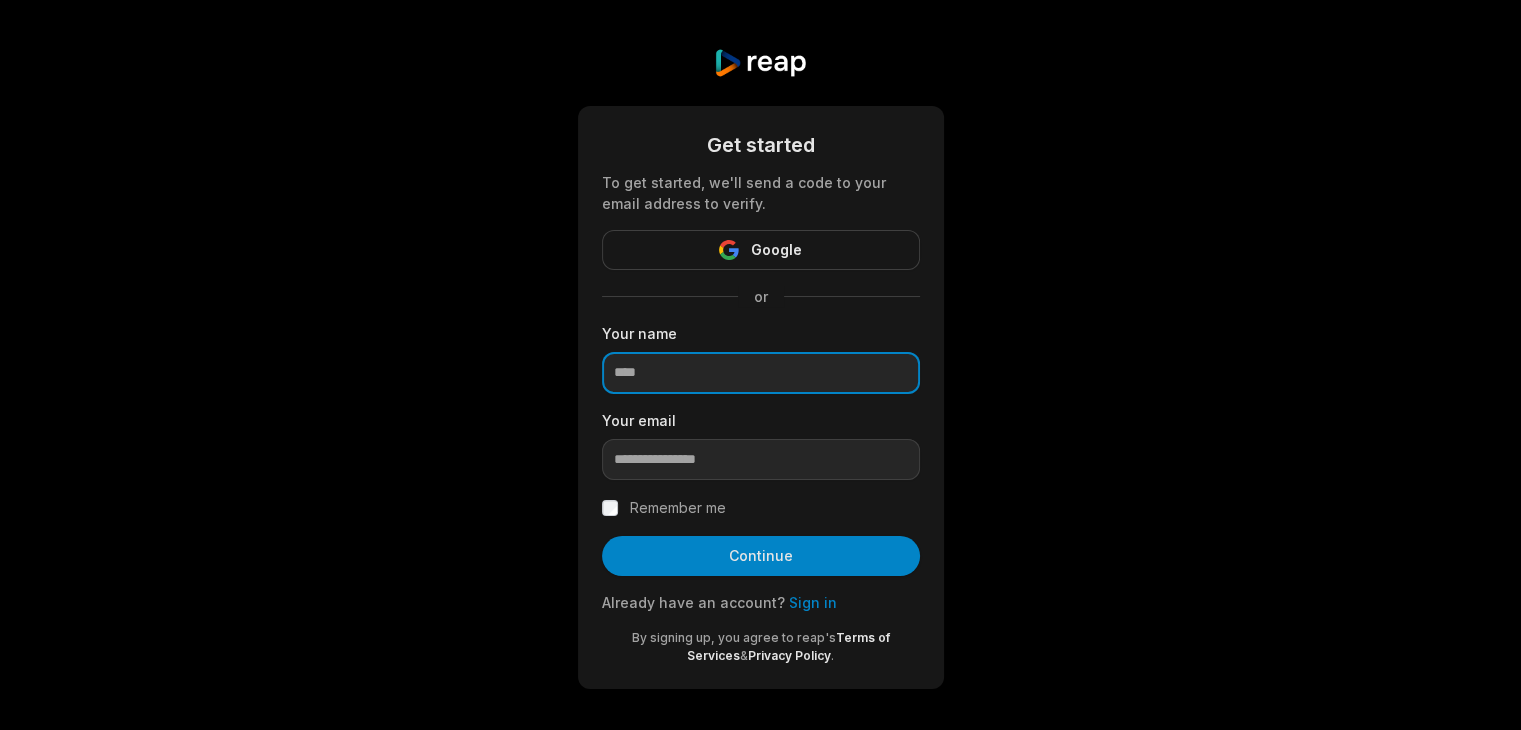 click on "Get started To get started, we'll send a code to your email address to verify. Google or Your name Your email Remember me Continue Already have an account?   Sign in By signing up, you agree to reap's  Terms of Services  &  Privacy Policy ." at bounding box center (761, 397) 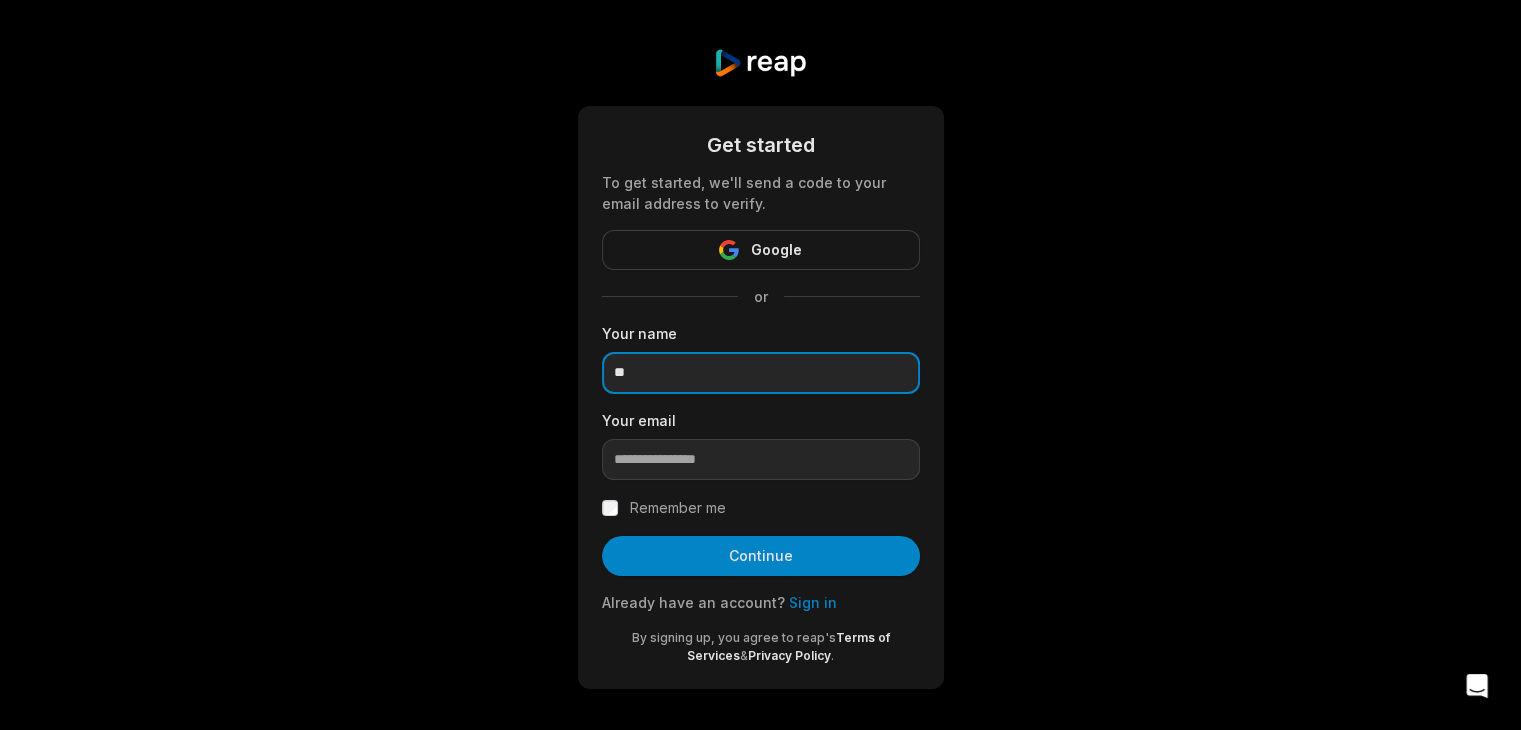 type on "*" 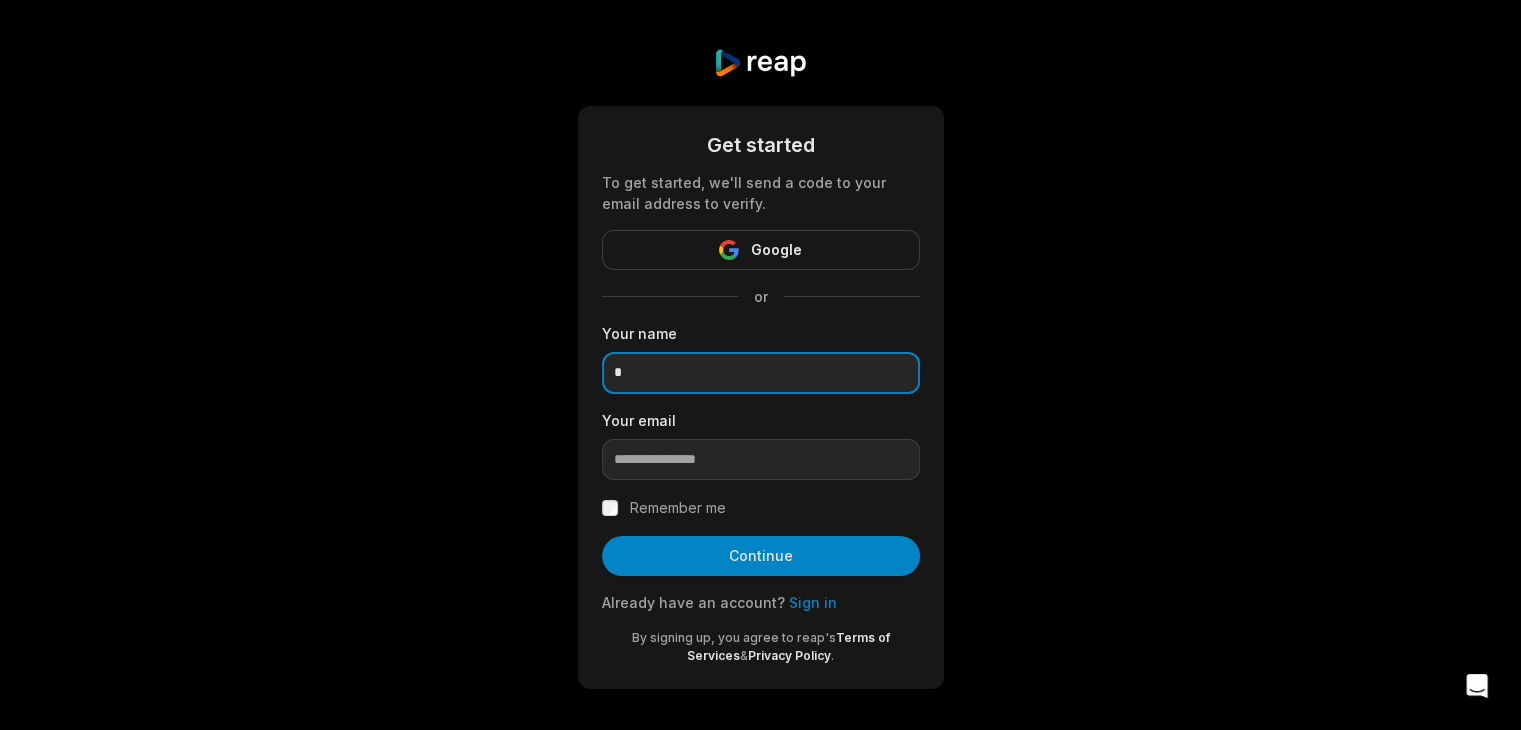type 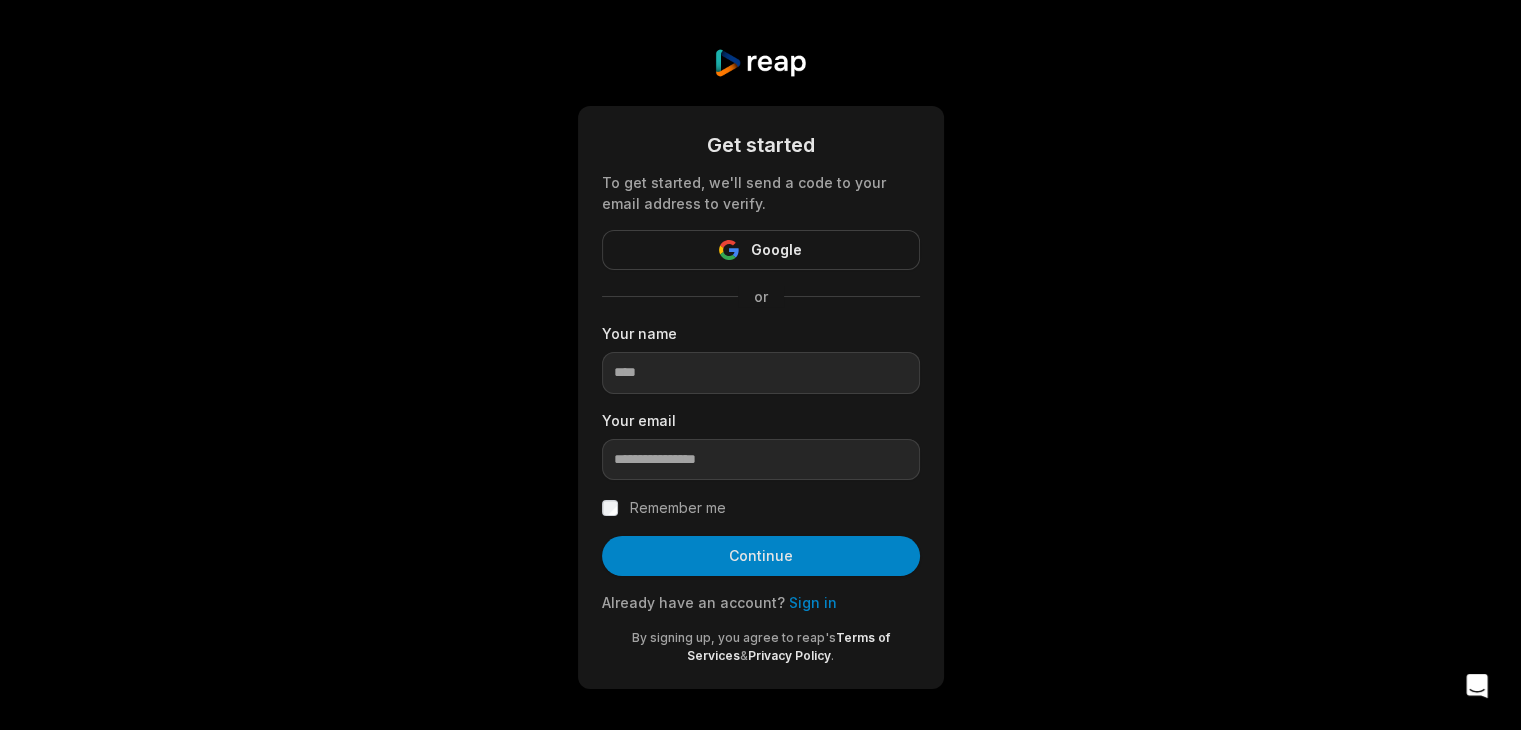 click on "Already have an account?   Sign in" at bounding box center [761, 602] 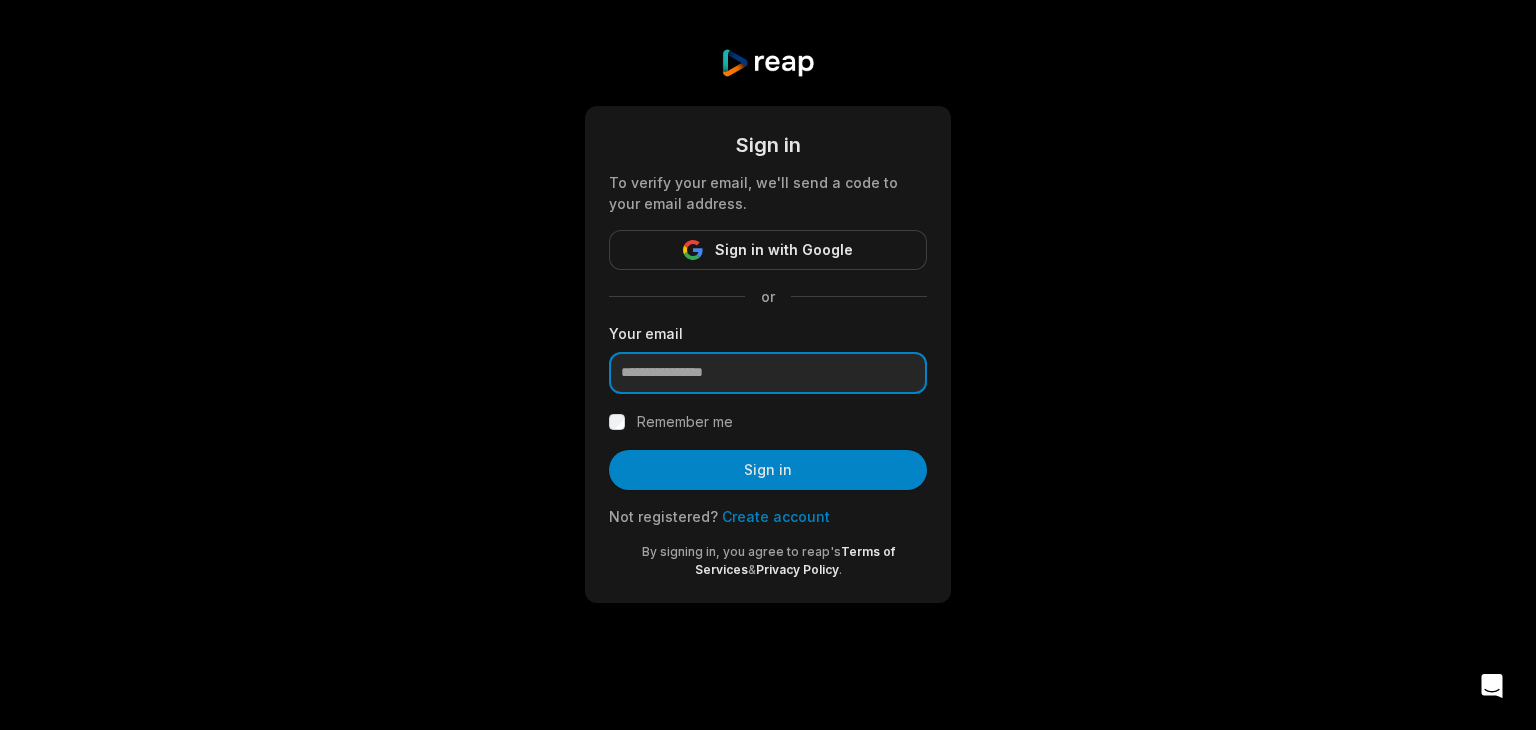 click at bounding box center (768, 373) 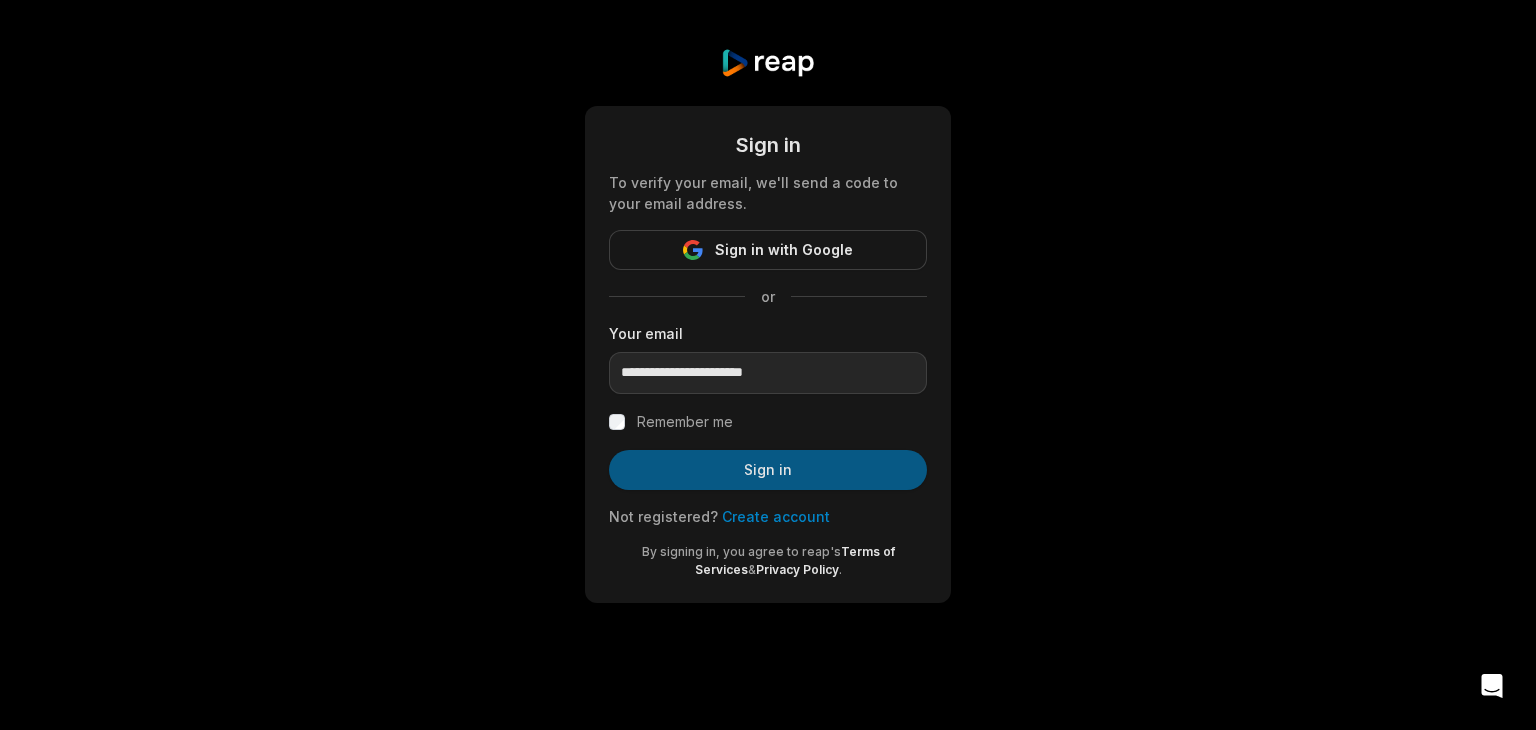 click on "Sign in" at bounding box center [768, 470] 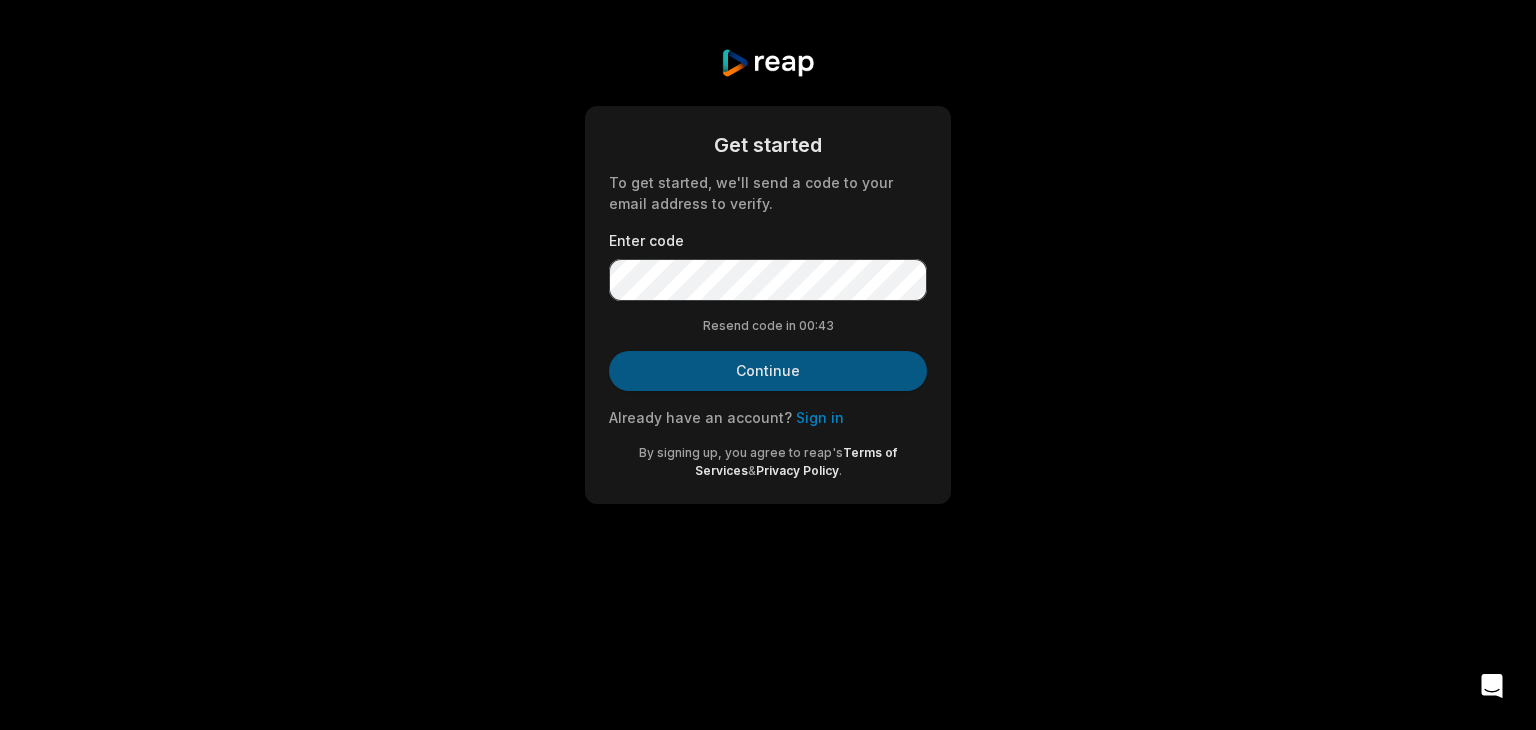 click on "Continue" at bounding box center (768, 371) 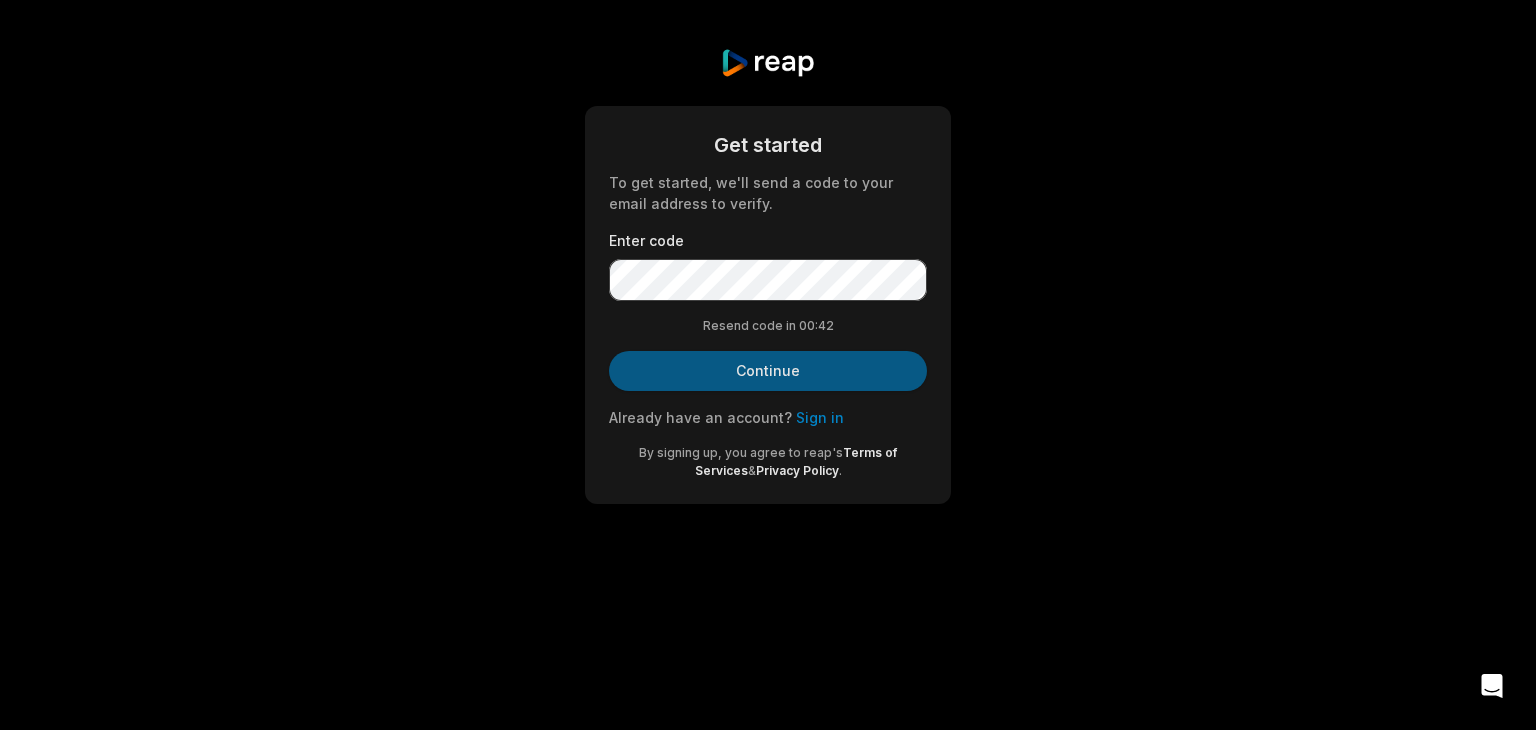 click on "Continue" at bounding box center [768, 371] 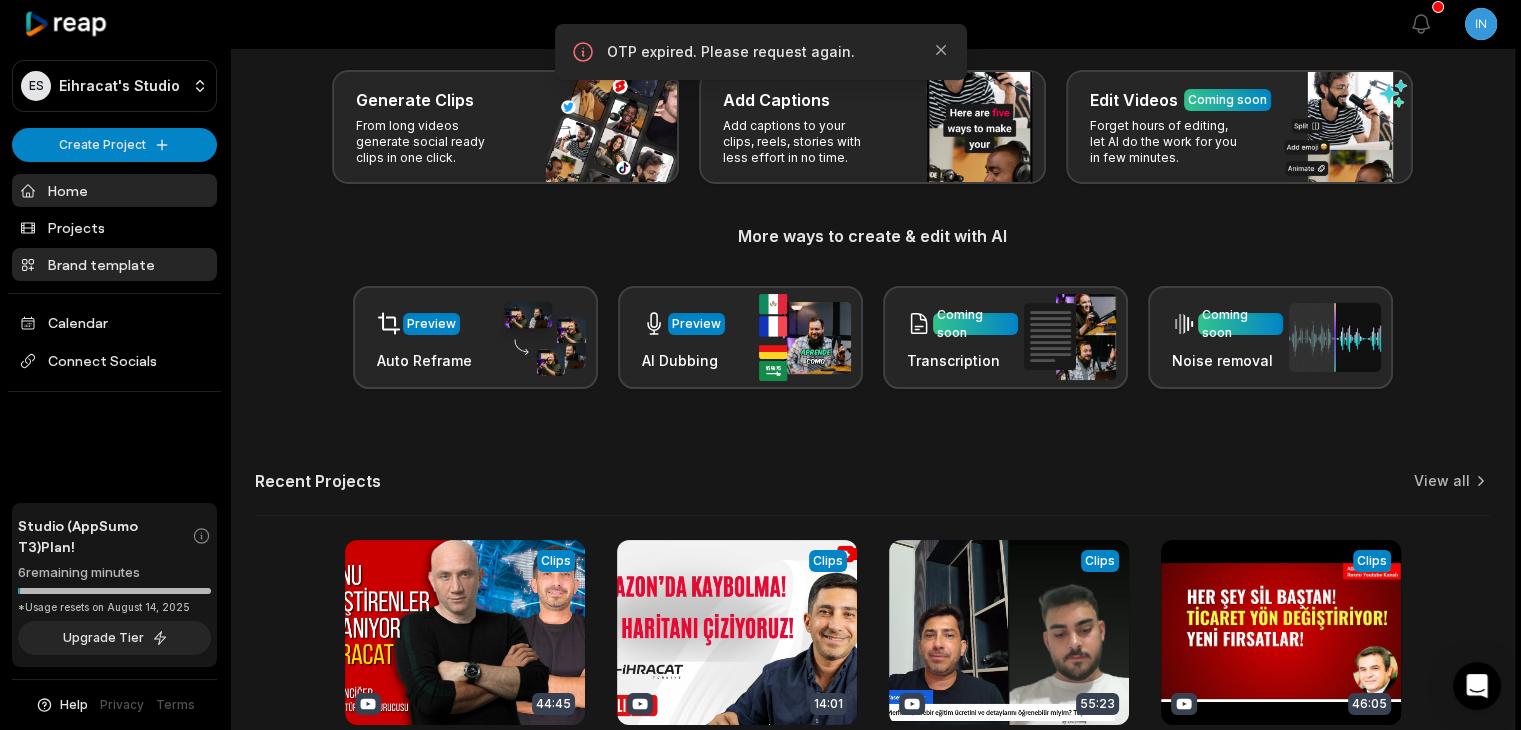scroll, scrollTop: 0, scrollLeft: 0, axis: both 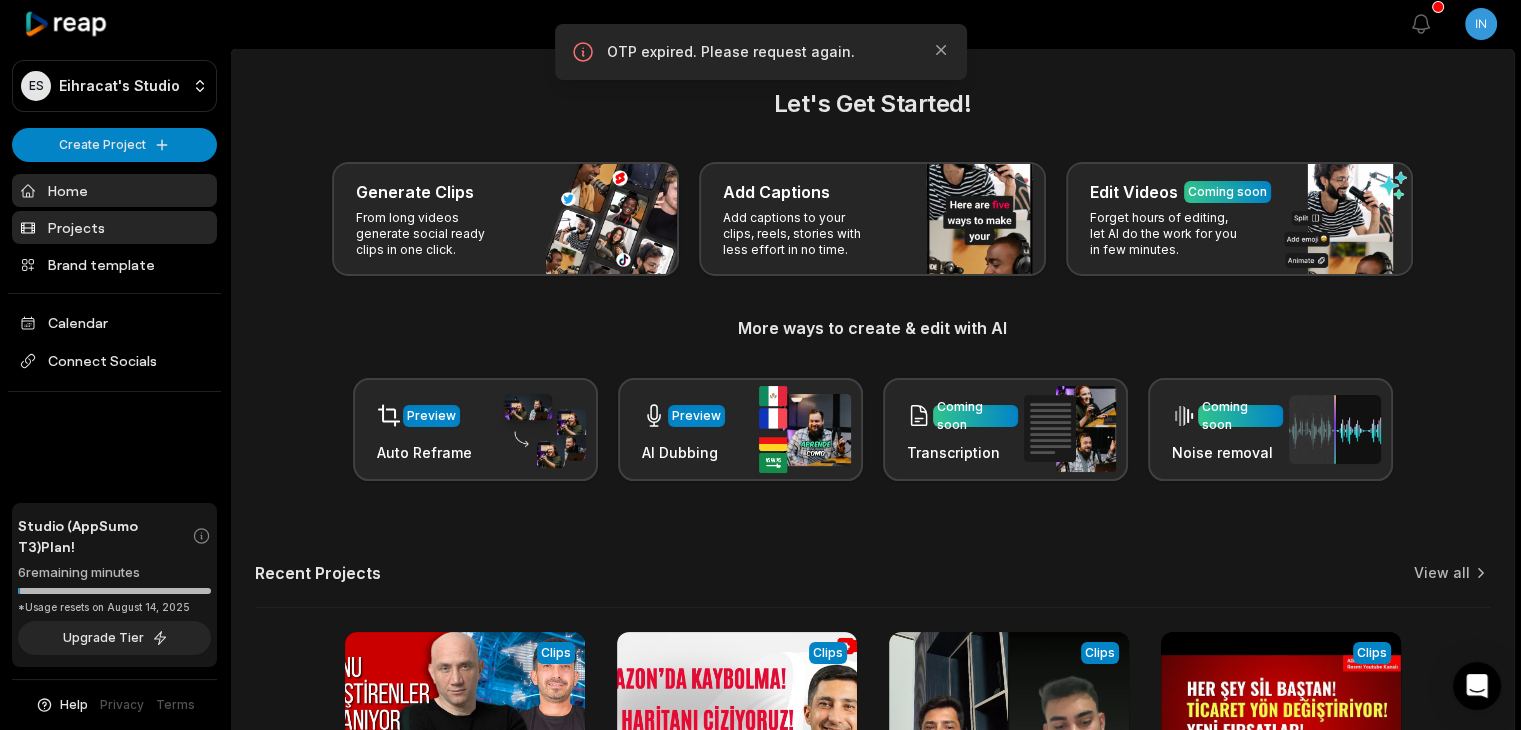 click on "Projects" at bounding box center [114, 227] 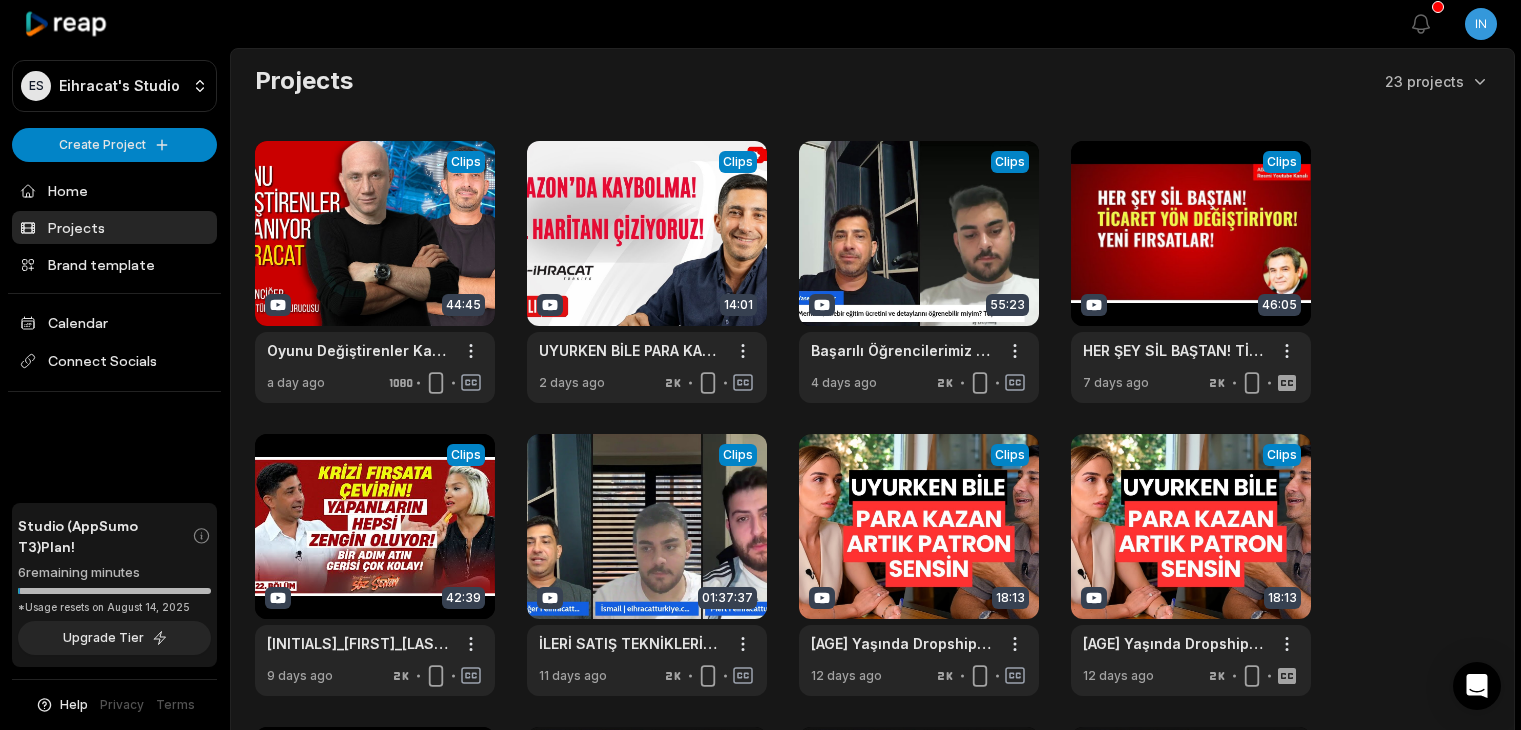 scroll, scrollTop: 0, scrollLeft: 0, axis: both 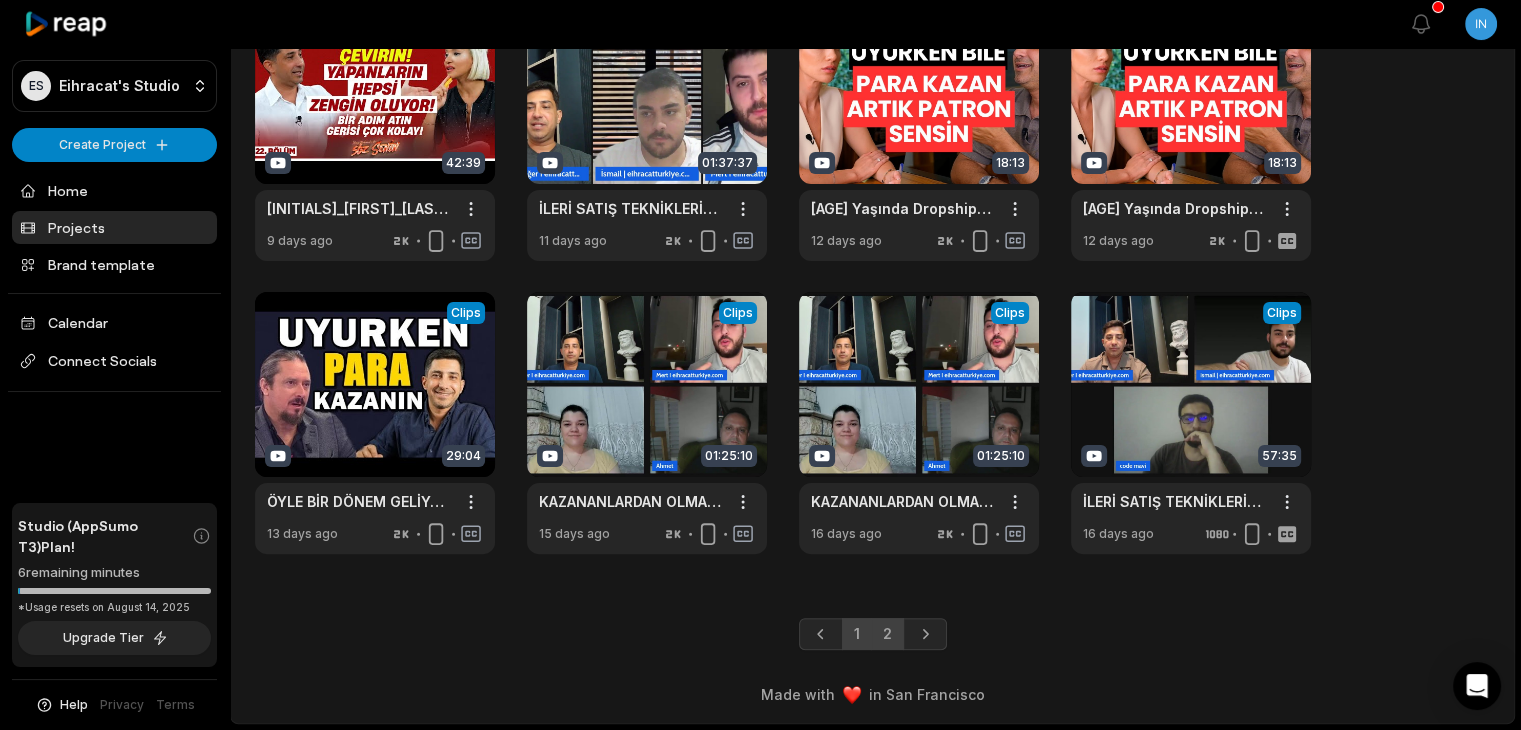 click on "2" at bounding box center (887, 634) 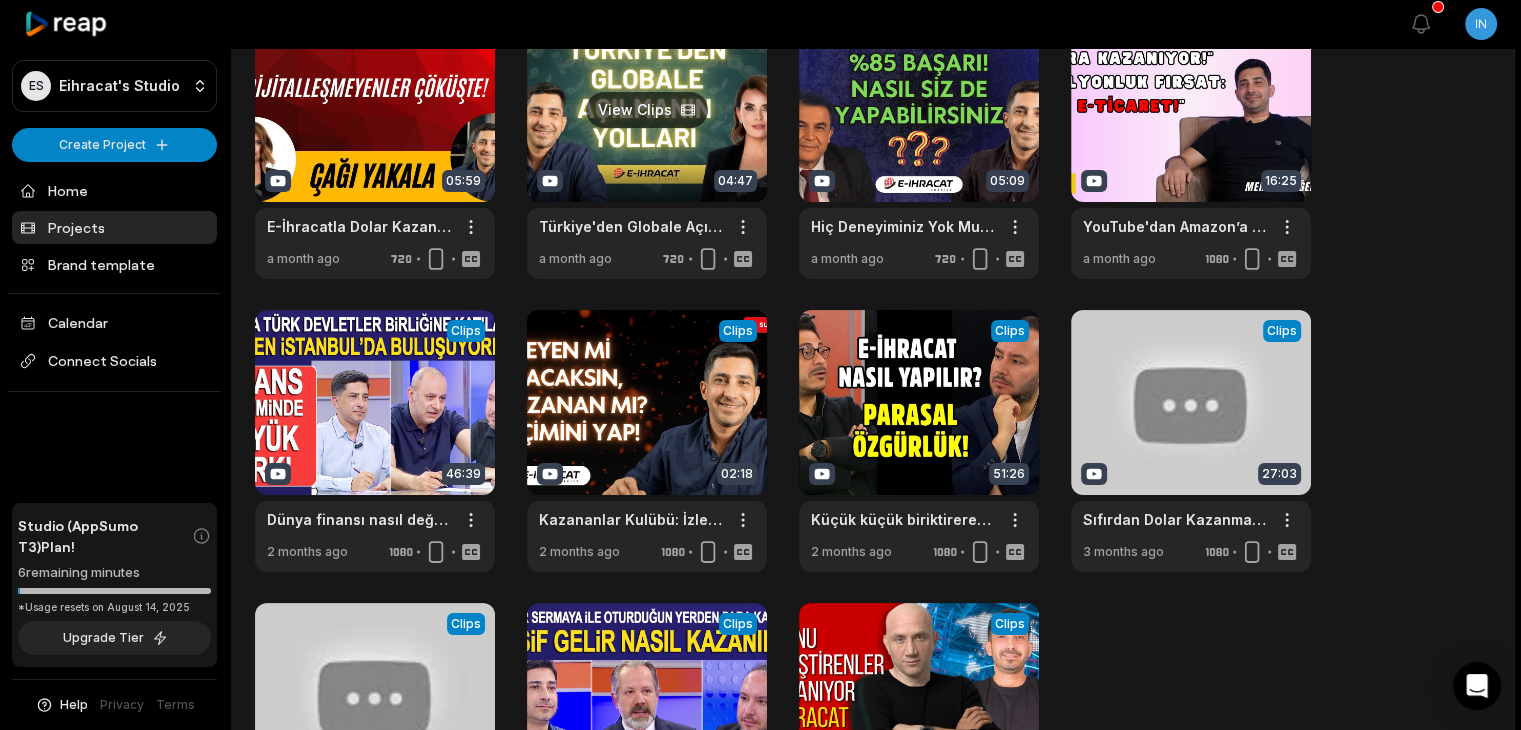 scroll, scrollTop: 124, scrollLeft: 0, axis: vertical 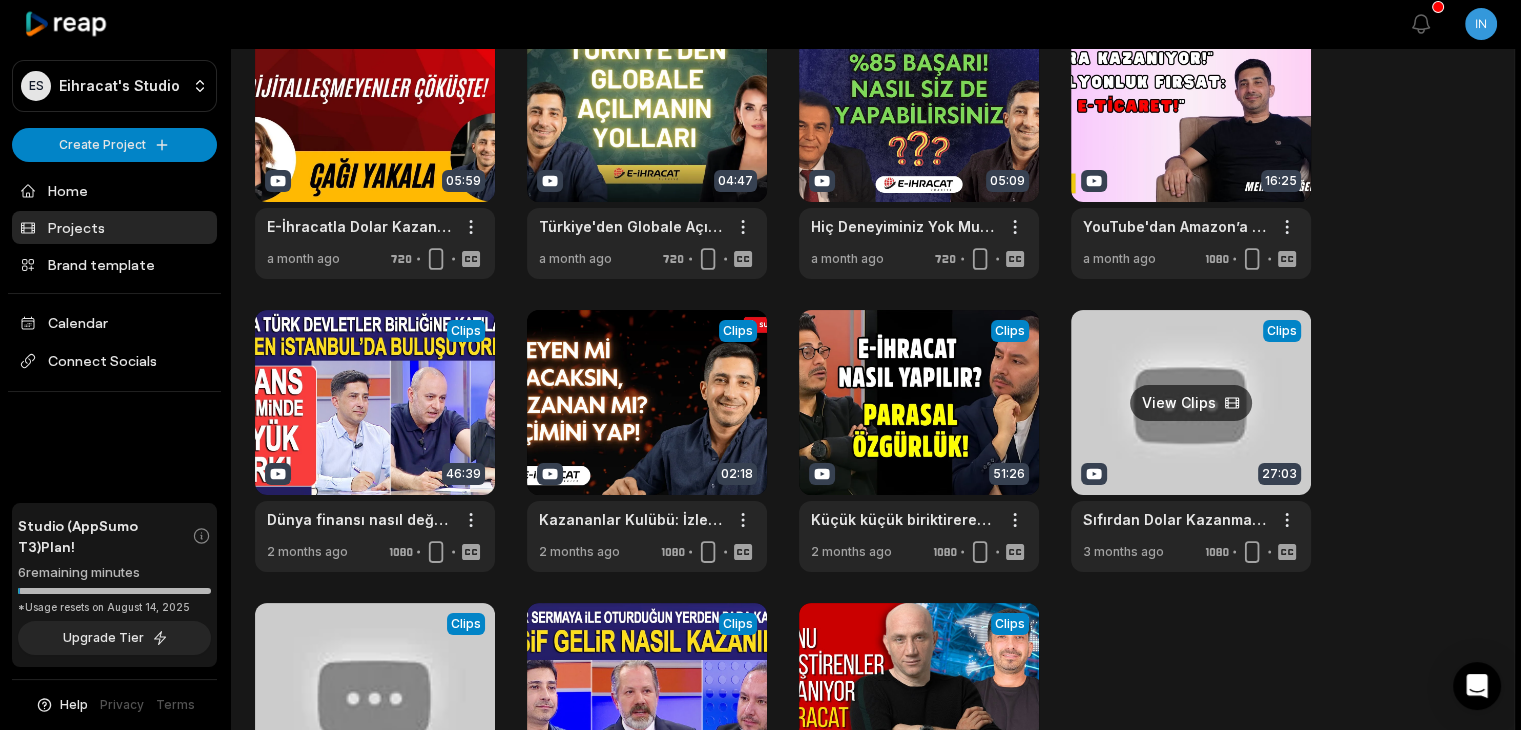 click at bounding box center [1191, 441] 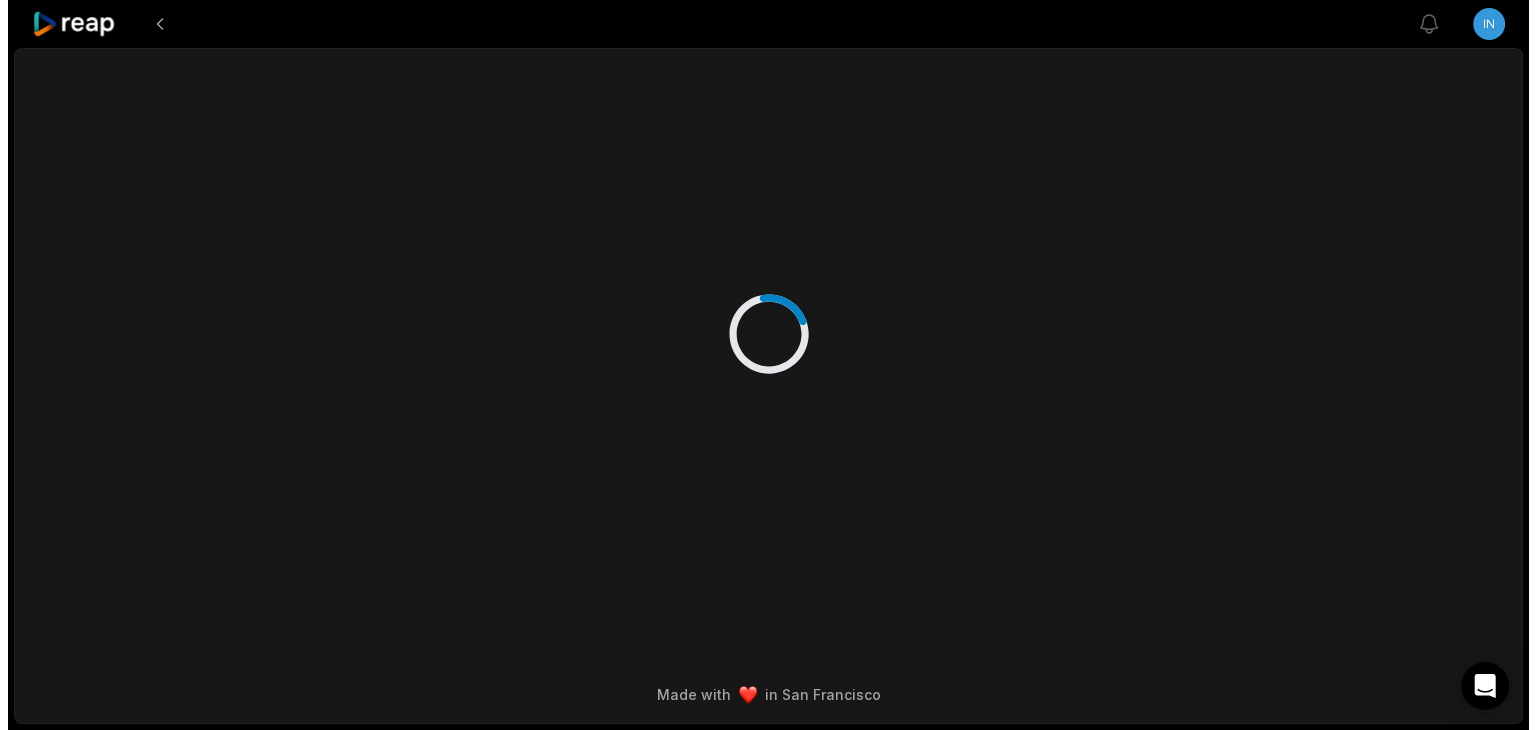 scroll, scrollTop: 0, scrollLeft: 0, axis: both 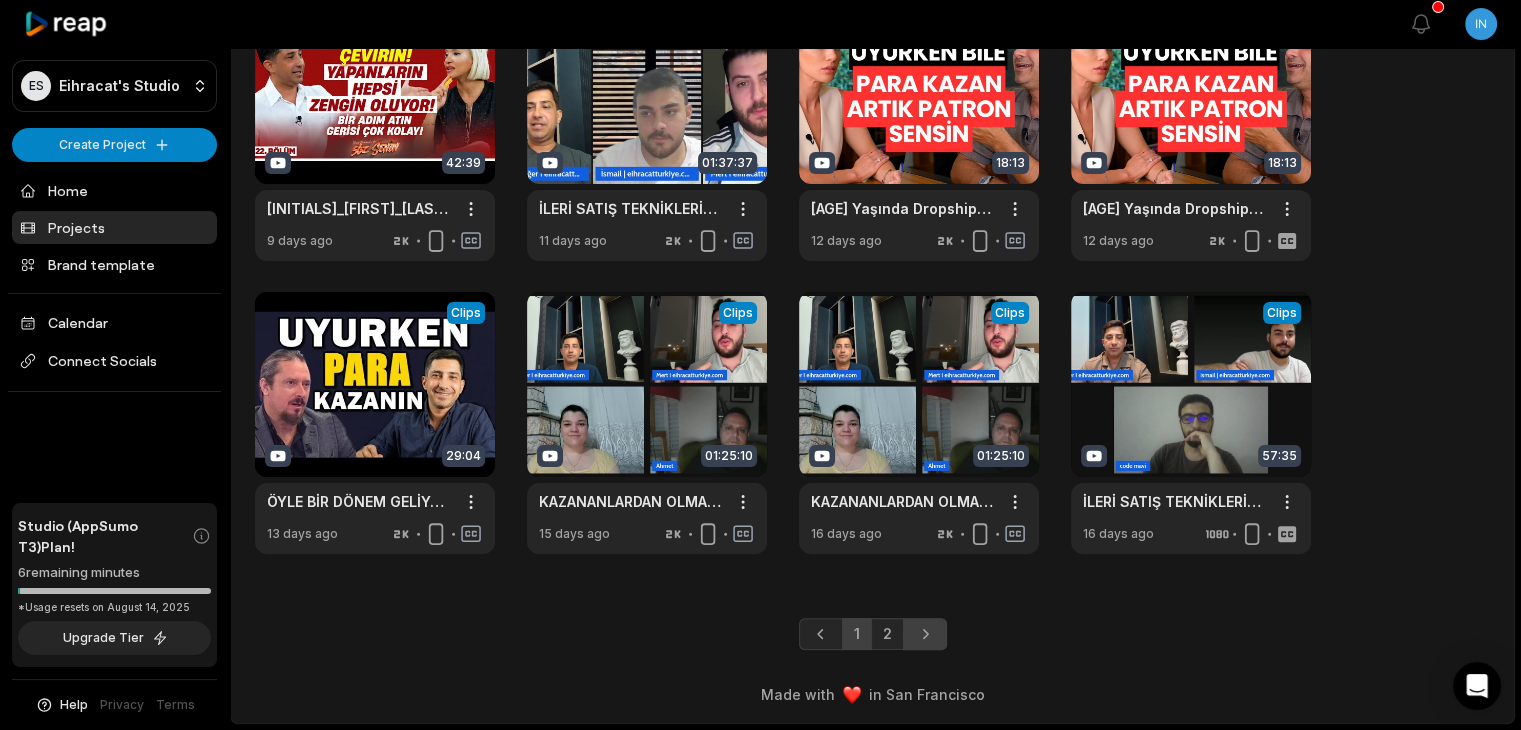 click at bounding box center (925, 634) 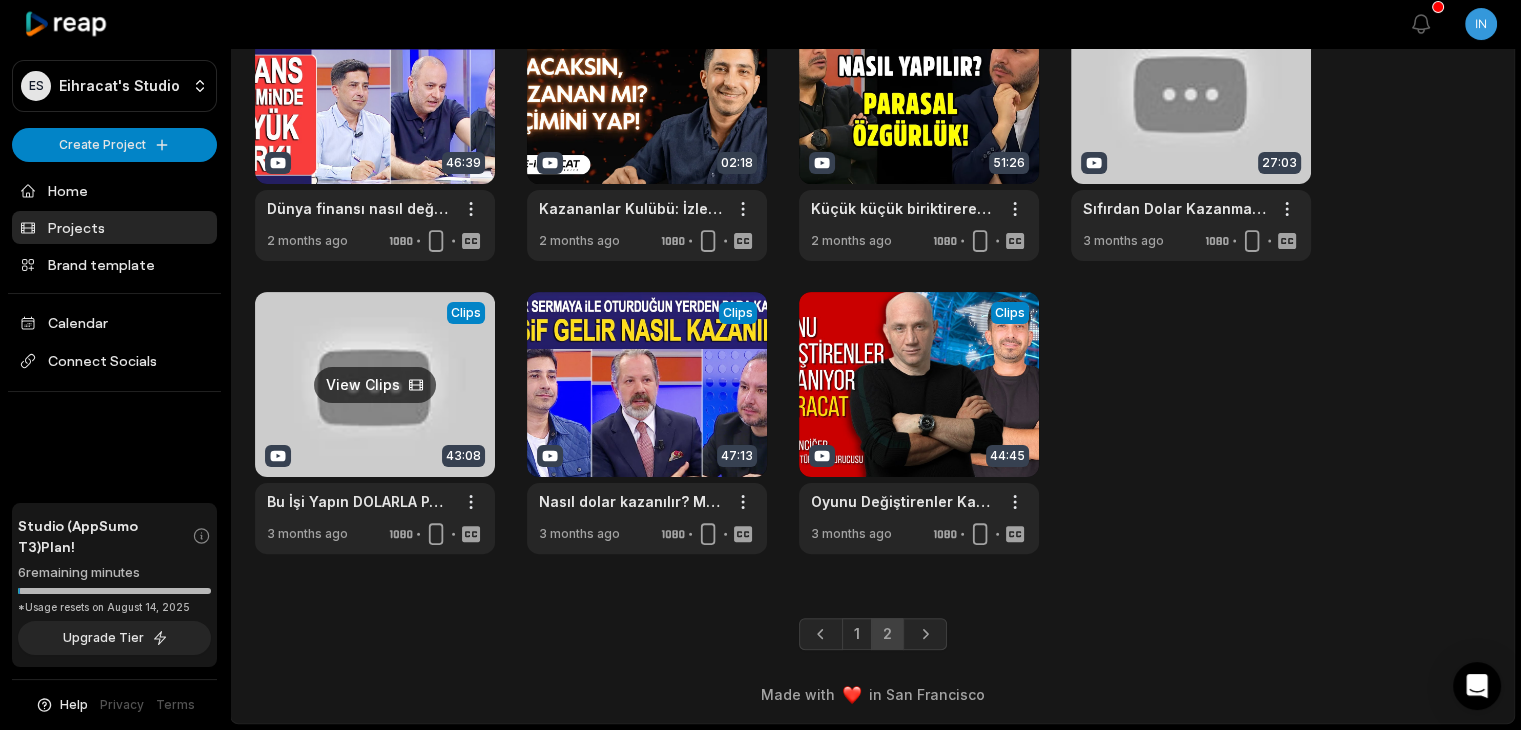 click at bounding box center [375, 423] 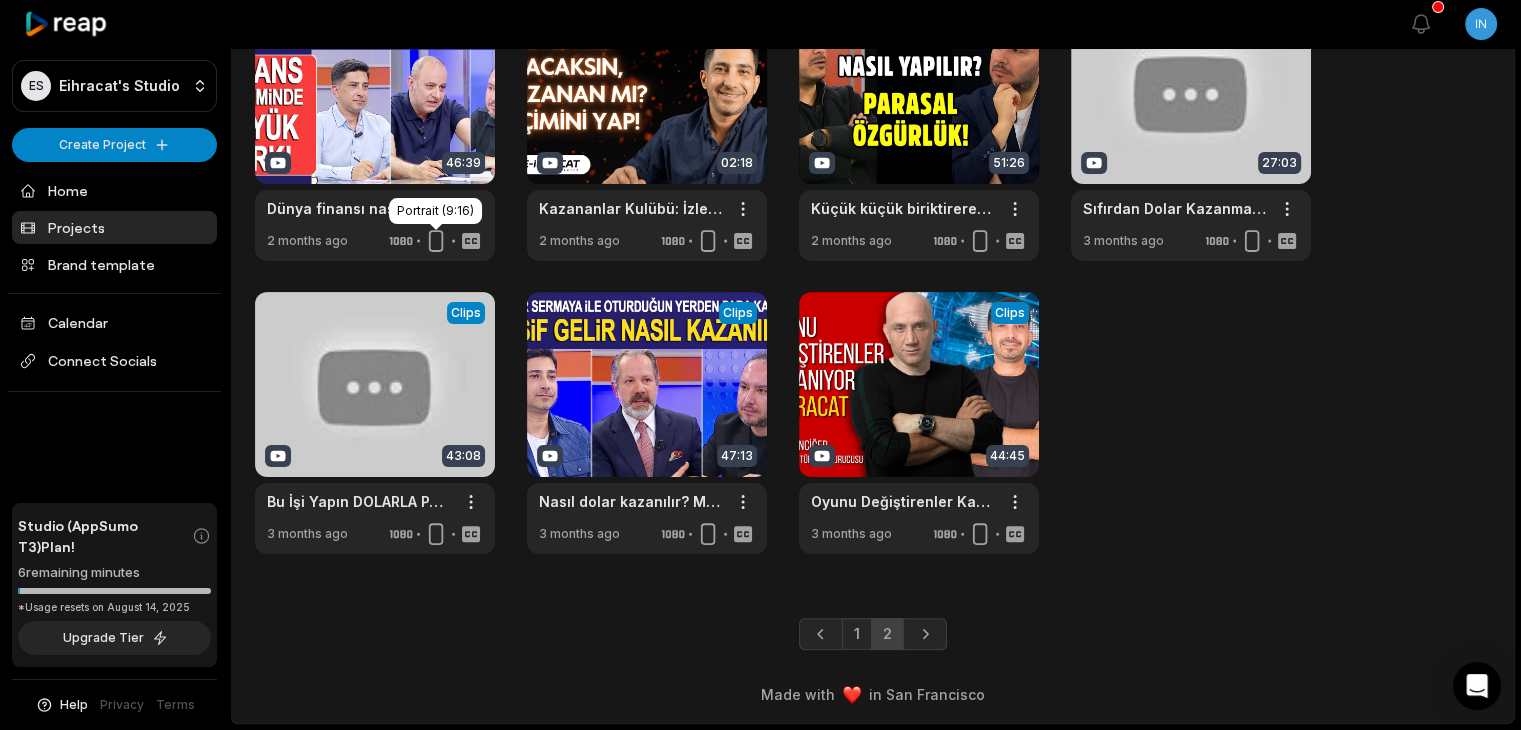 scroll, scrollTop: 0, scrollLeft: 0, axis: both 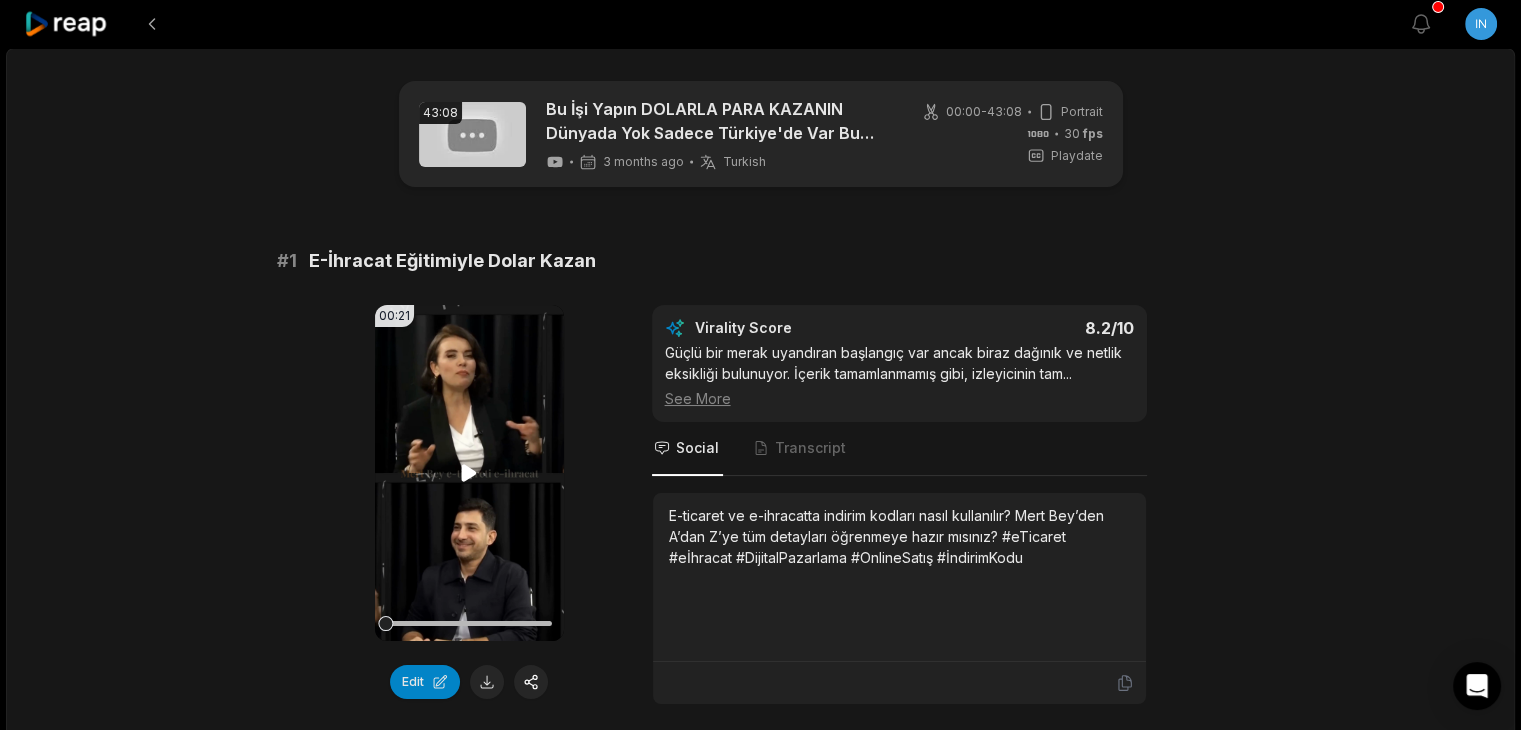 click on "Your browser does not support mp4 format." at bounding box center [469, 473] 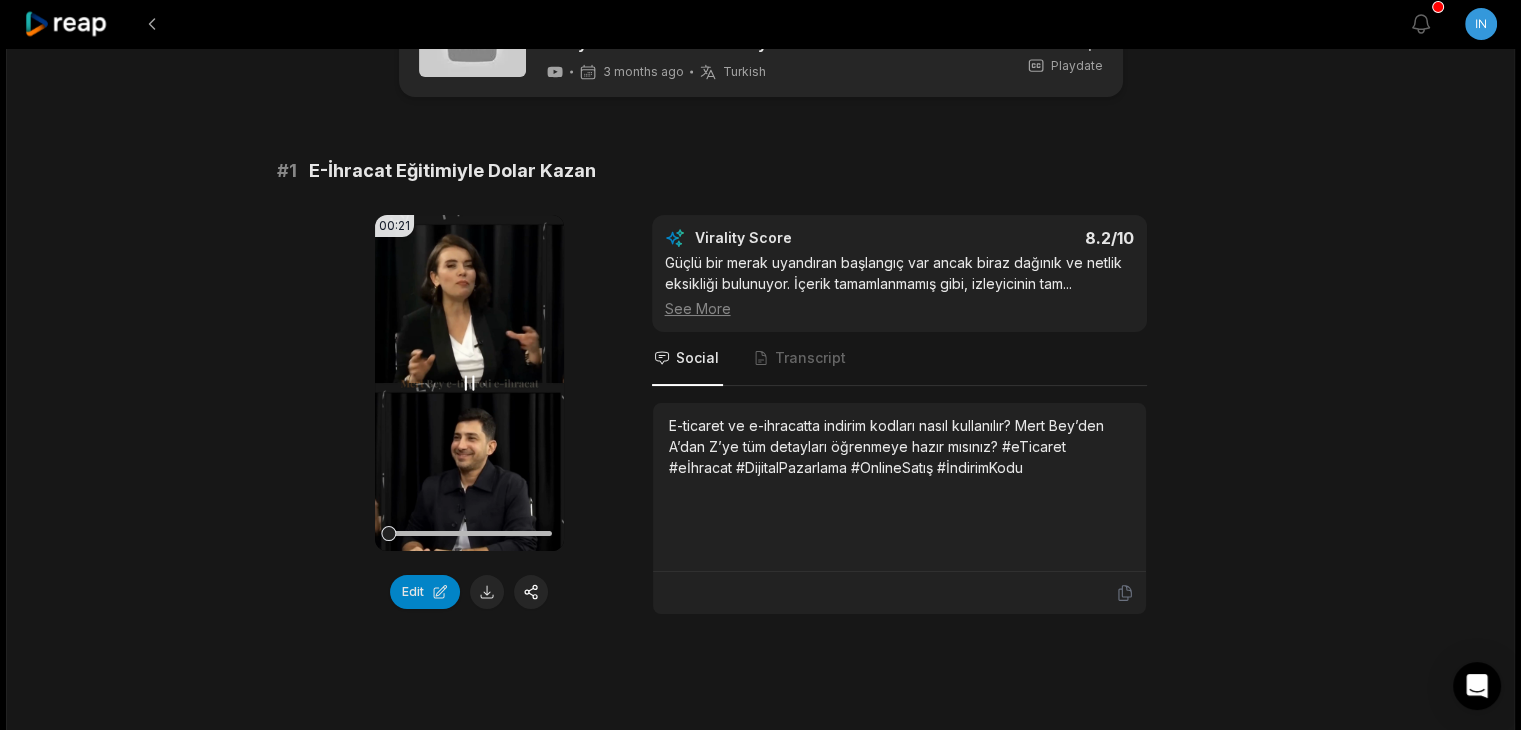 scroll, scrollTop: 90, scrollLeft: 0, axis: vertical 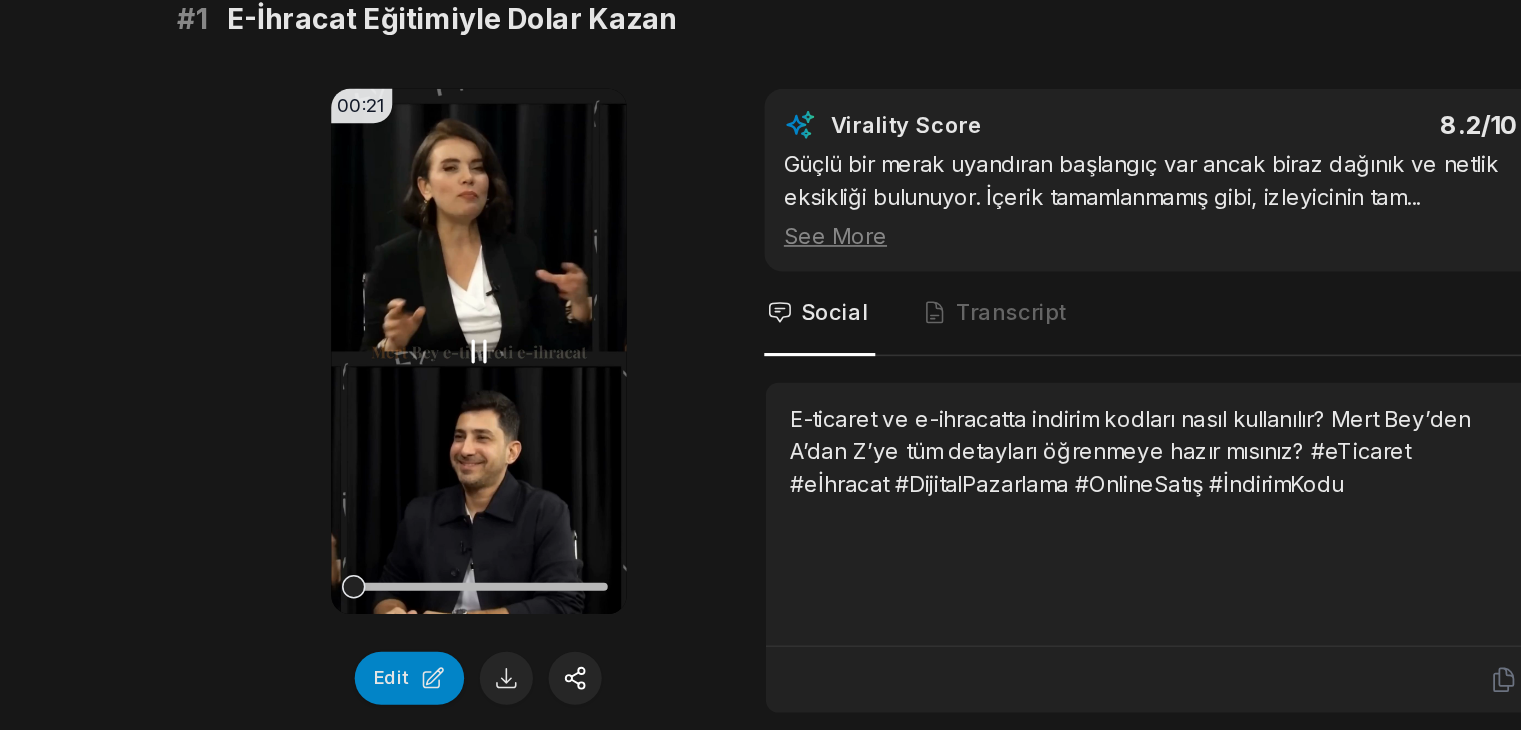 click on "Your browser does not support mp4 format." at bounding box center [469, 383] 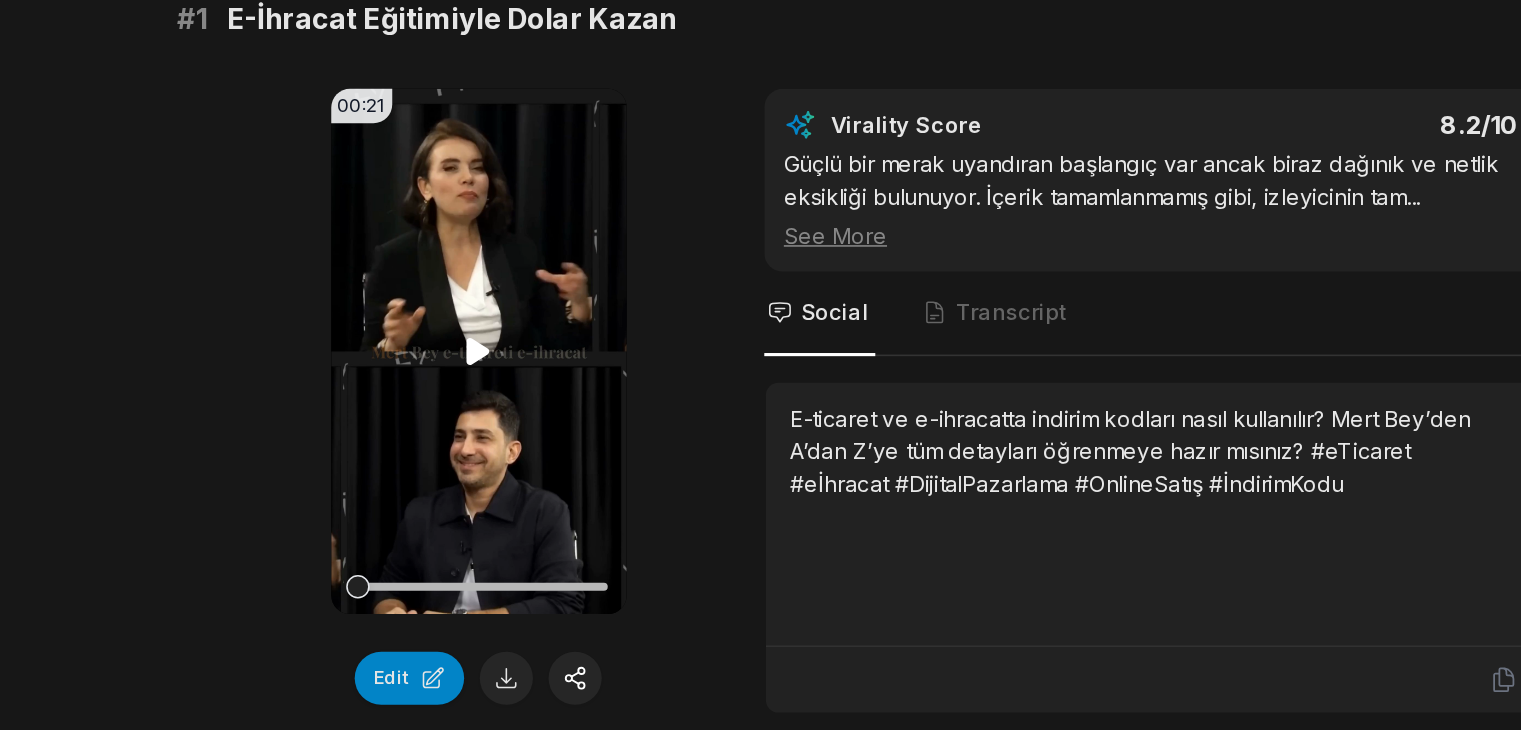 click on "Your browser does not support mp4 format." at bounding box center (469, 383) 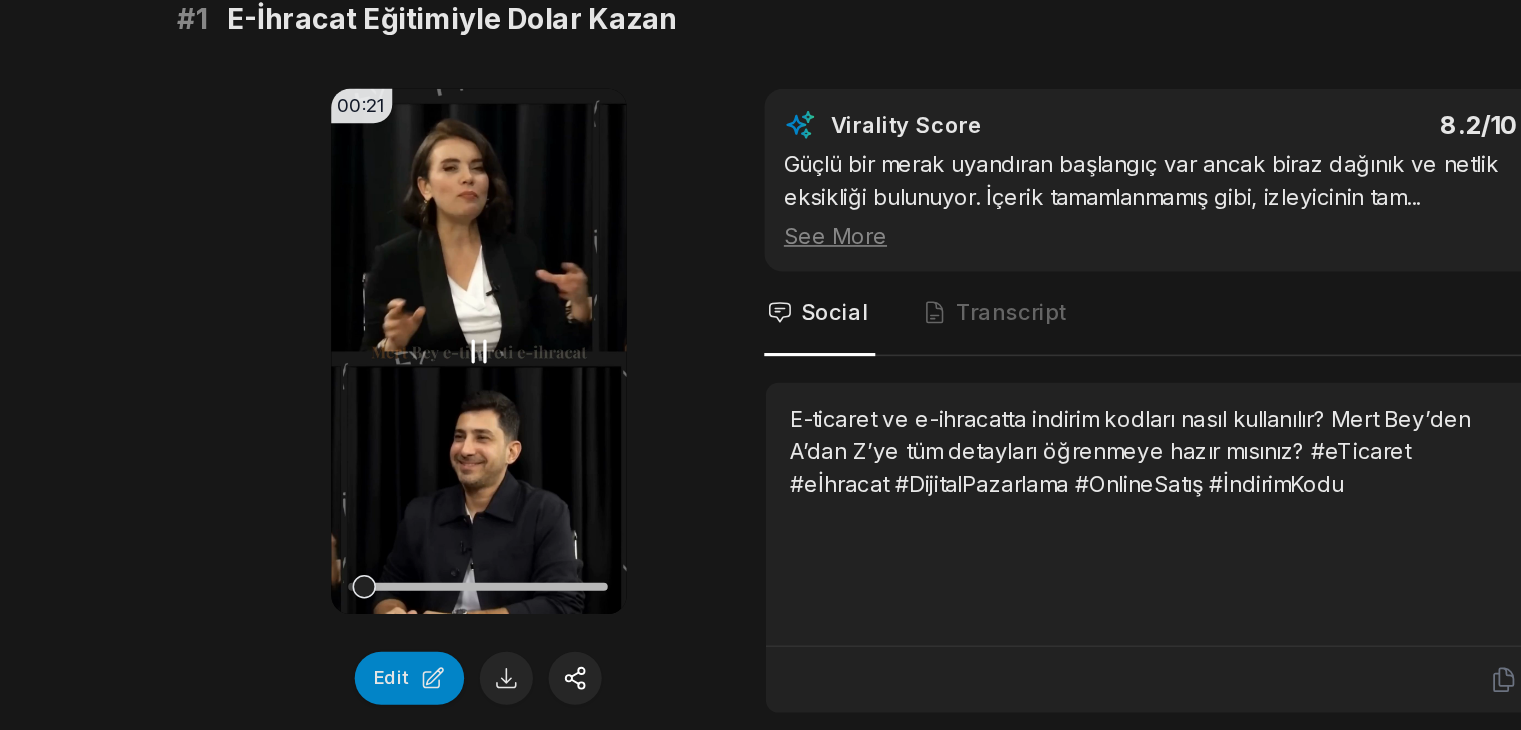 click on "Your browser does not support mp4 format." at bounding box center (469, 383) 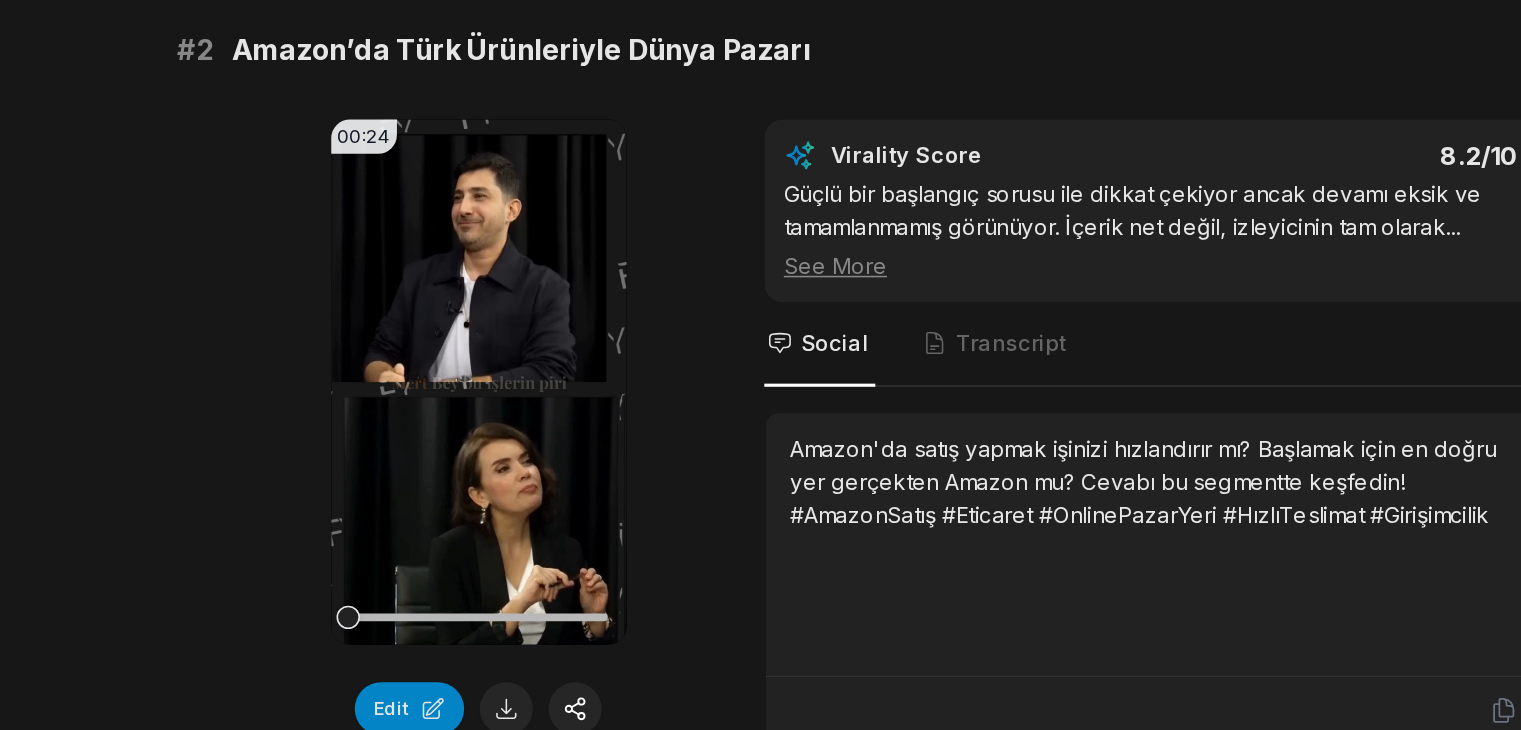 scroll, scrollTop: 545, scrollLeft: 0, axis: vertical 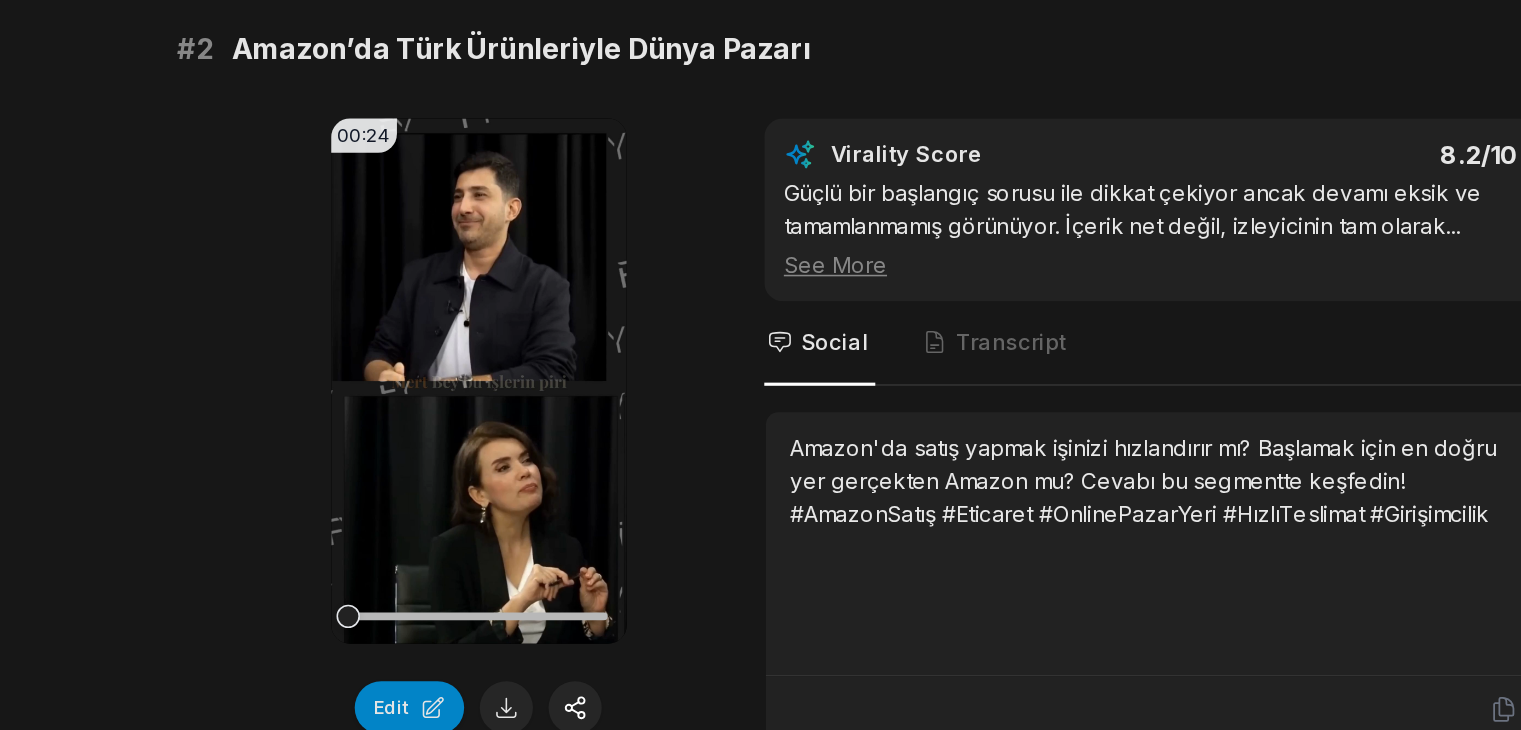 click on "Your browser does not support mp4 format." at bounding box center (469, 506) 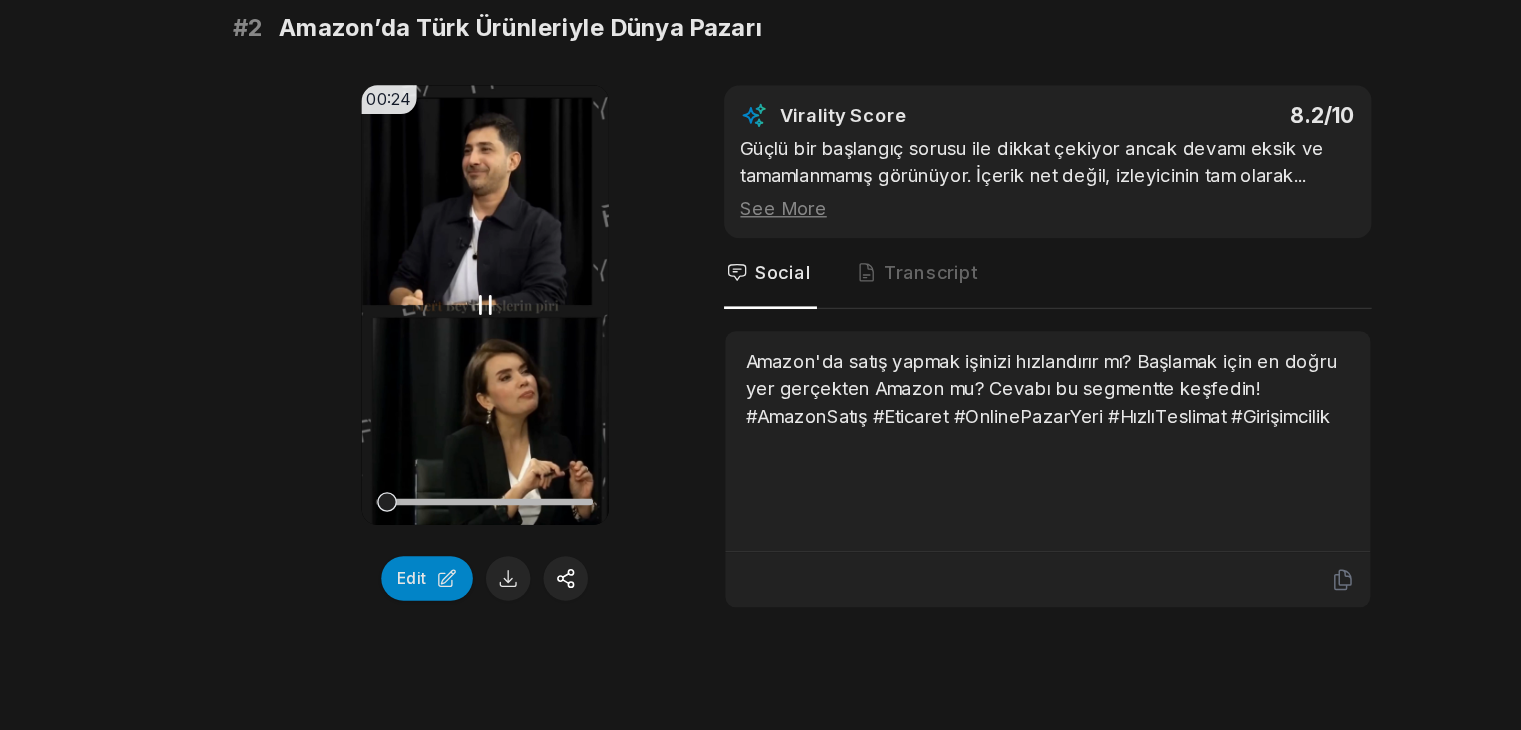 scroll, scrollTop: 647, scrollLeft: 0, axis: vertical 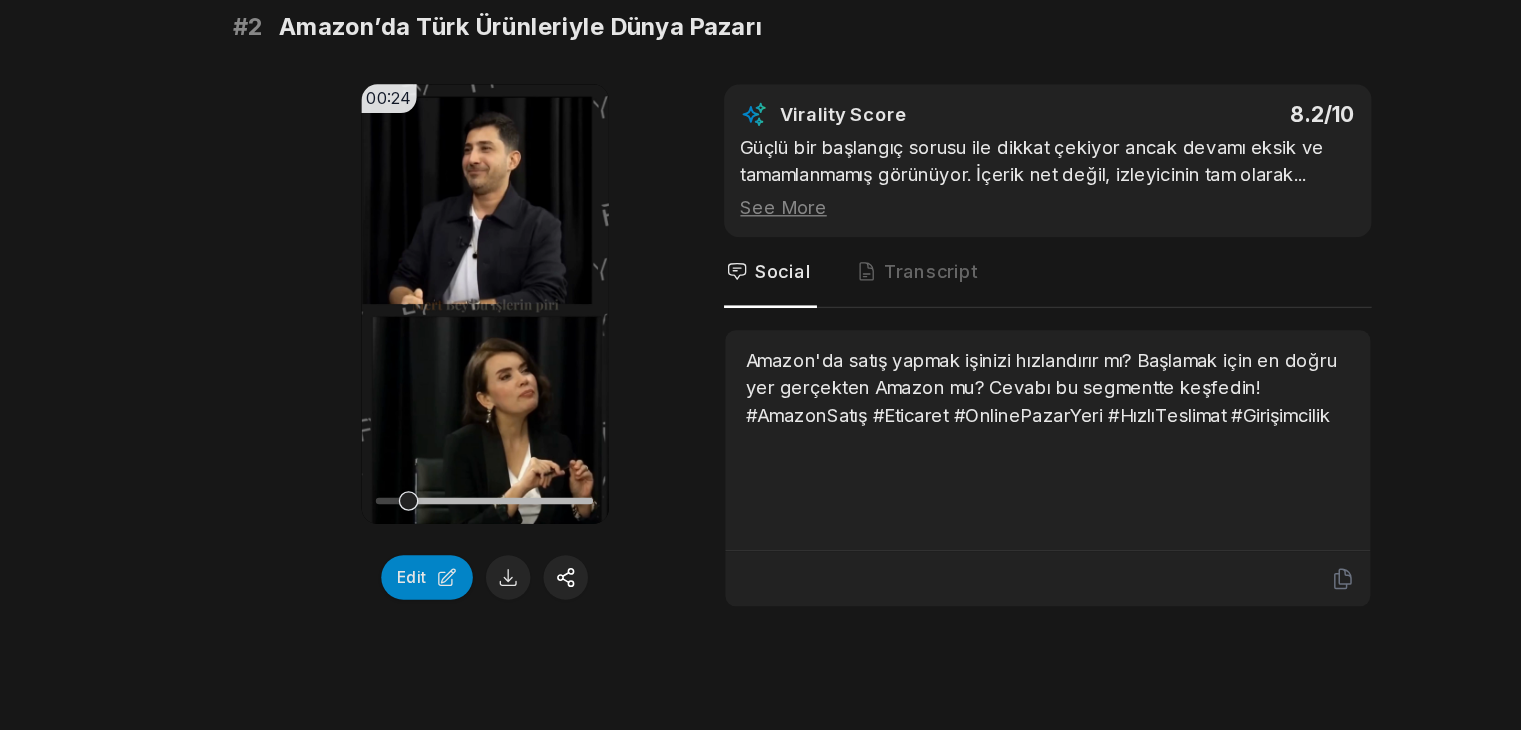 click on "Virality Score 8.2 /10 Güçlü bir başlangıç sorusu ile dikkat çekiyor ancak devamı eksik ve tamamlanmamış görünüyor. İçerik net değil, izleyicinin tam olarak ...   See More Social Transcript Amazon'da satış yapmak işinizi hızlandırır mı? Başlamak için en doğru yer gerçekten Amazon mu? Cevabı bu segmentte keşfedin!
#AmazonSatış #Eticaret #OnlinePazarYeri #HızlıTeslimat #Girişimcilik" at bounding box center (899, 436) 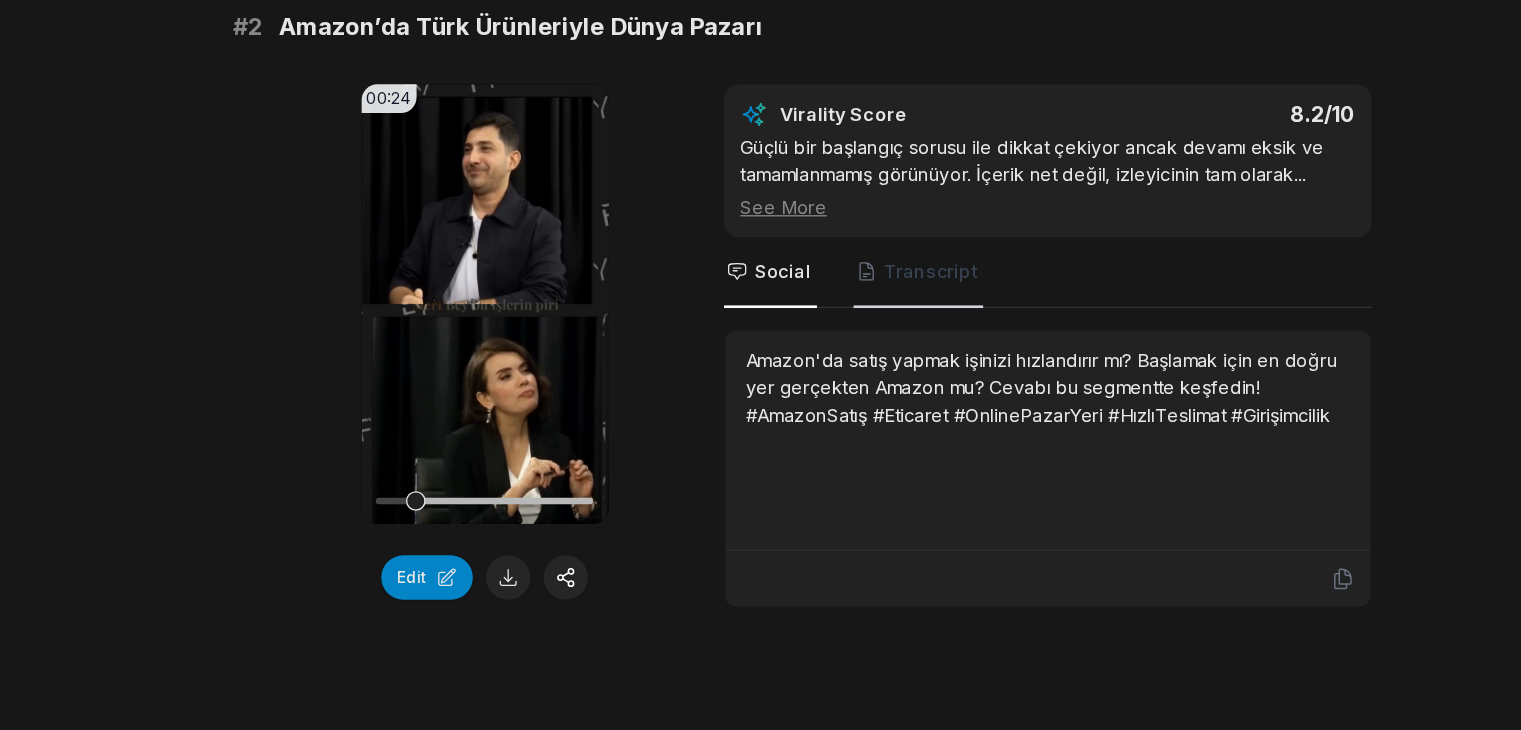click on "Transcript" at bounding box center (810, 379) 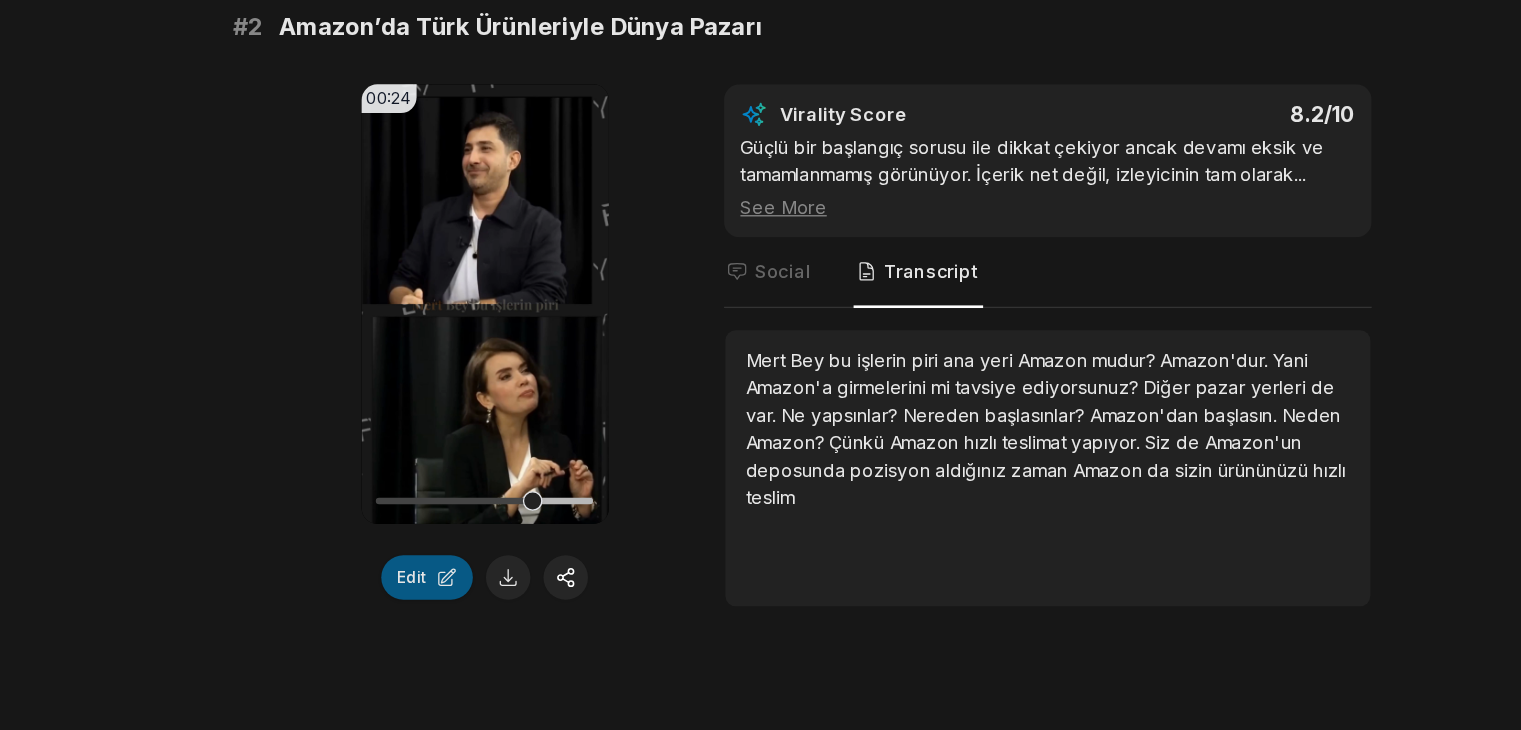 click on "Edit" at bounding box center (425, 613) 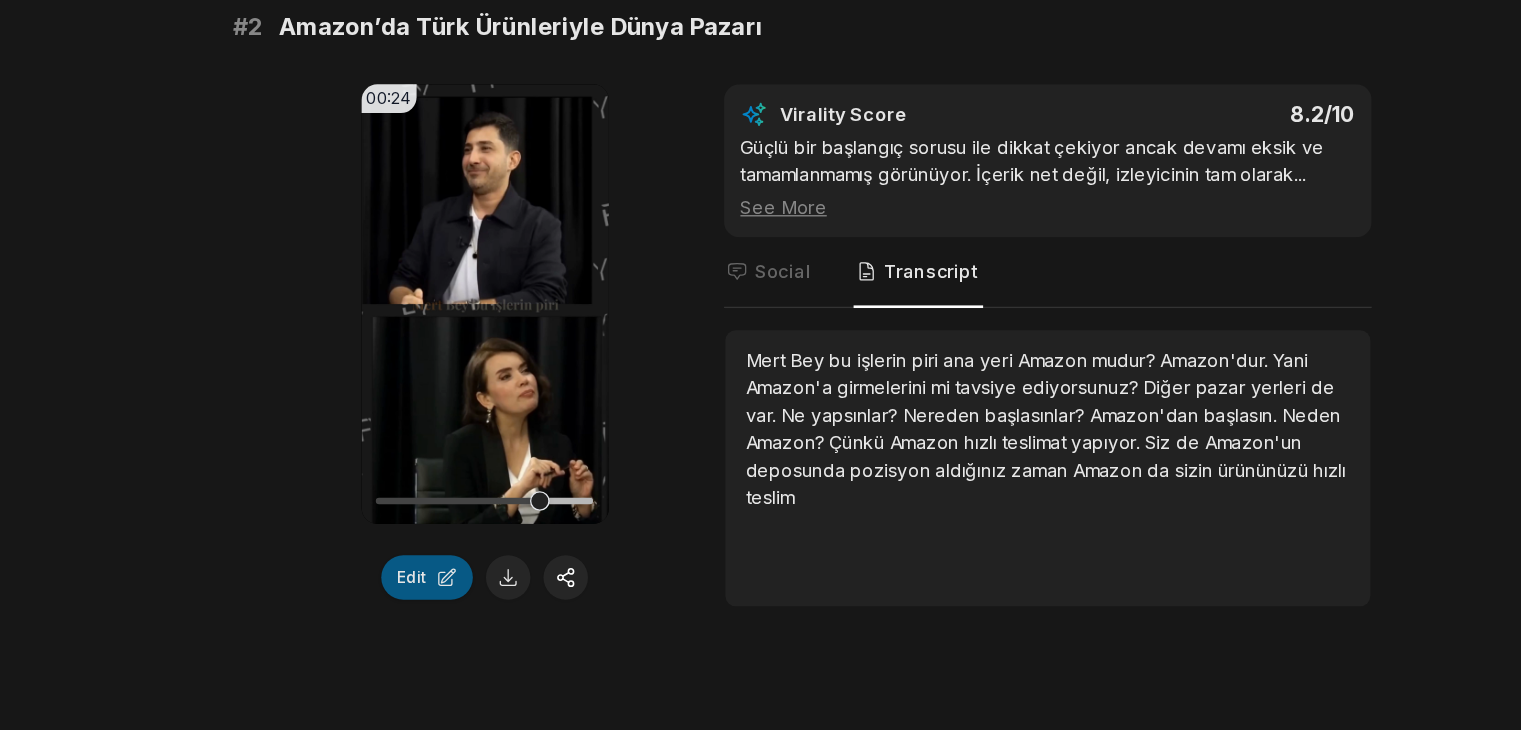 click on "Edit" at bounding box center [425, 613] 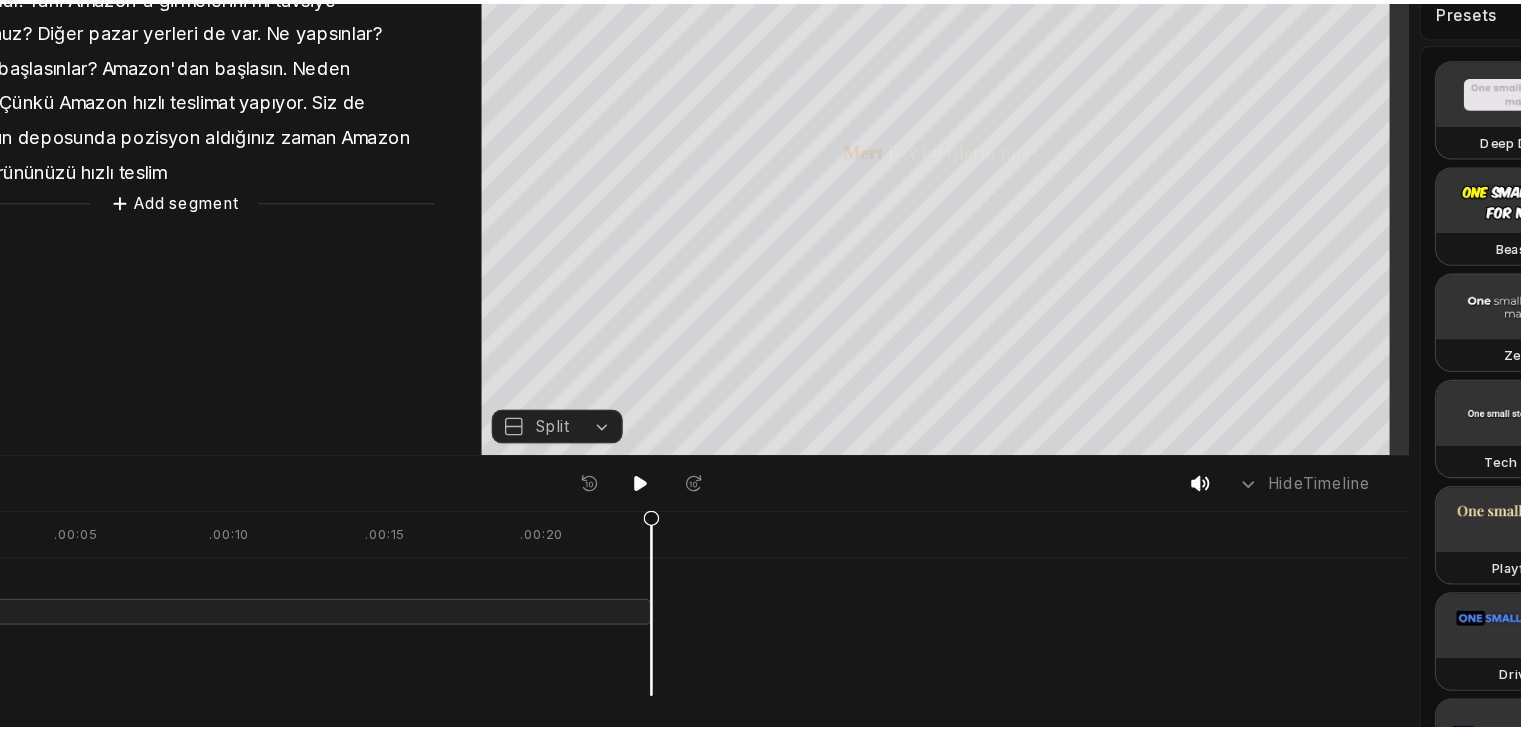 scroll, scrollTop: 0, scrollLeft: 0, axis: both 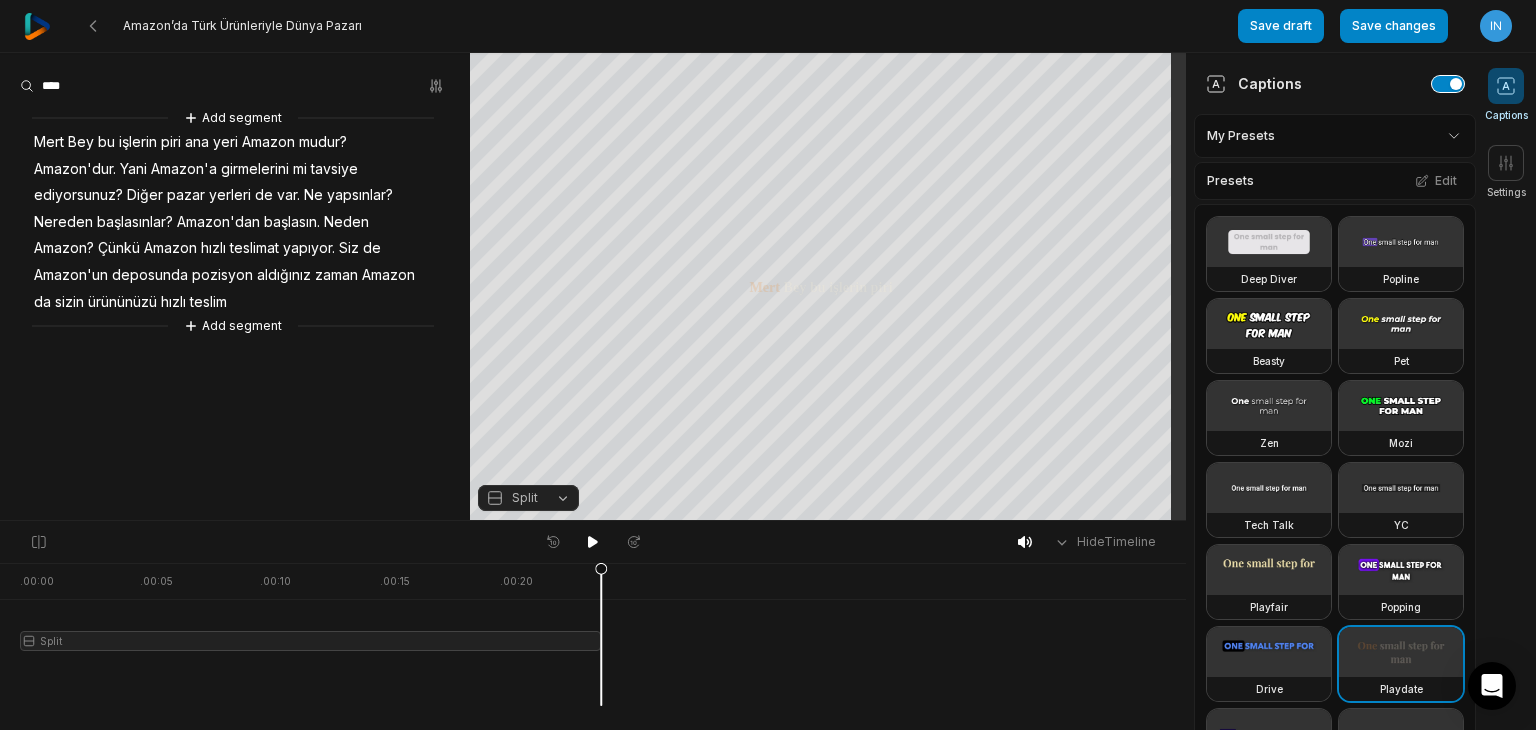 click at bounding box center (1448, 84) 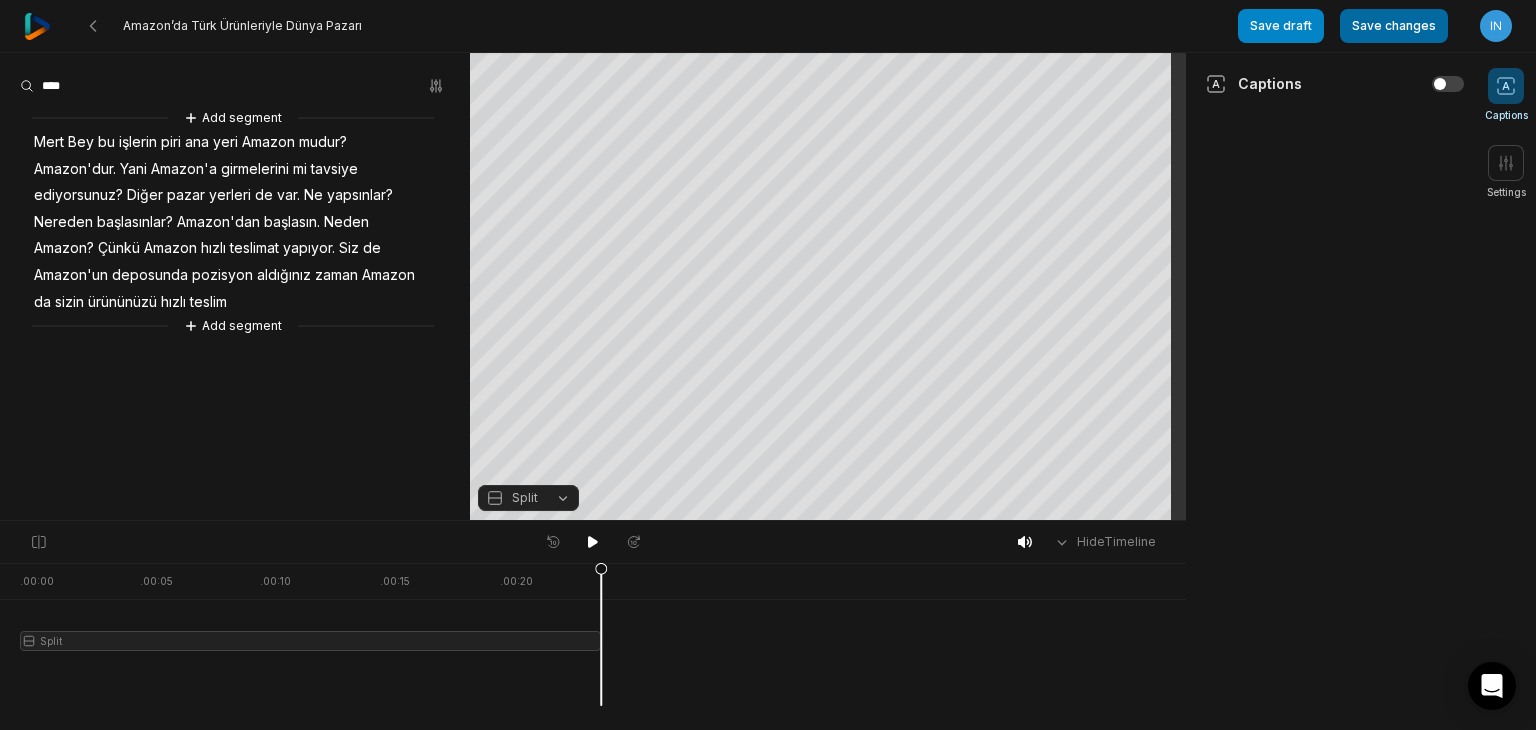 click on "Save changes" at bounding box center [1394, 26] 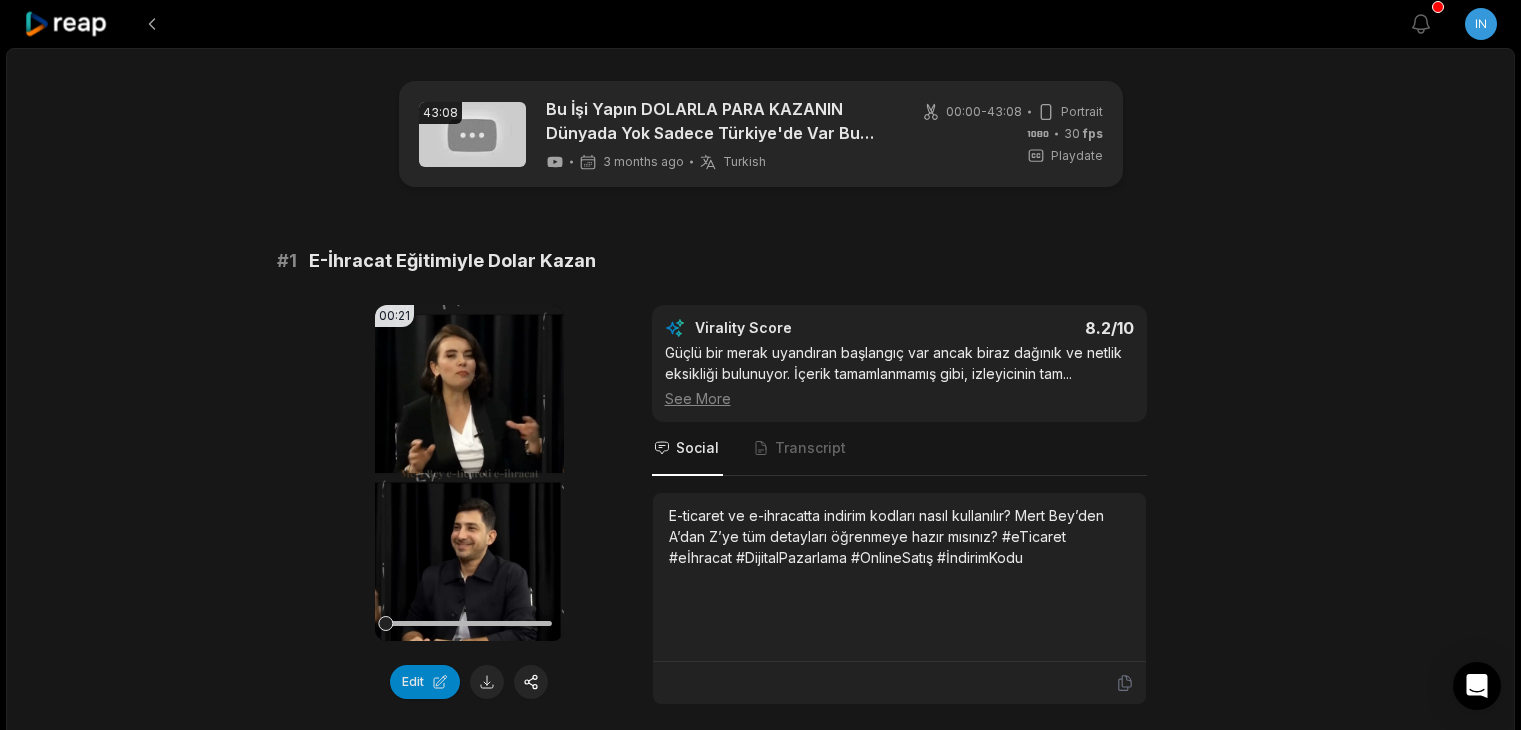 scroll, scrollTop: 440, scrollLeft: 0, axis: vertical 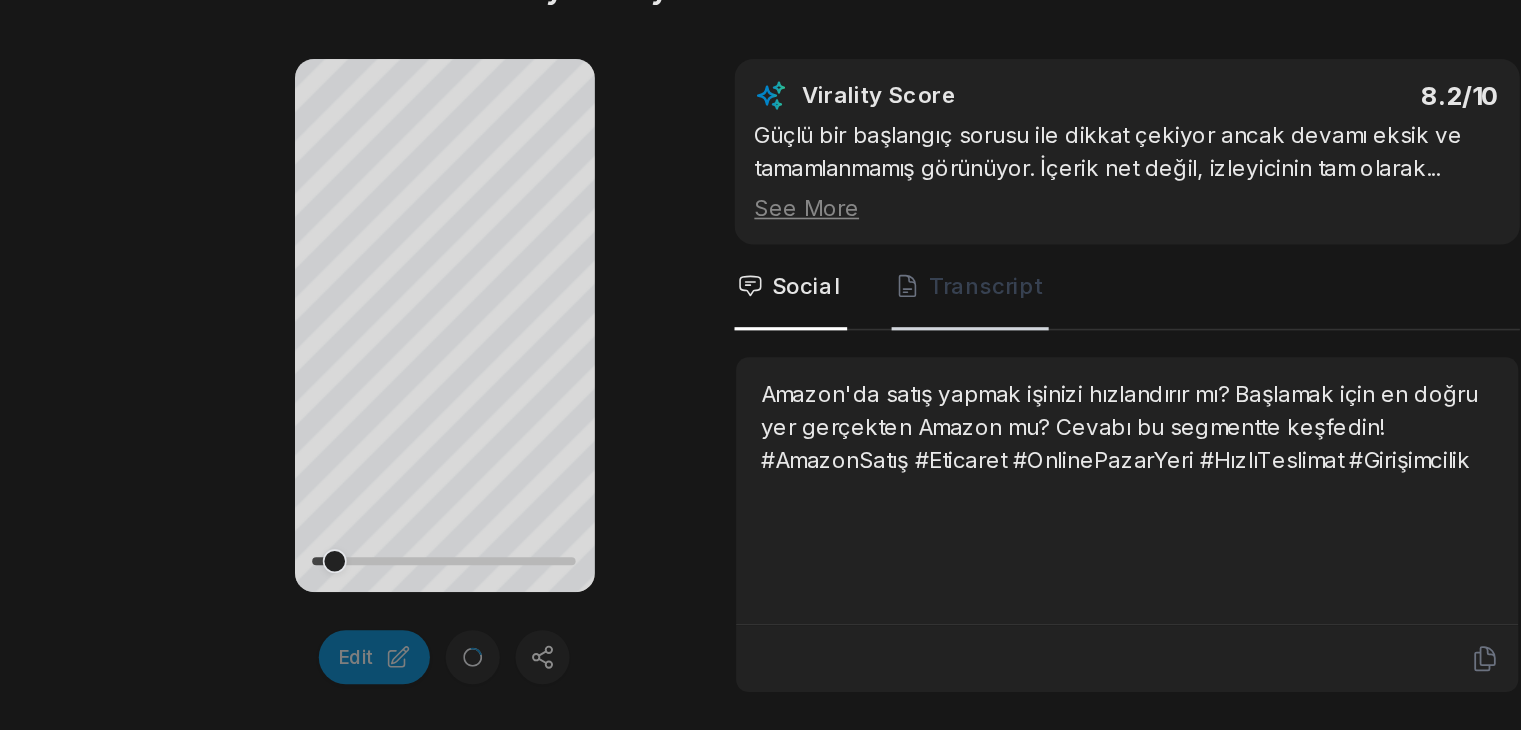 click 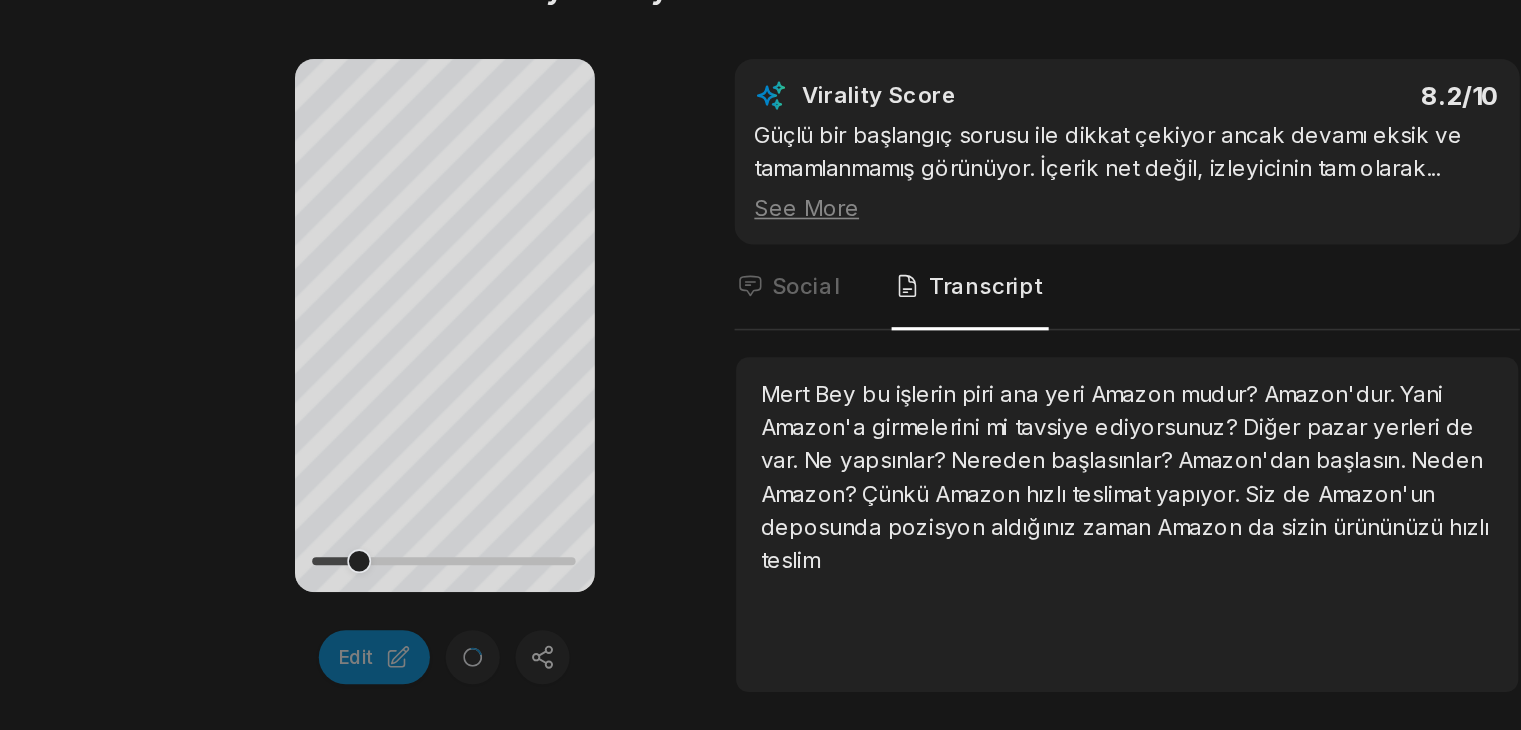 scroll, scrollTop: 696, scrollLeft: 0, axis: vertical 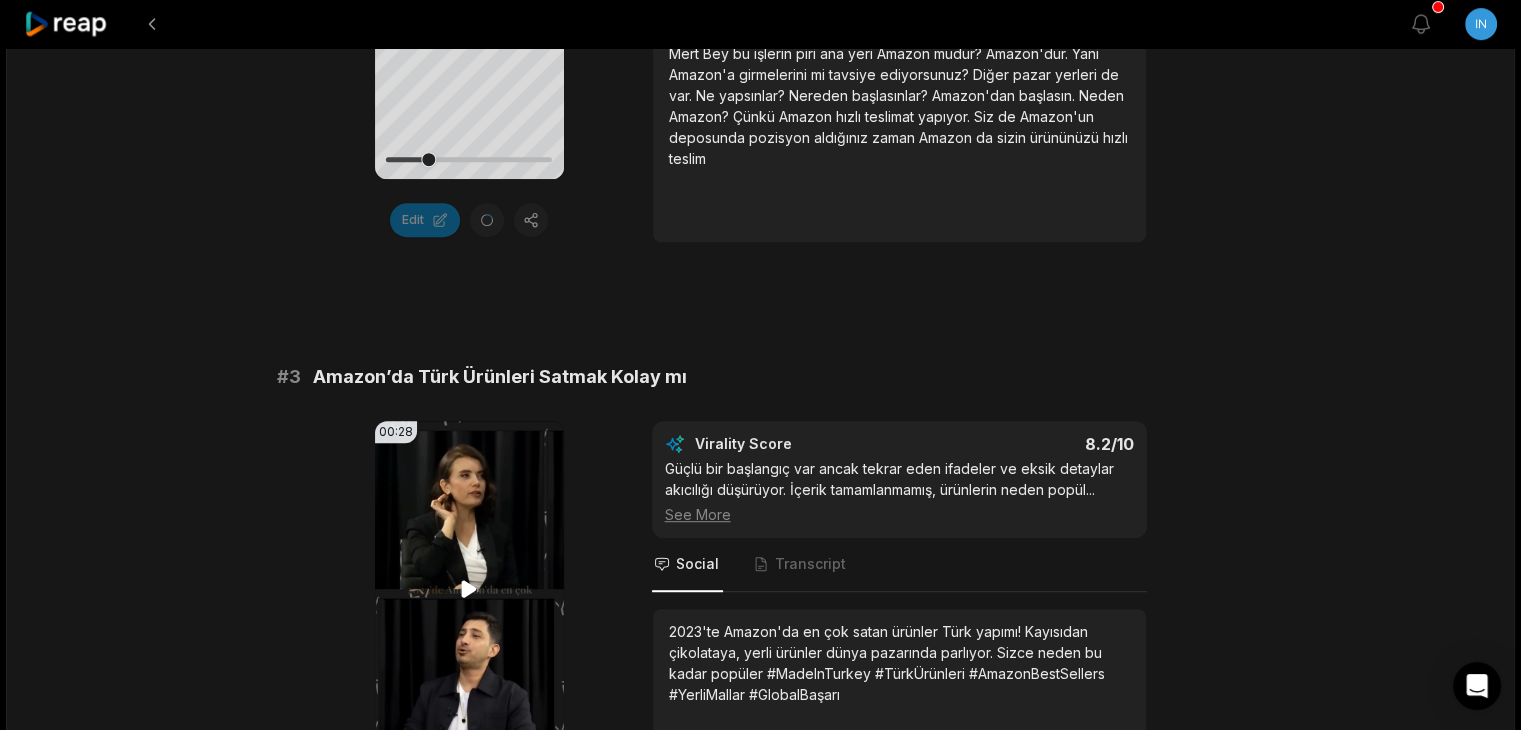 click on "Your browser does not support mp4 format." at bounding box center [469, 589] 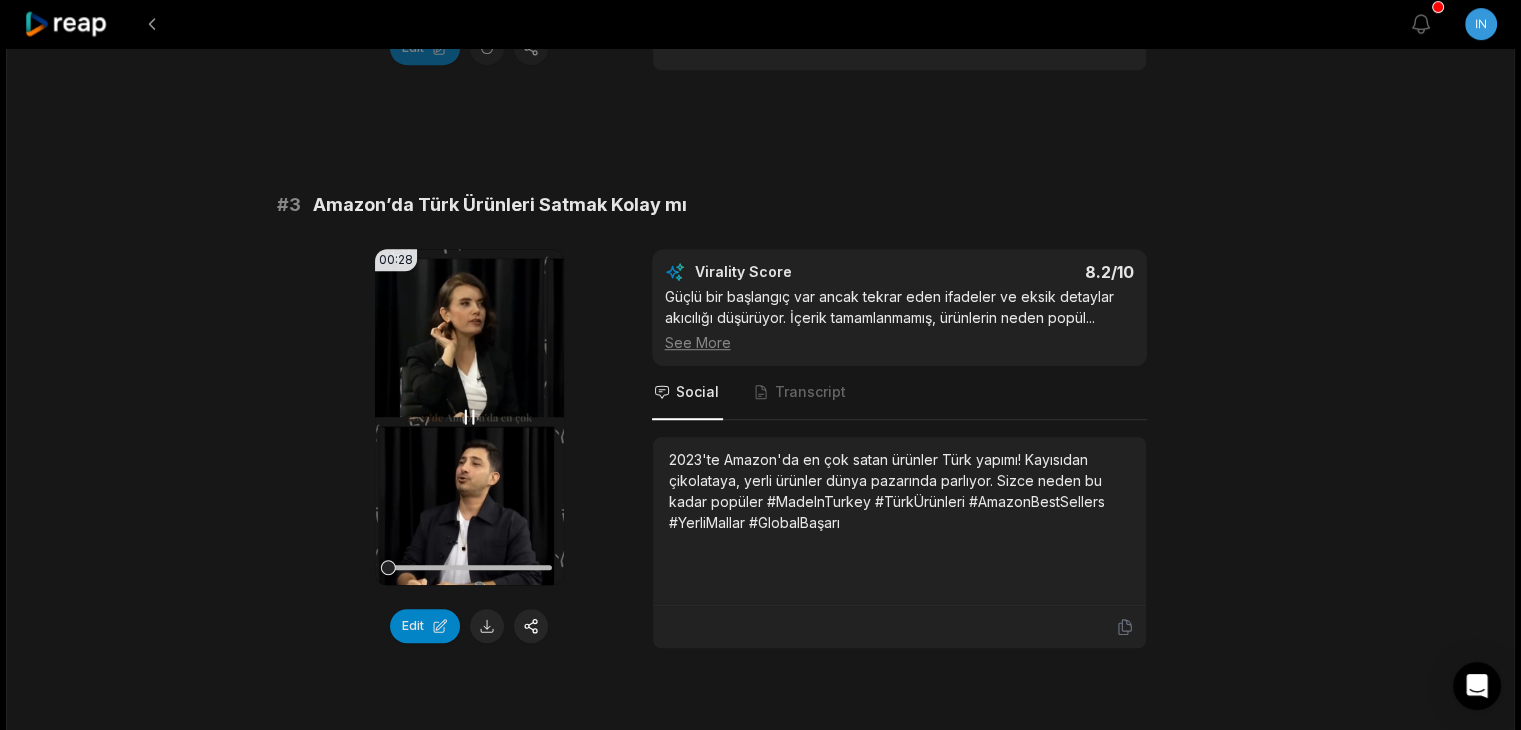 scroll, scrollTop: 1212, scrollLeft: 0, axis: vertical 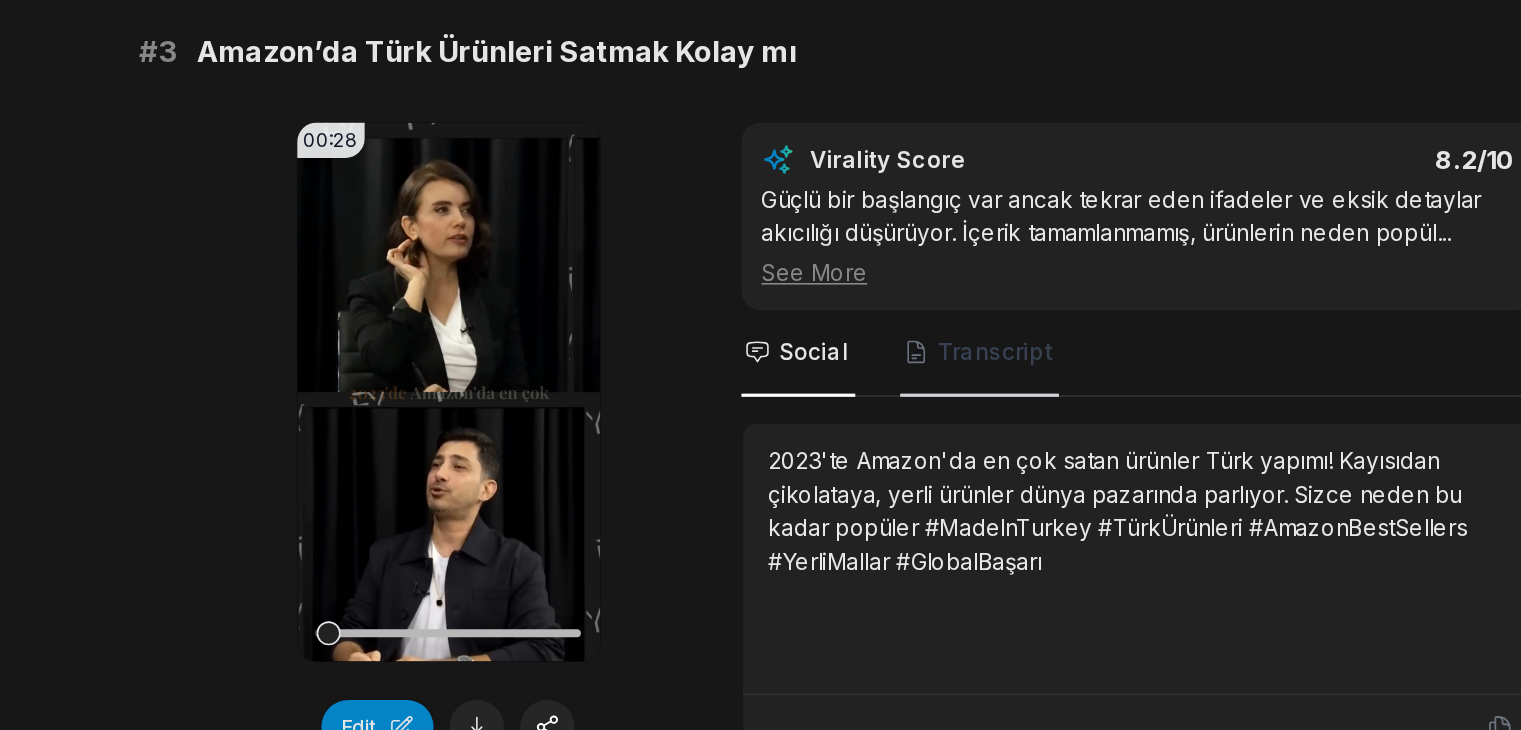 click on "Transcript" at bounding box center (810, 392) 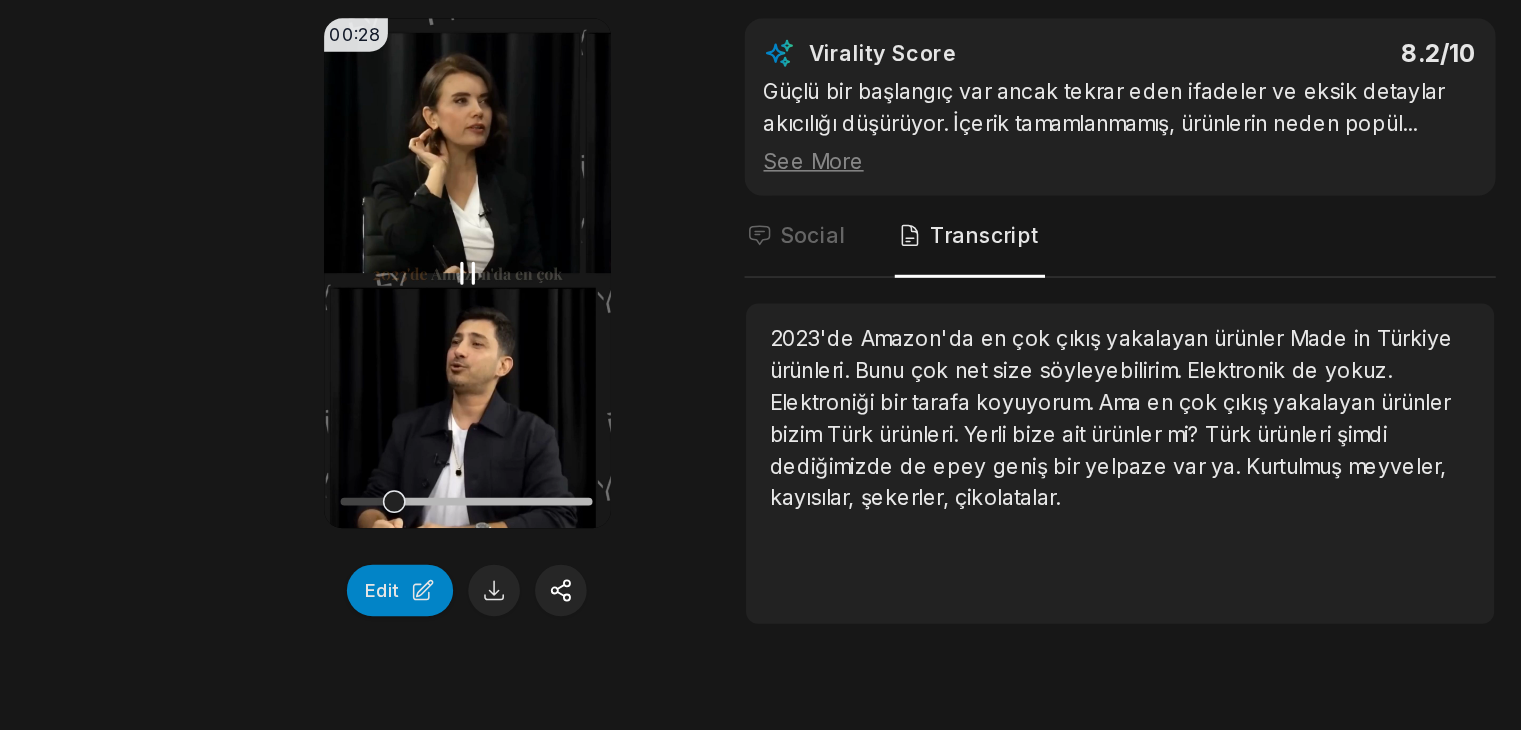 scroll, scrollTop: 1302, scrollLeft: 0, axis: vertical 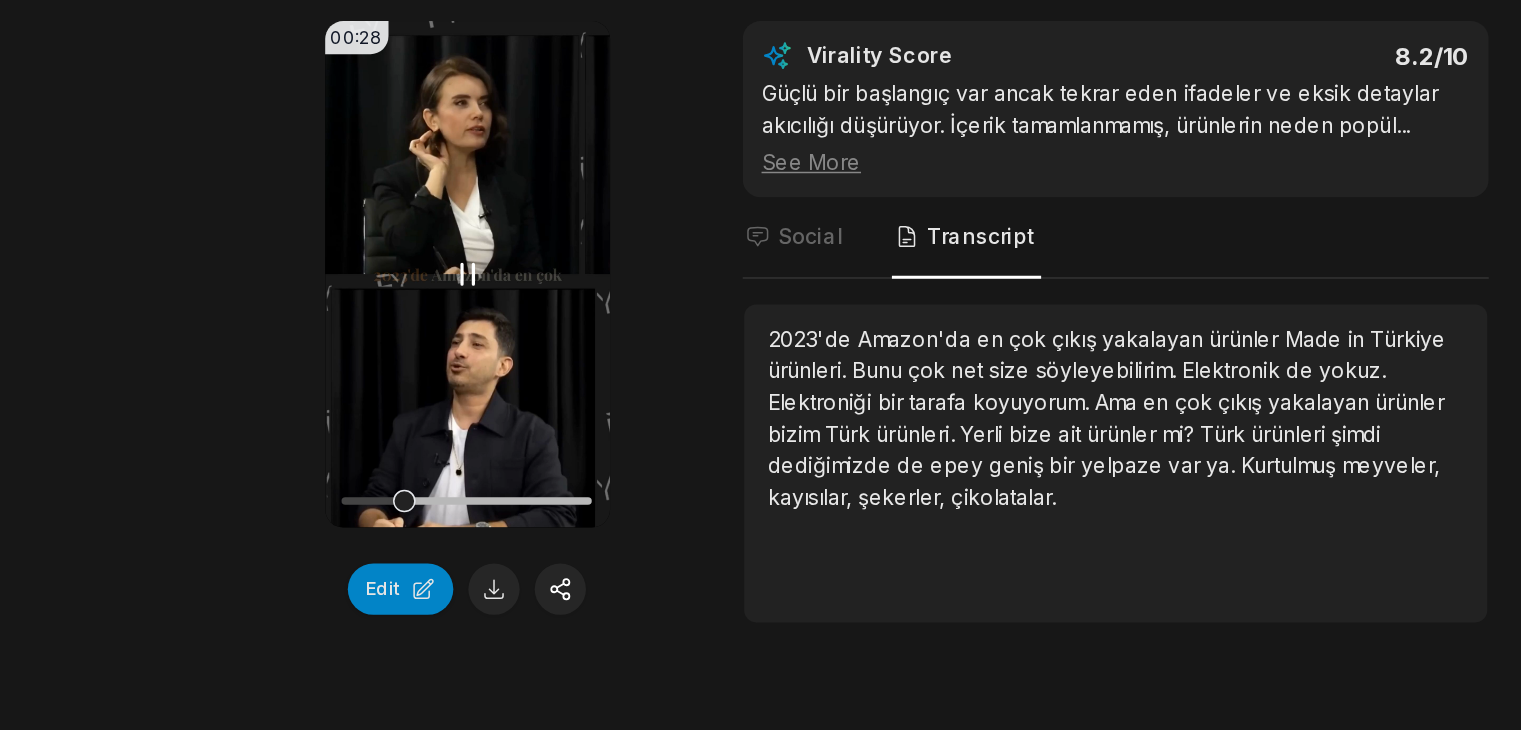 click on "Your browser does not support mp4 format." at bounding box center [469, 327] 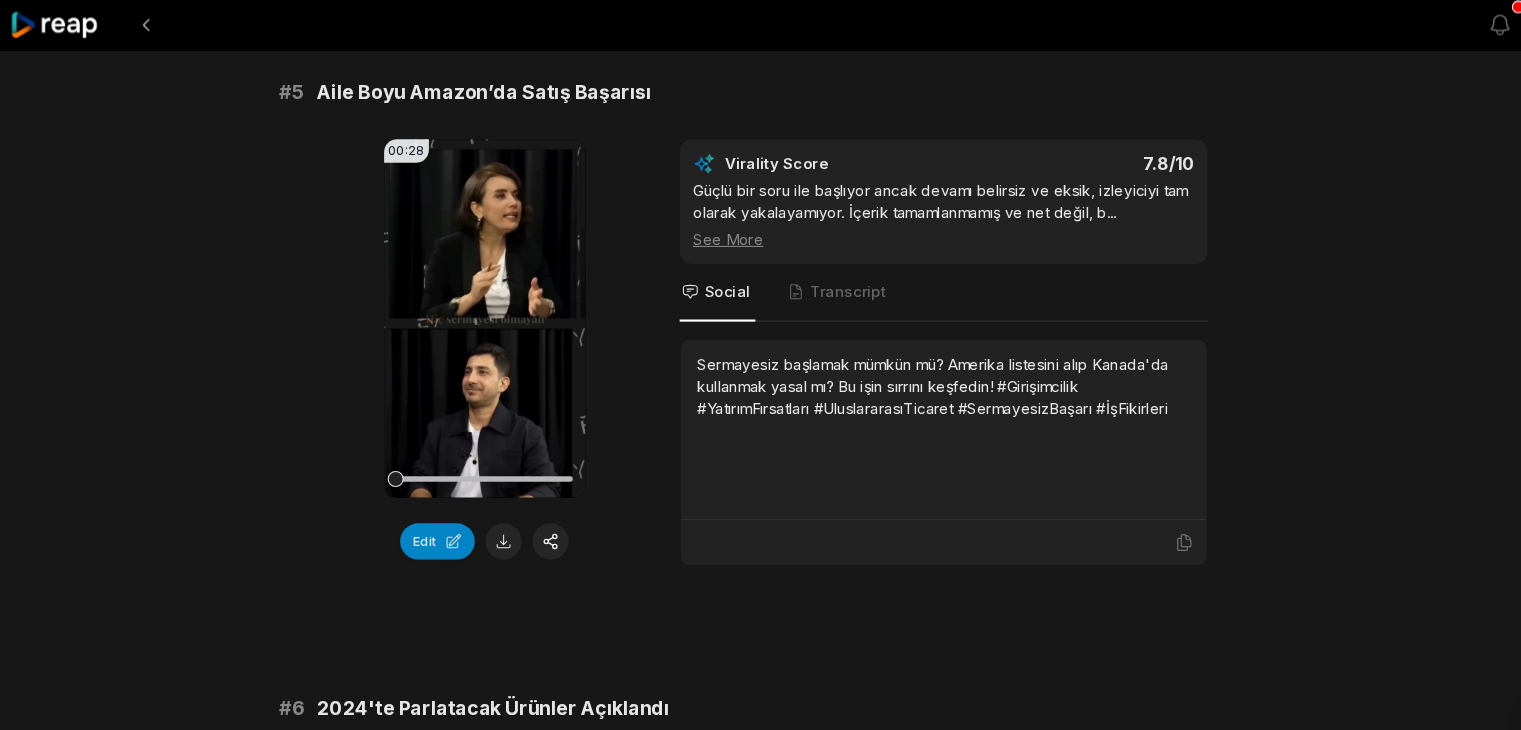 scroll, scrollTop: 2486, scrollLeft: 0, axis: vertical 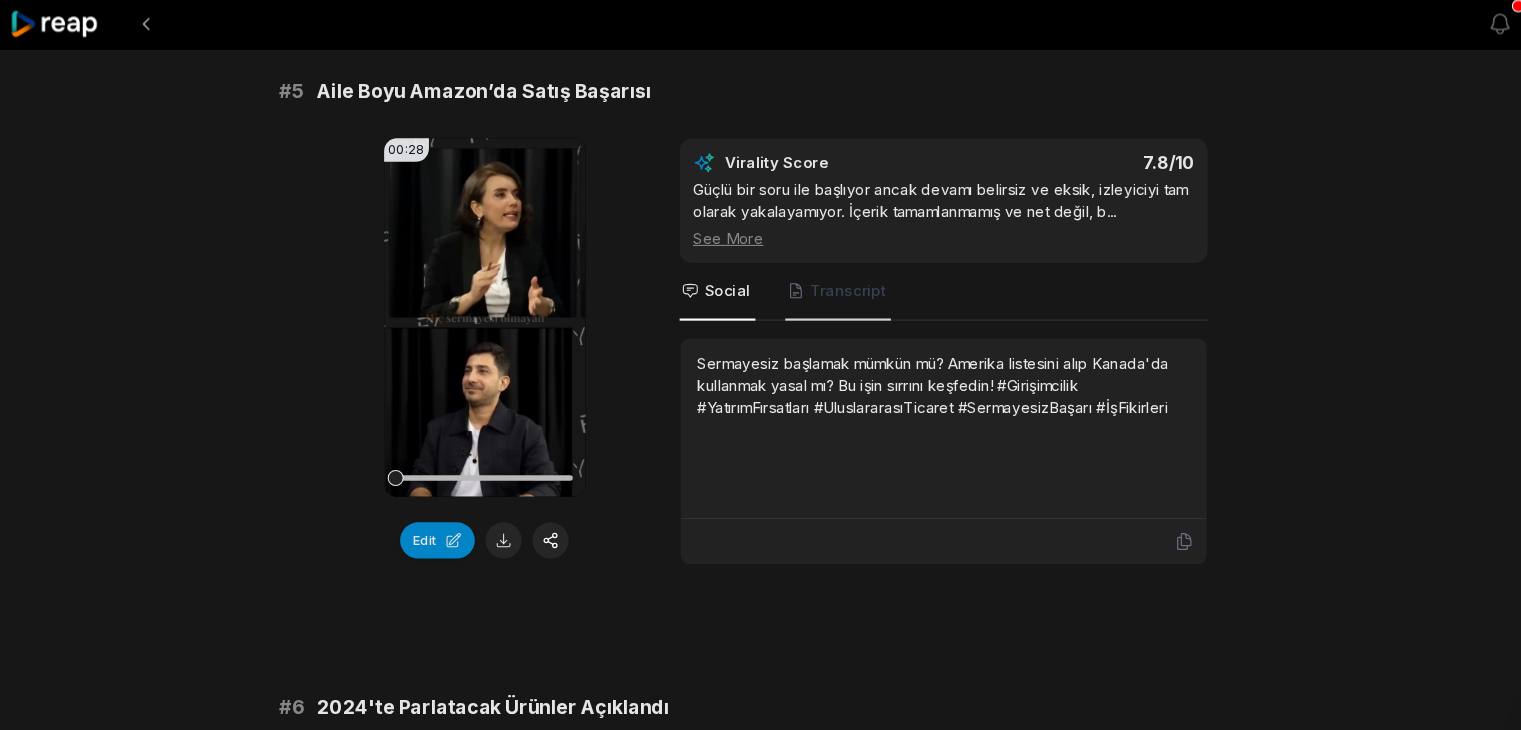 click on "Transcript" at bounding box center (810, 274) 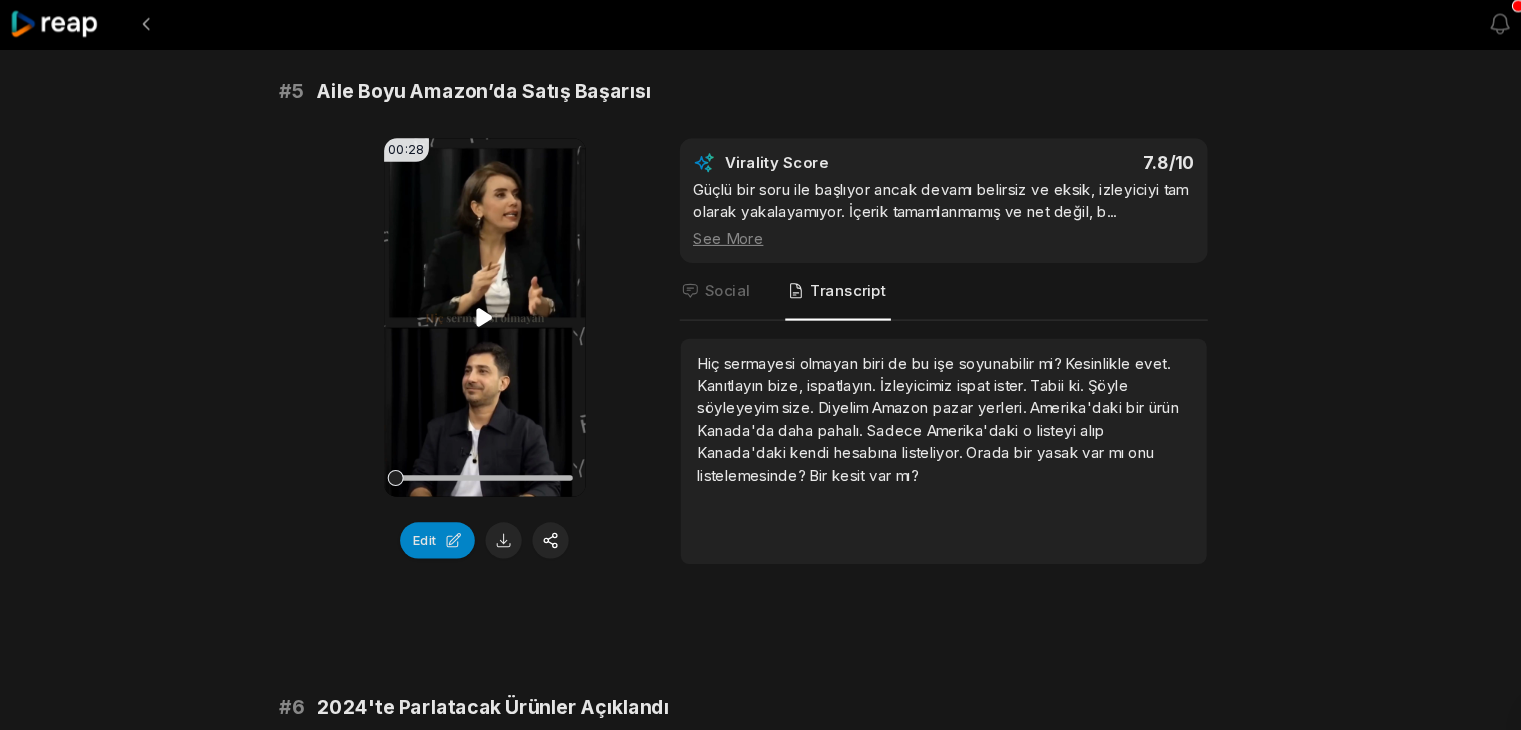 click on "Your browser does not support mp4 format." at bounding box center (469, 299) 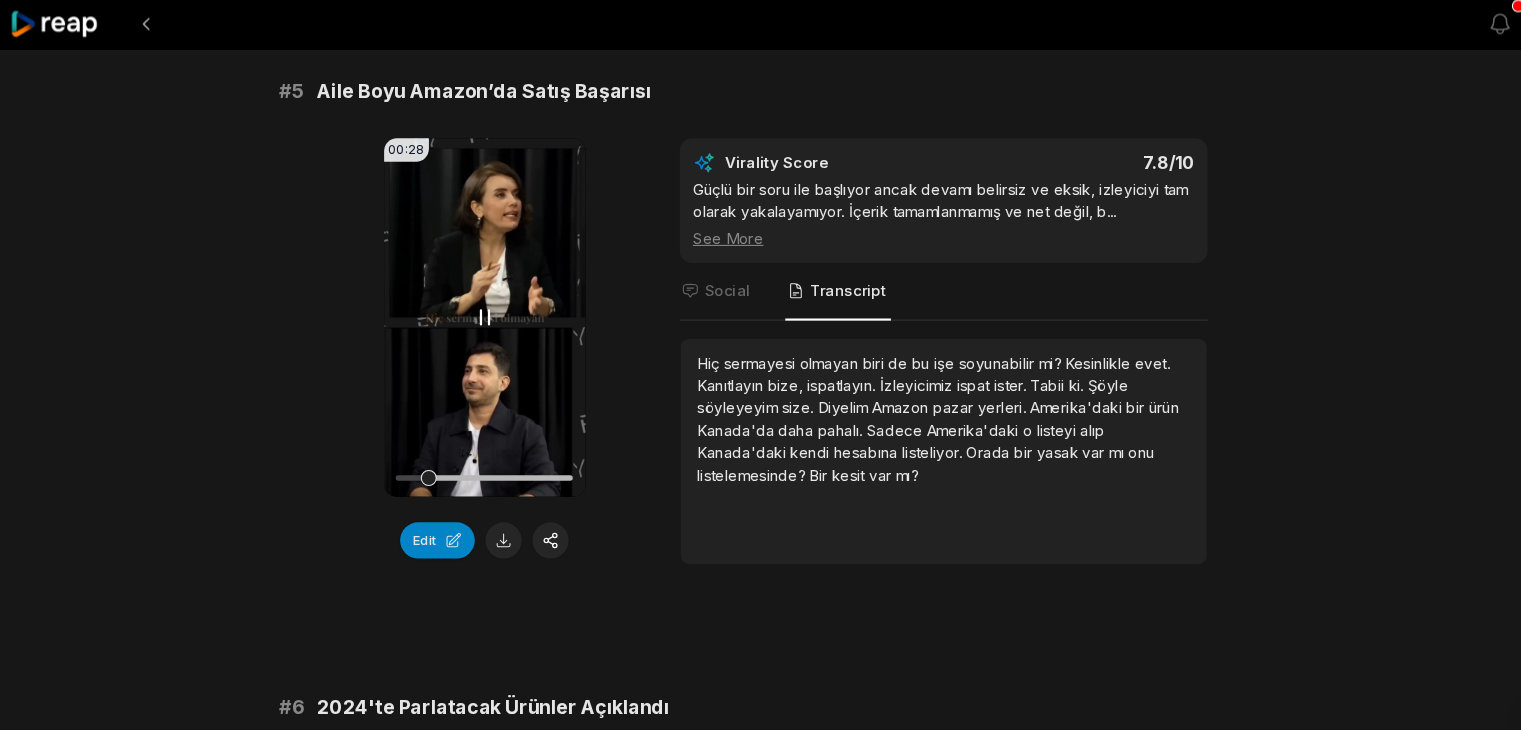 click on "Your browser does not support mp4 format." at bounding box center [469, 299] 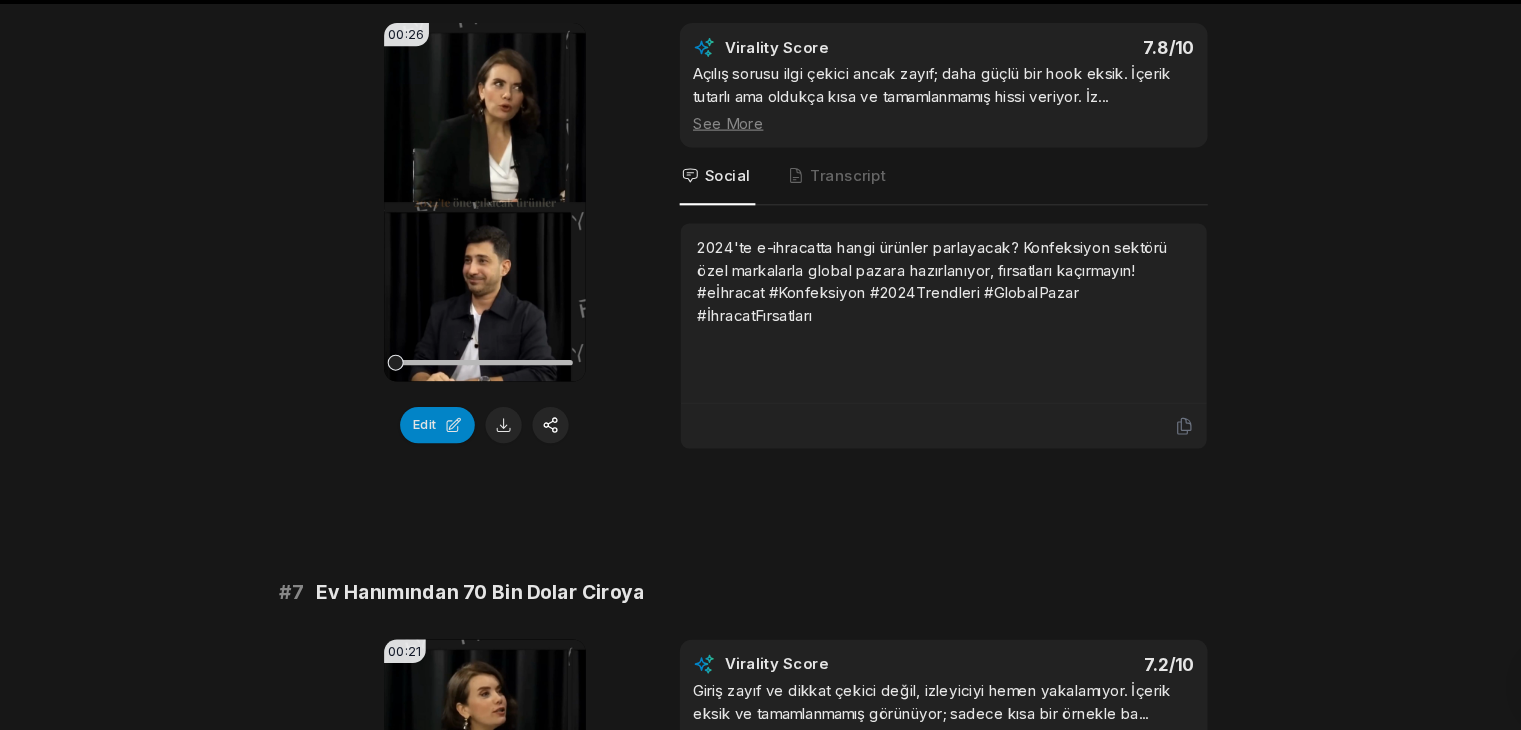 click at bounding box center [469, 384] 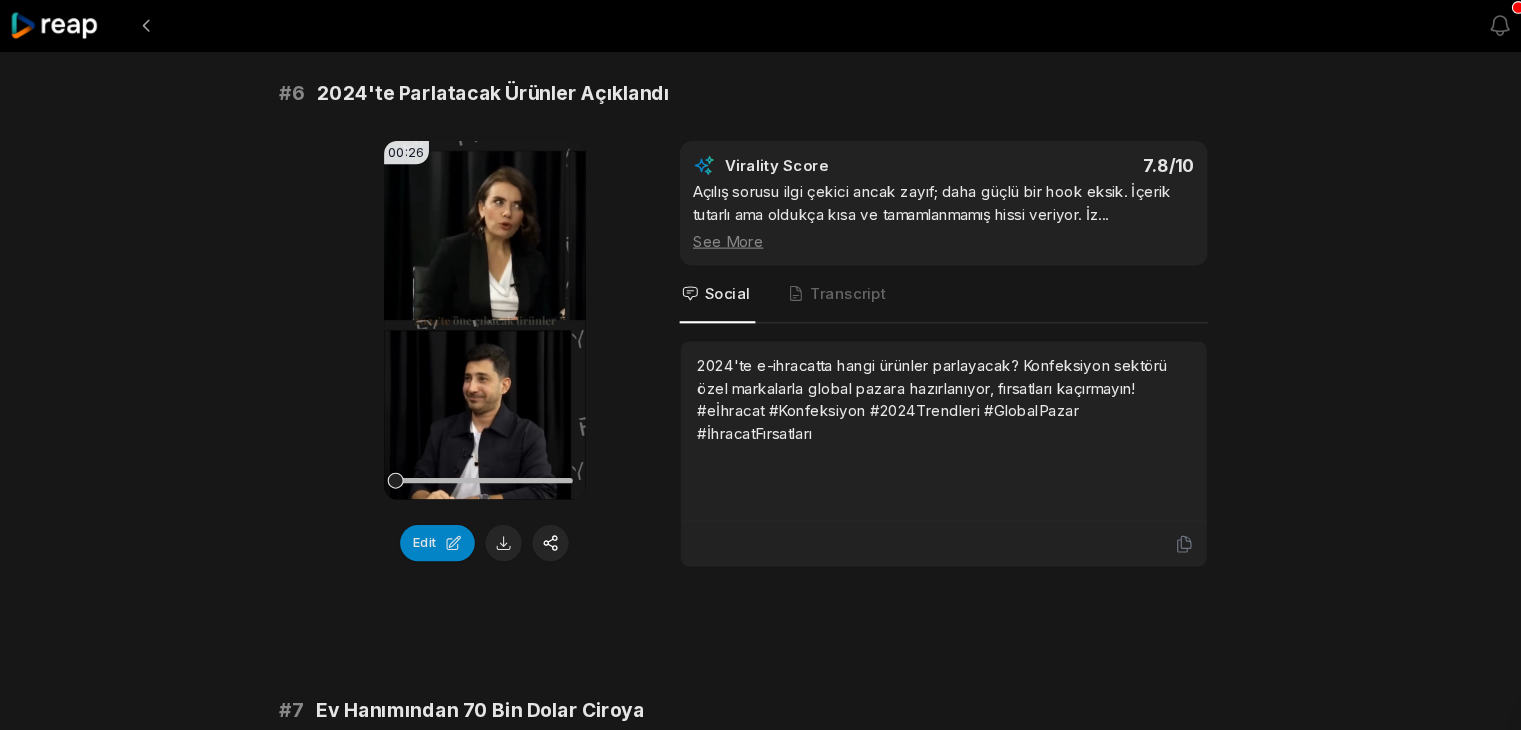 scroll, scrollTop: 3061, scrollLeft: 0, axis: vertical 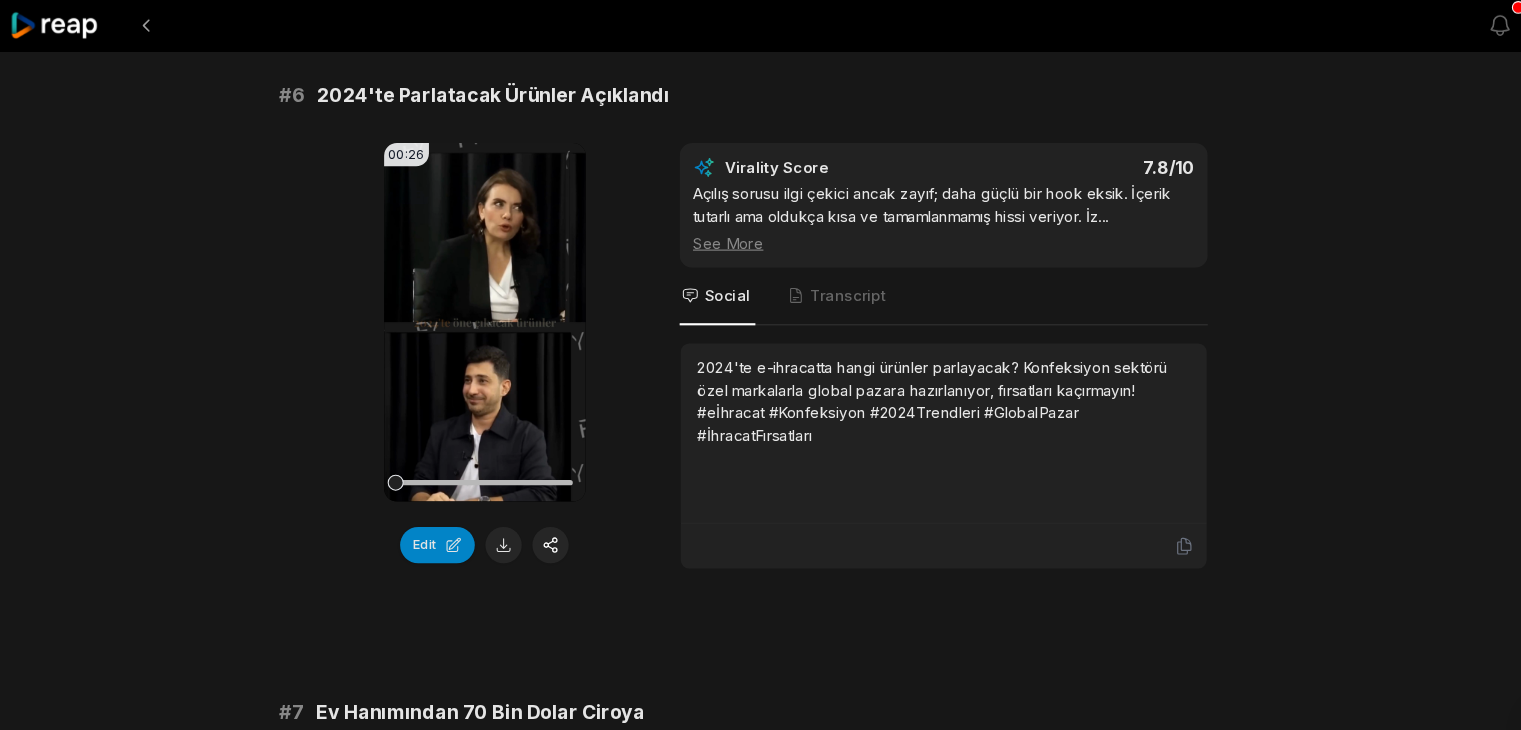 click on "Your browser does not support mp4 format." at bounding box center [469, 302] 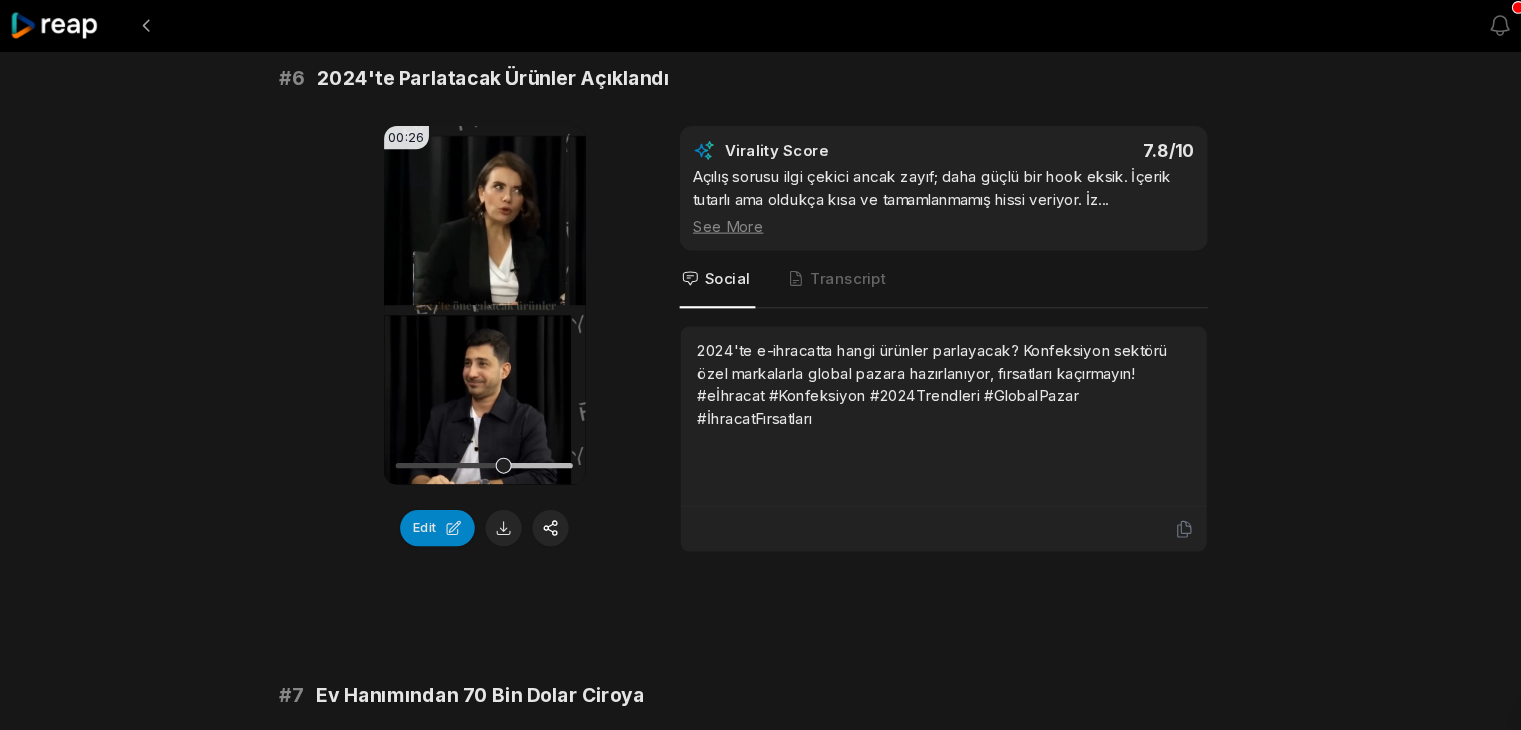 click on "Your browser does not support mp4 format." at bounding box center (469, 286) 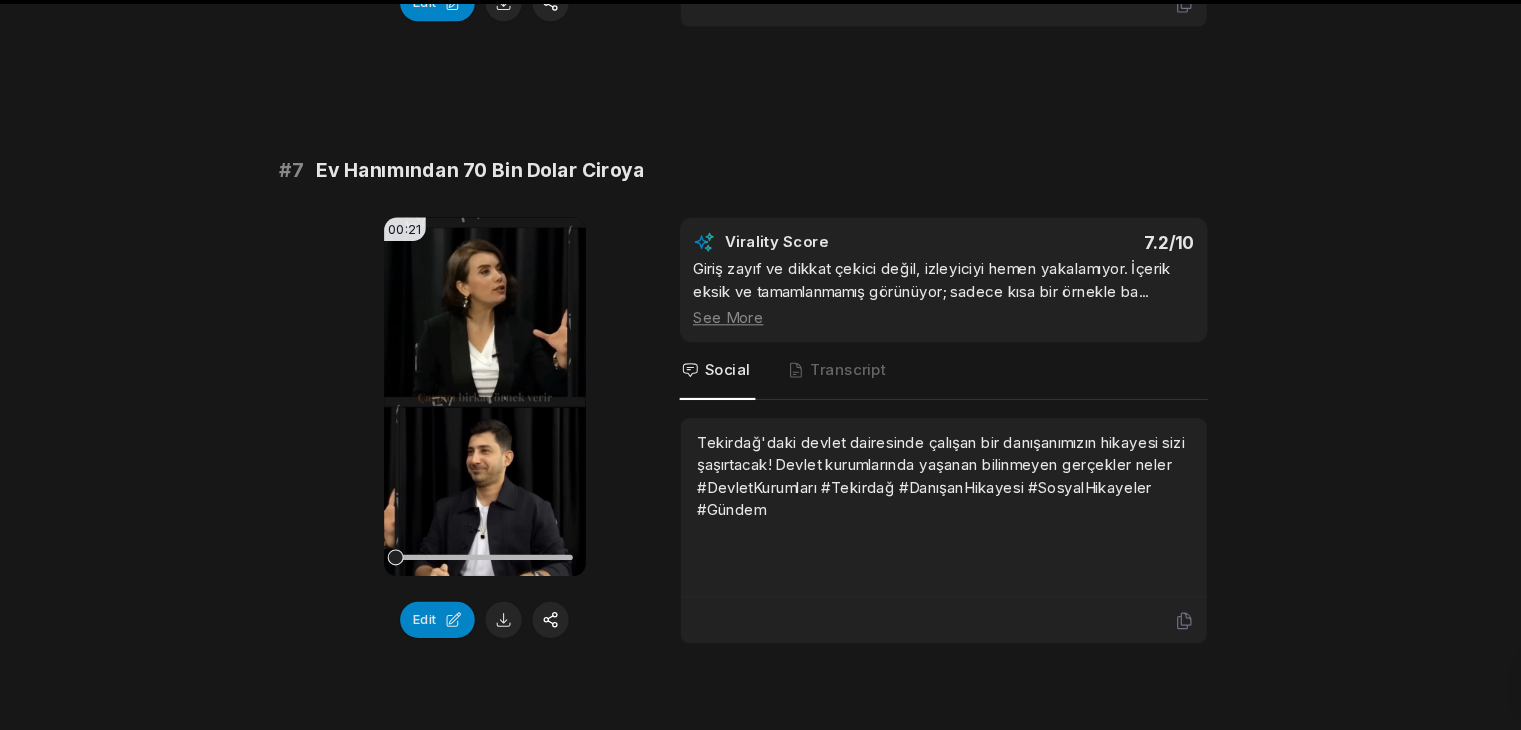 scroll, scrollTop: 3525, scrollLeft: 0, axis: vertical 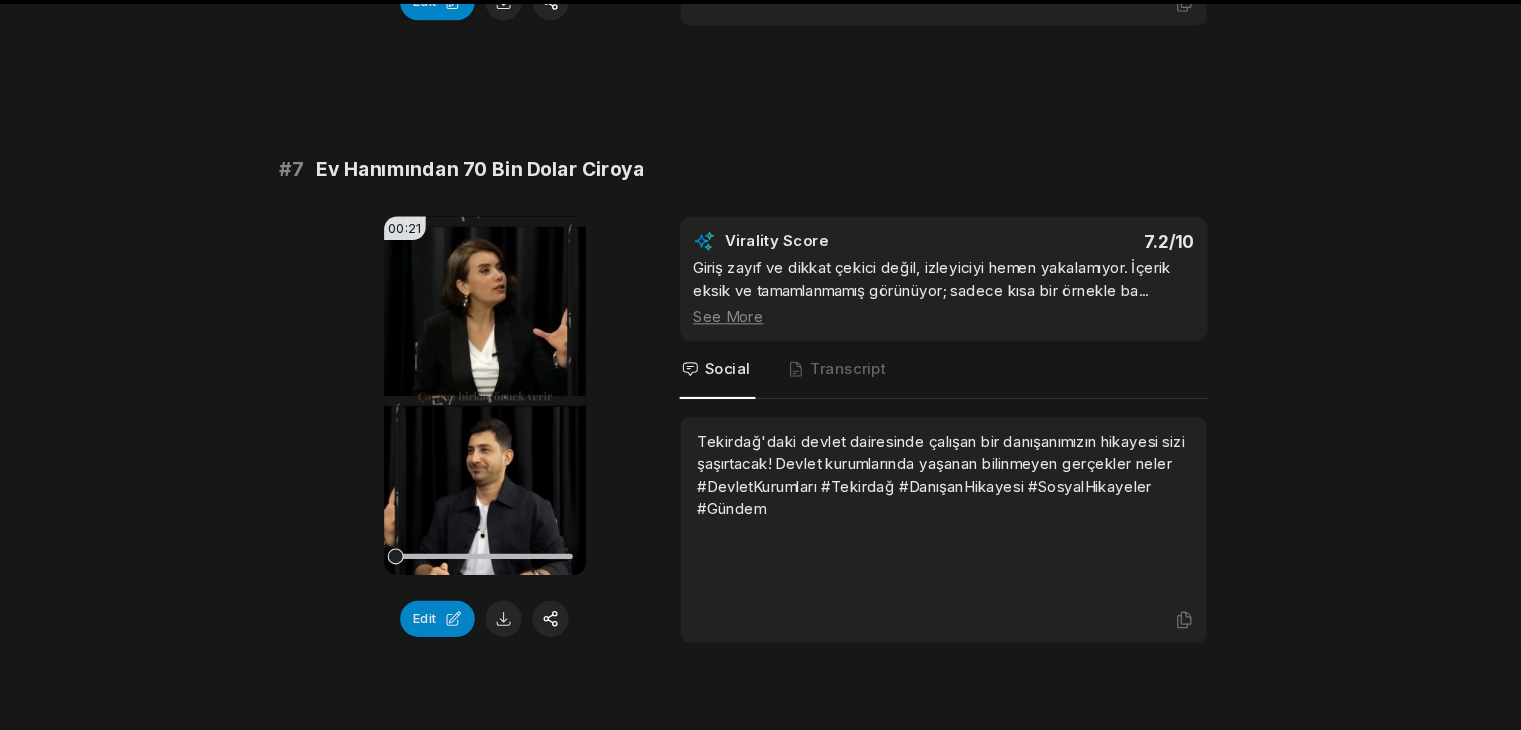 click on "Your browser does not support mp4 format." at bounding box center (469, 416) 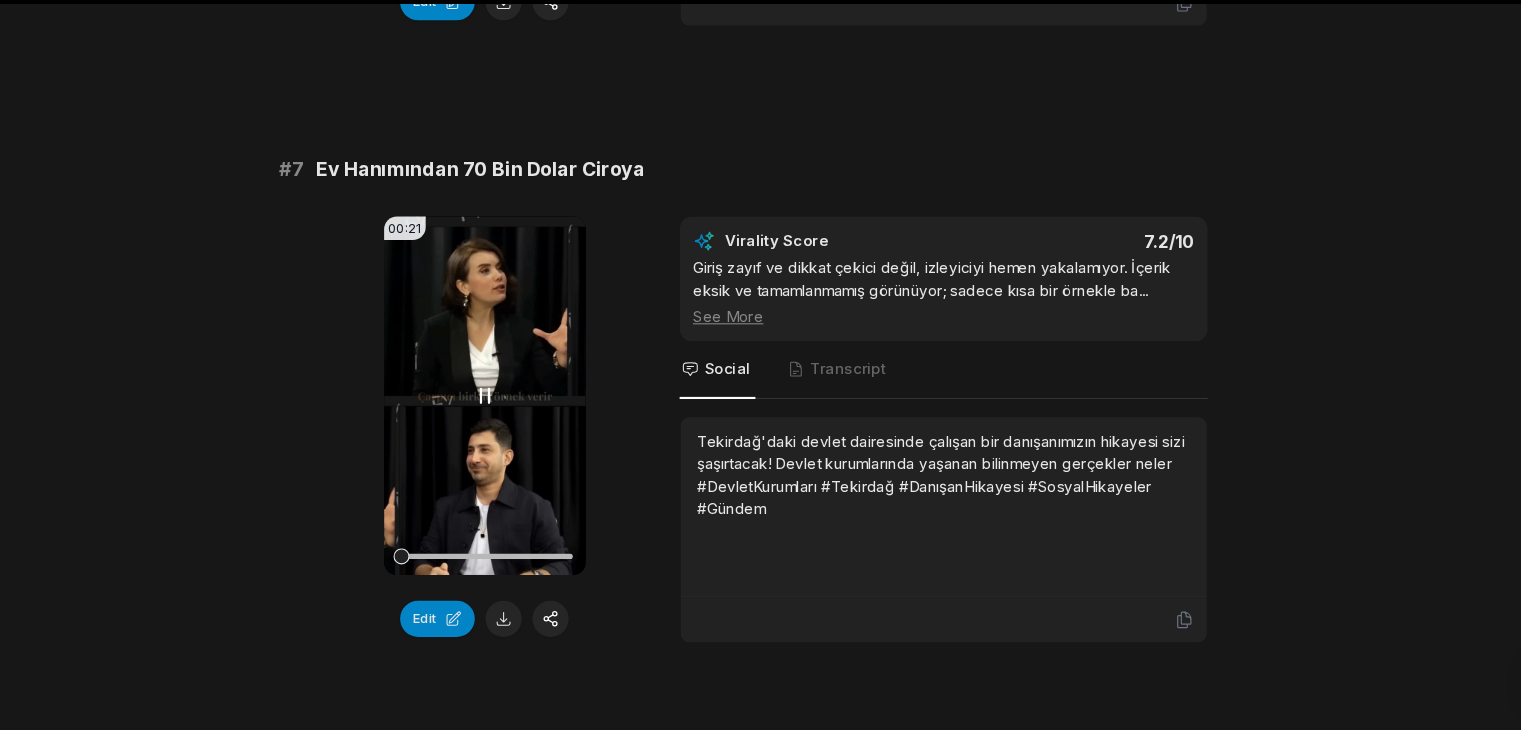 click on "Your browser does not support mp4 format." at bounding box center (469, 416) 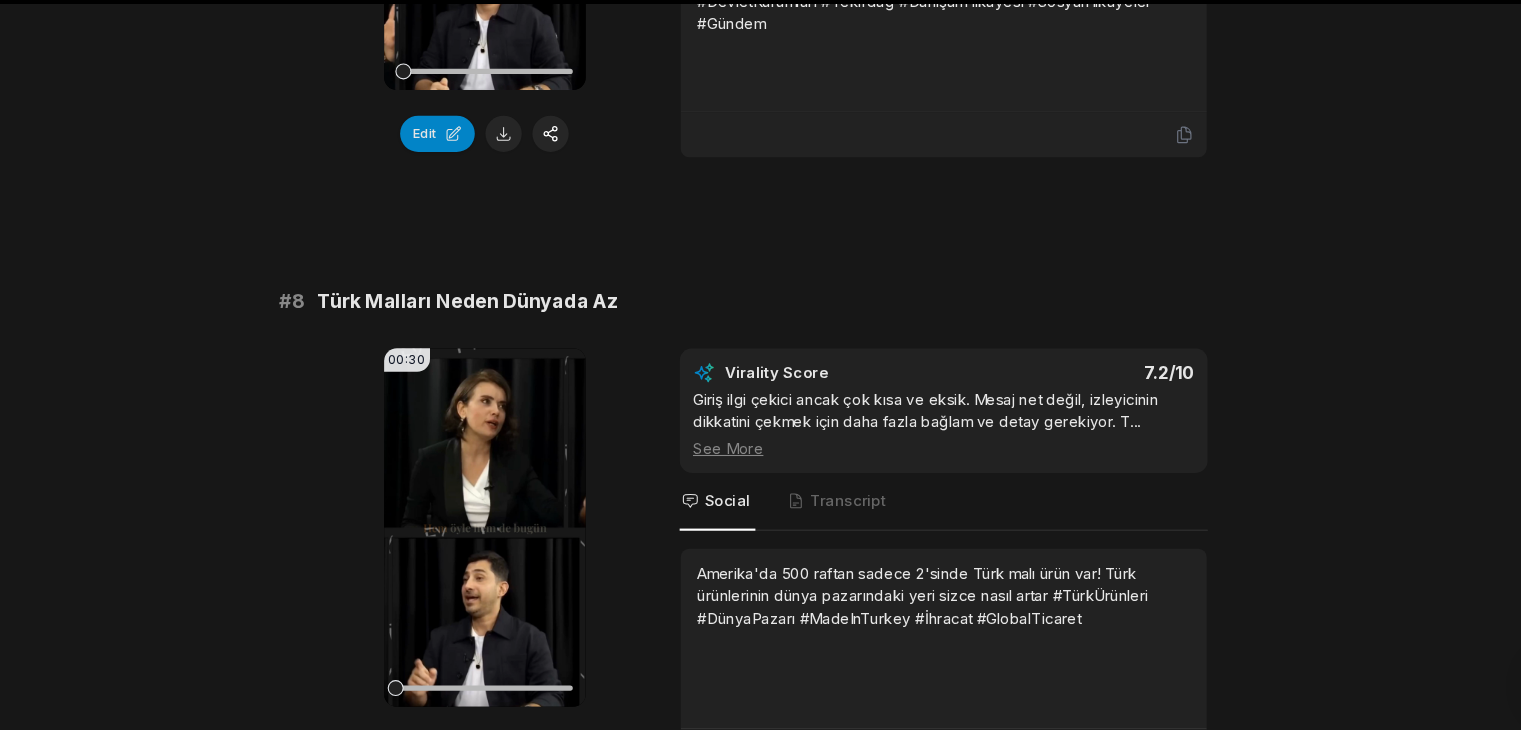 scroll, scrollTop: 3987, scrollLeft: 0, axis: vertical 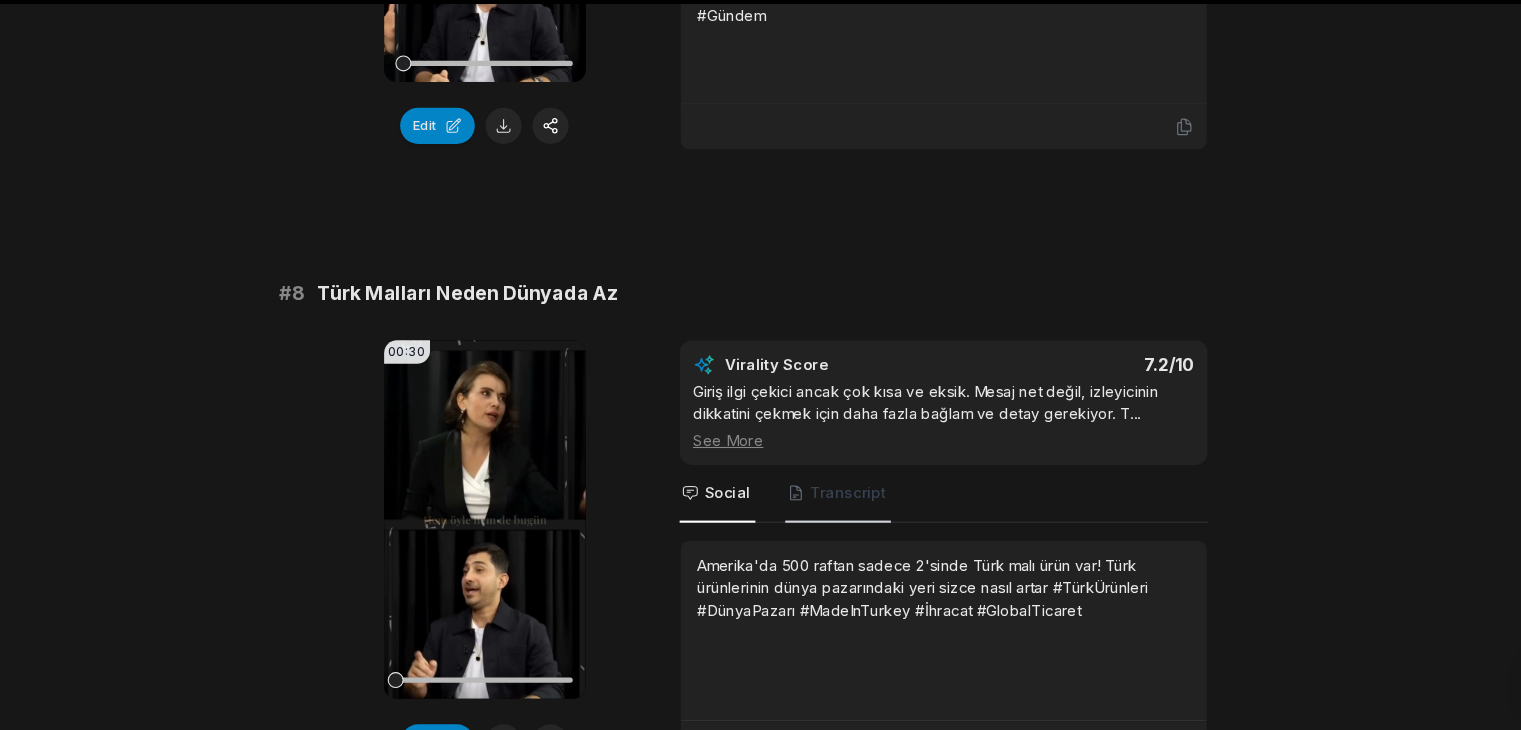 drag, startPoint x: 480, startPoint y: 485, endPoint x: 787, endPoint y: 492, distance: 307.0798 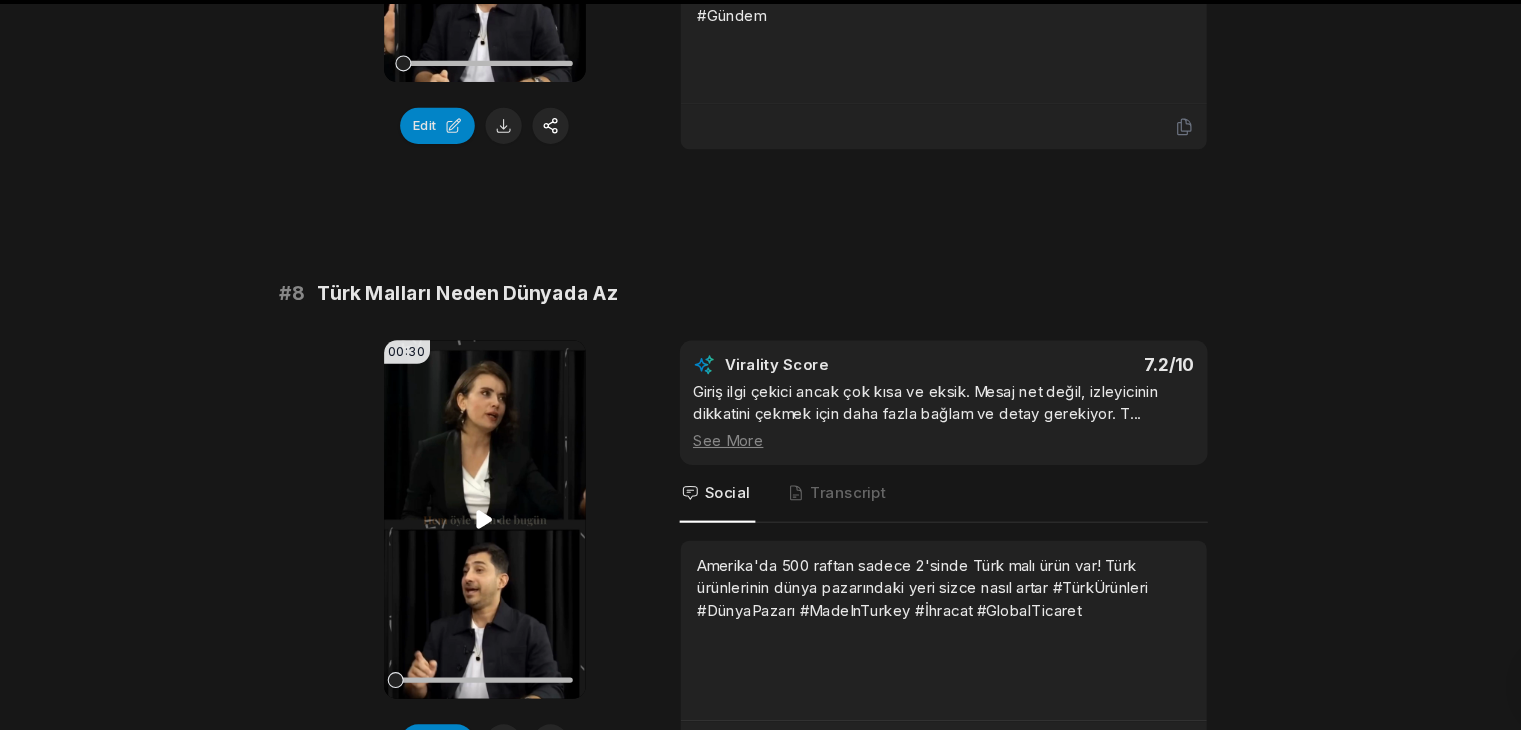 drag, startPoint x: 787, startPoint y: 492, endPoint x: 530, endPoint y: 512, distance: 257.77704 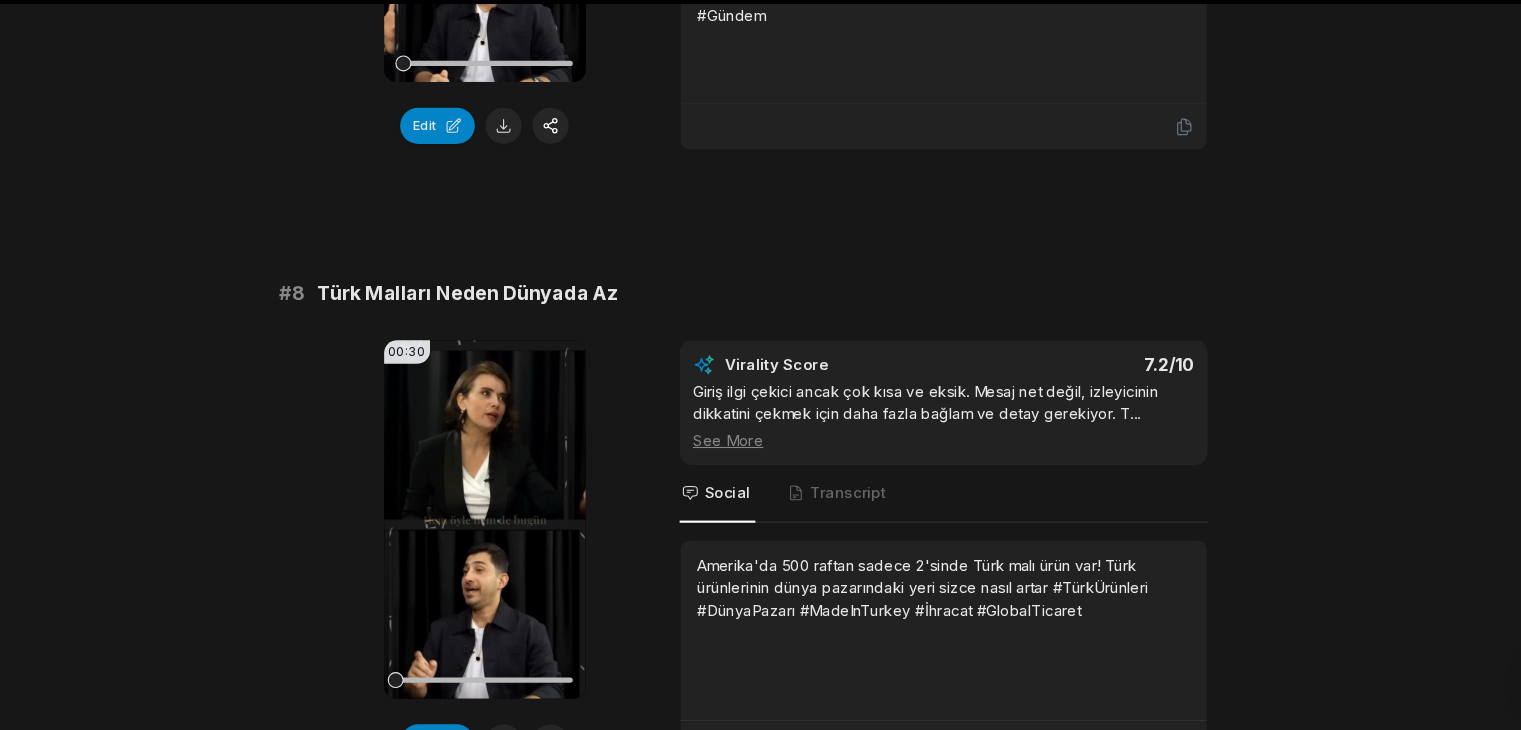 click on "Virality Score 7.2 /10 Giriş ilgi çekici ancak çok kısa ve eksik. Mesaj net değil, izleyicinin dikkatini çekmek için daha fazla bağlam ve detay gerekiyor. T ...   See More" at bounding box center [899, 422] 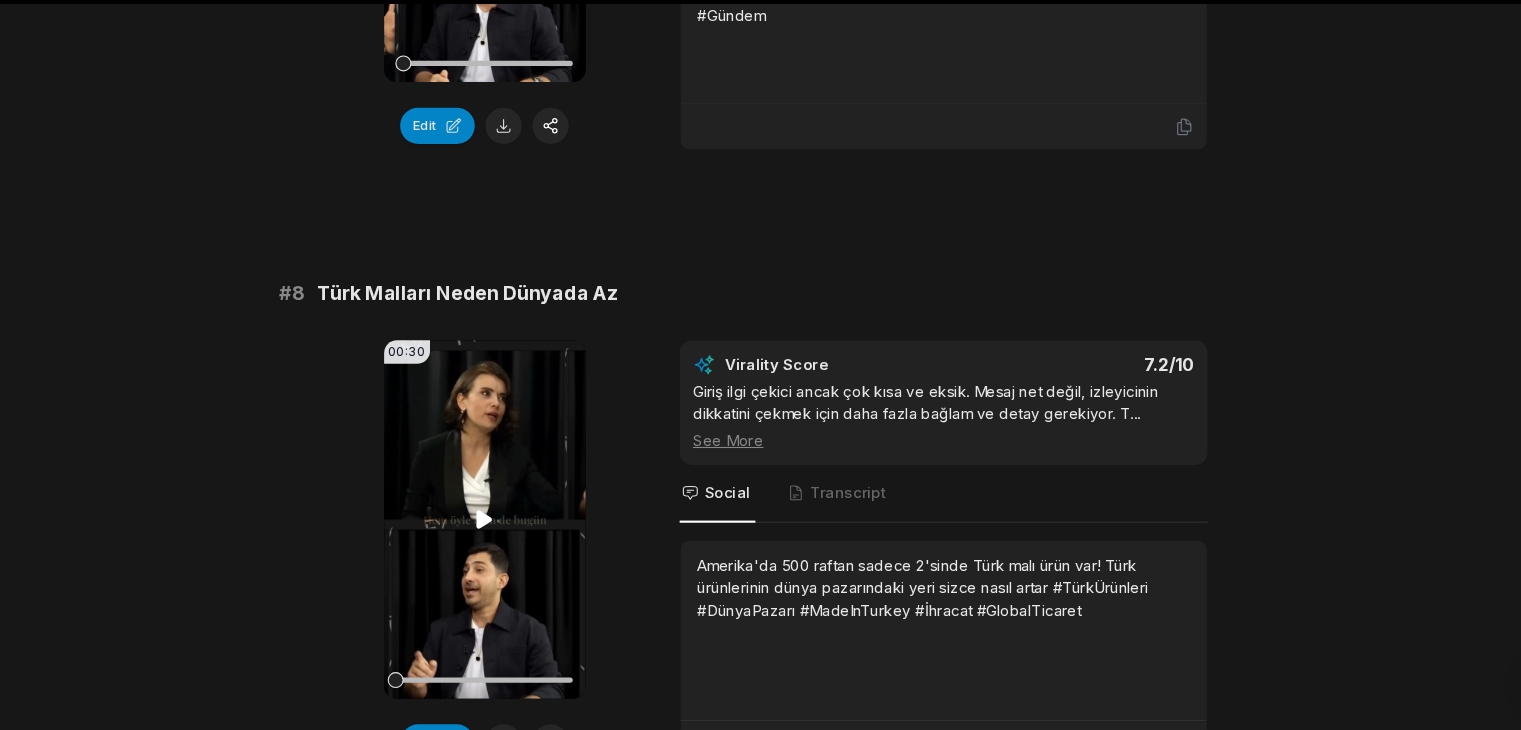 drag, startPoint x: 807, startPoint y: 508, endPoint x: 450, endPoint y: 583, distance: 364.7931 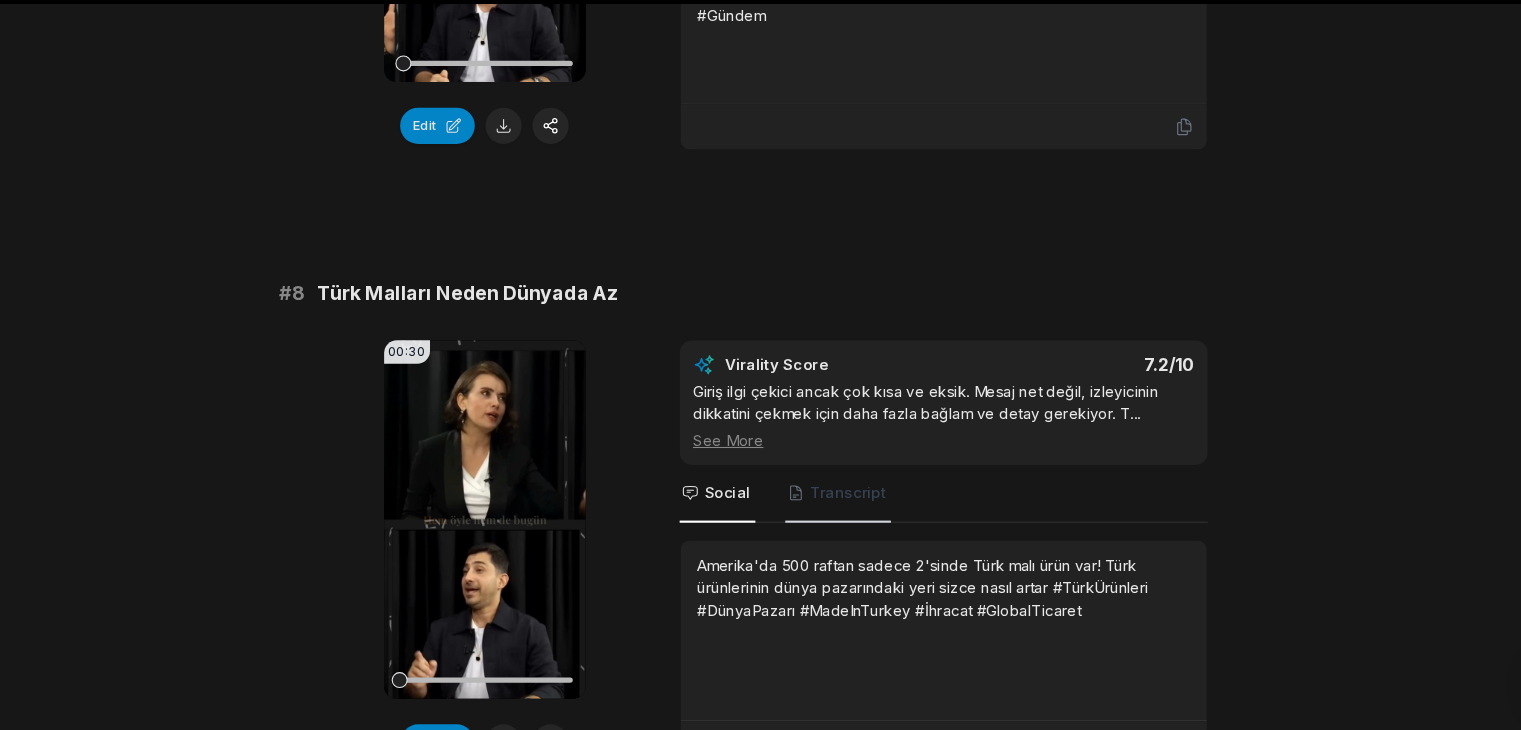 click on "Transcript" at bounding box center (810, 507) 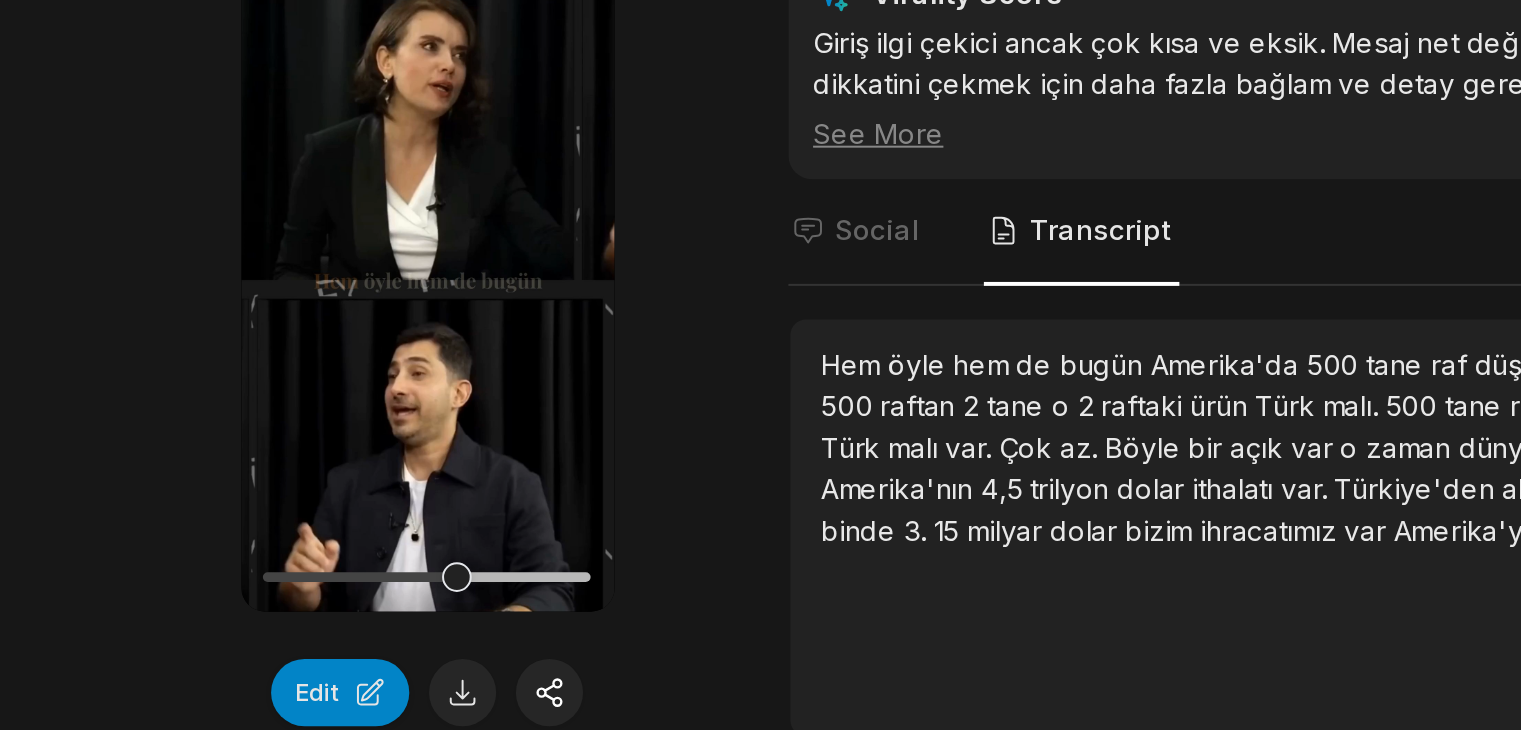 scroll, scrollTop: 4179, scrollLeft: 0, axis: vertical 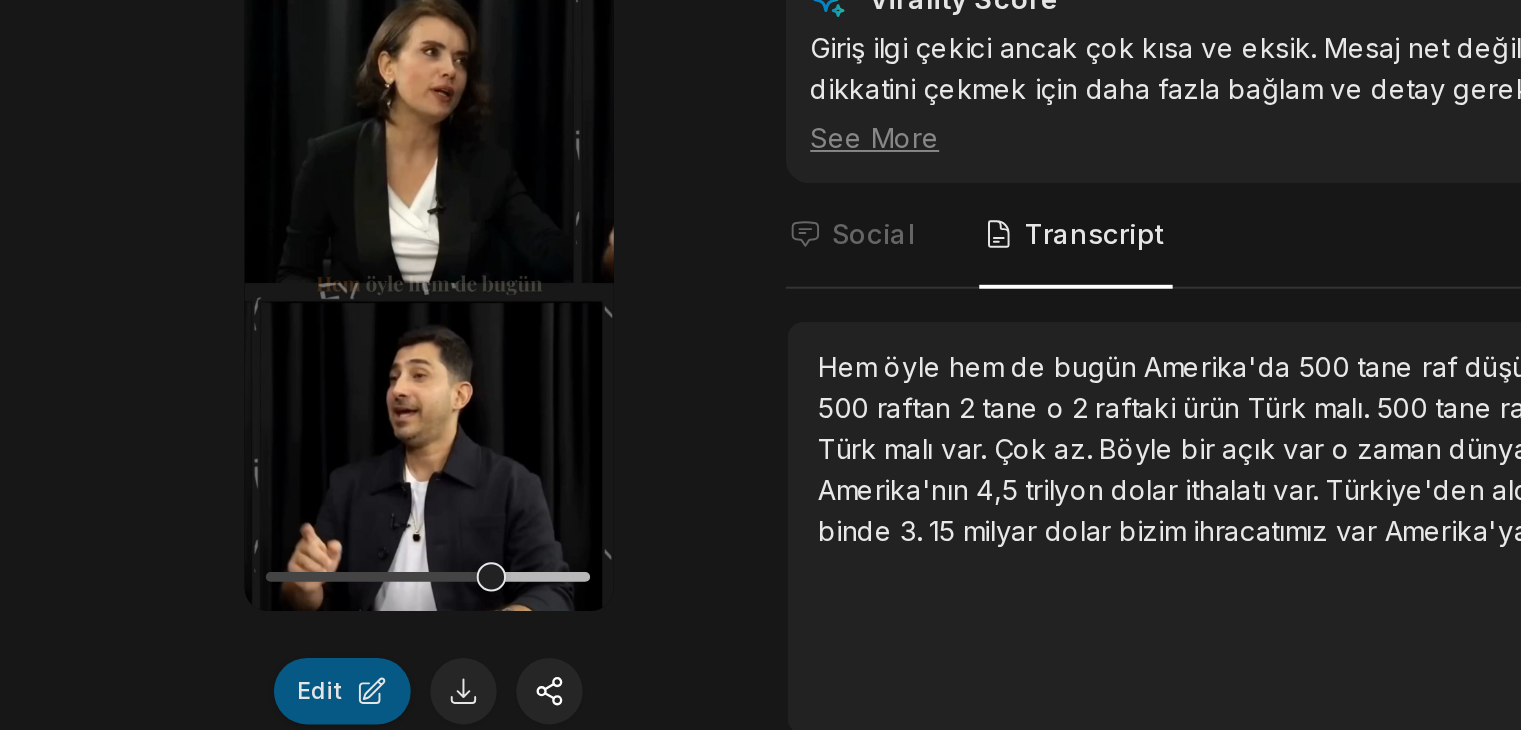 click on "Edit" at bounding box center [425, 549] 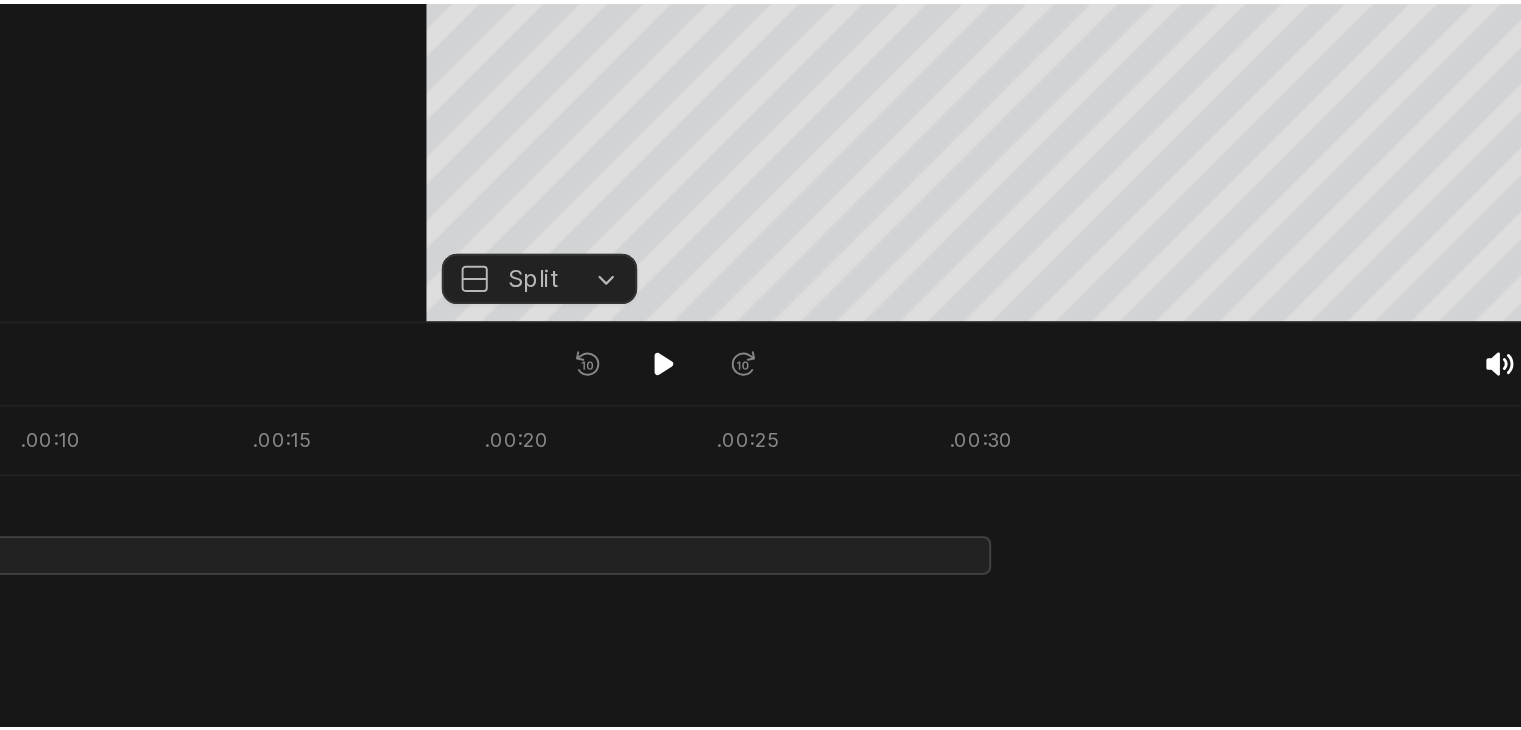 scroll, scrollTop: 0, scrollLeft: 0, axis: both 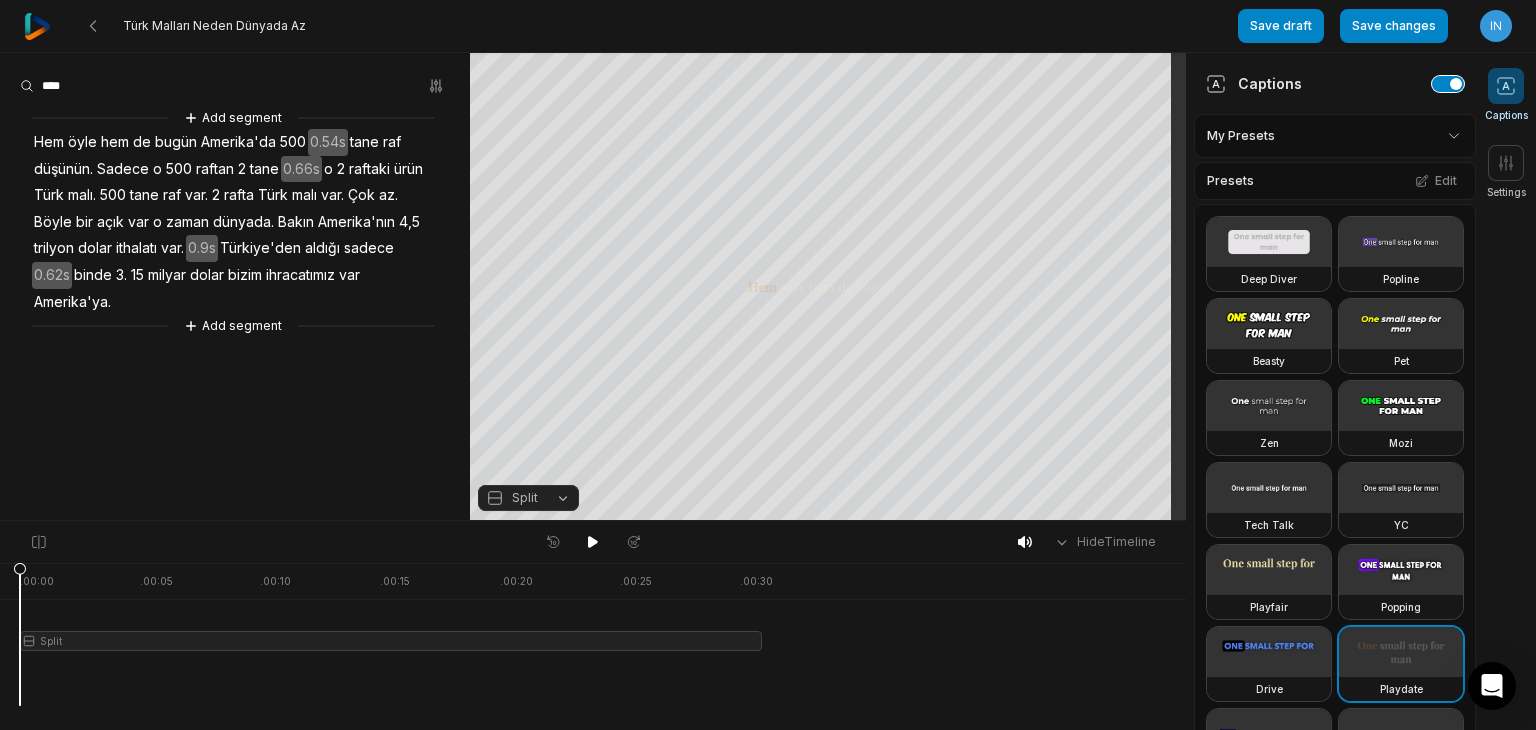 click at bounding box center [1448, 84] 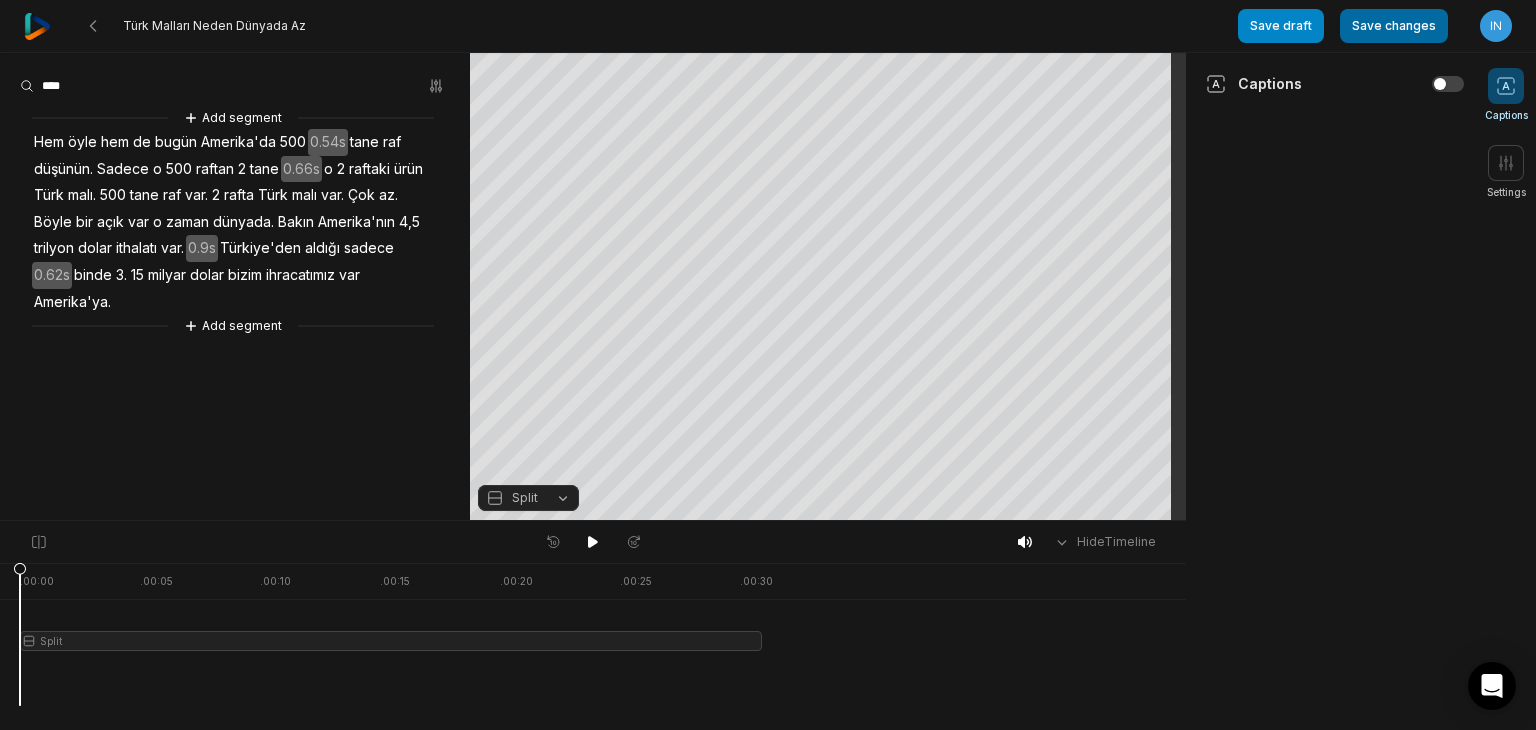 click on "Save changes" at bounding box center [1394, 26] 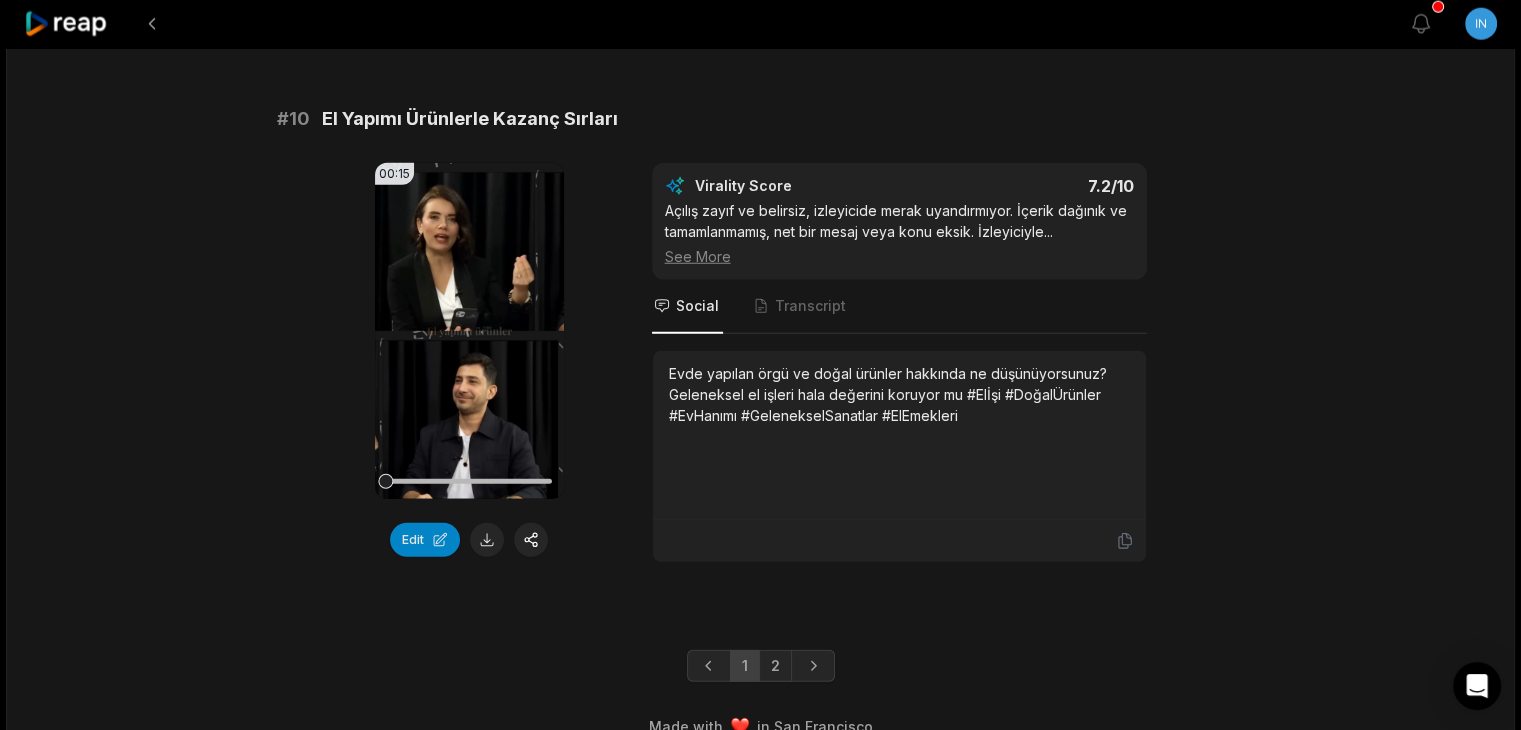 scroll, scrollTop: 5362, scrollLeft: 0, axis: vertical 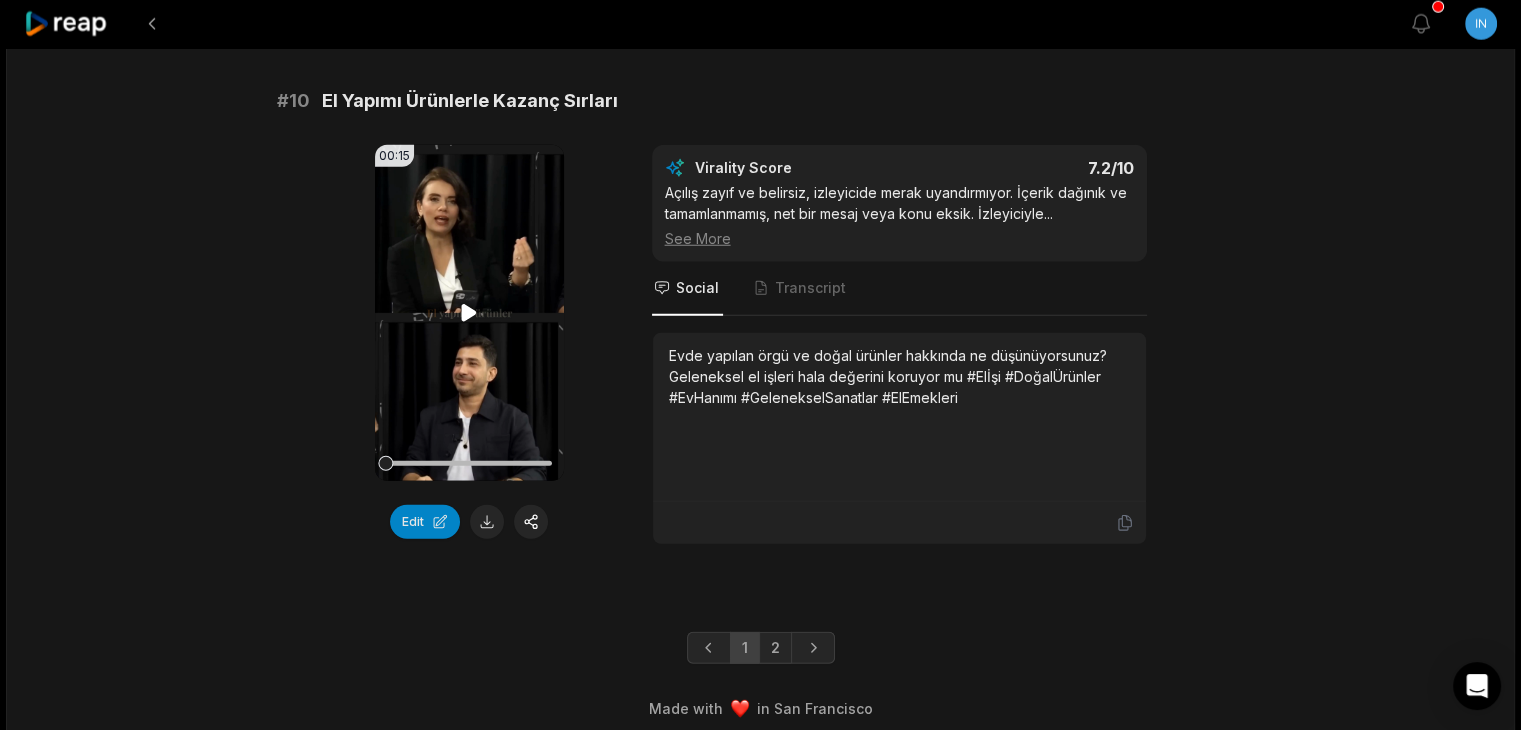 click on "Your browser does not support mp4 format." at bounding box center [469, 313] 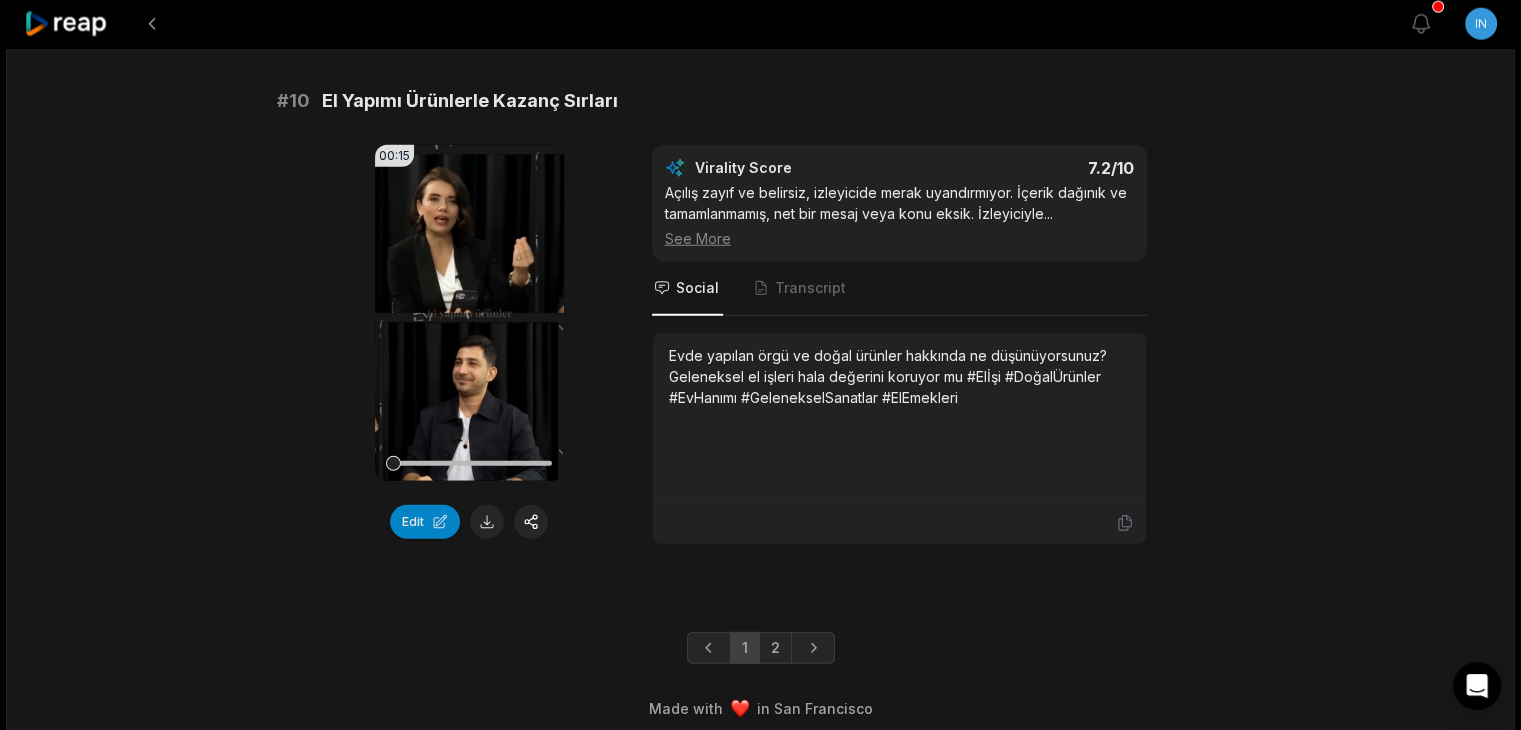 click on "Virality Score 7.2 /10 Açılış zayıf ve belirsiz, izleyicide merak uyandırmıyor. İçerik dağınık ve tamamlanmamış, net bir mesaj veya konu eksik. İzleyiciyle  ...   See More" at bounding box center (899, 203) 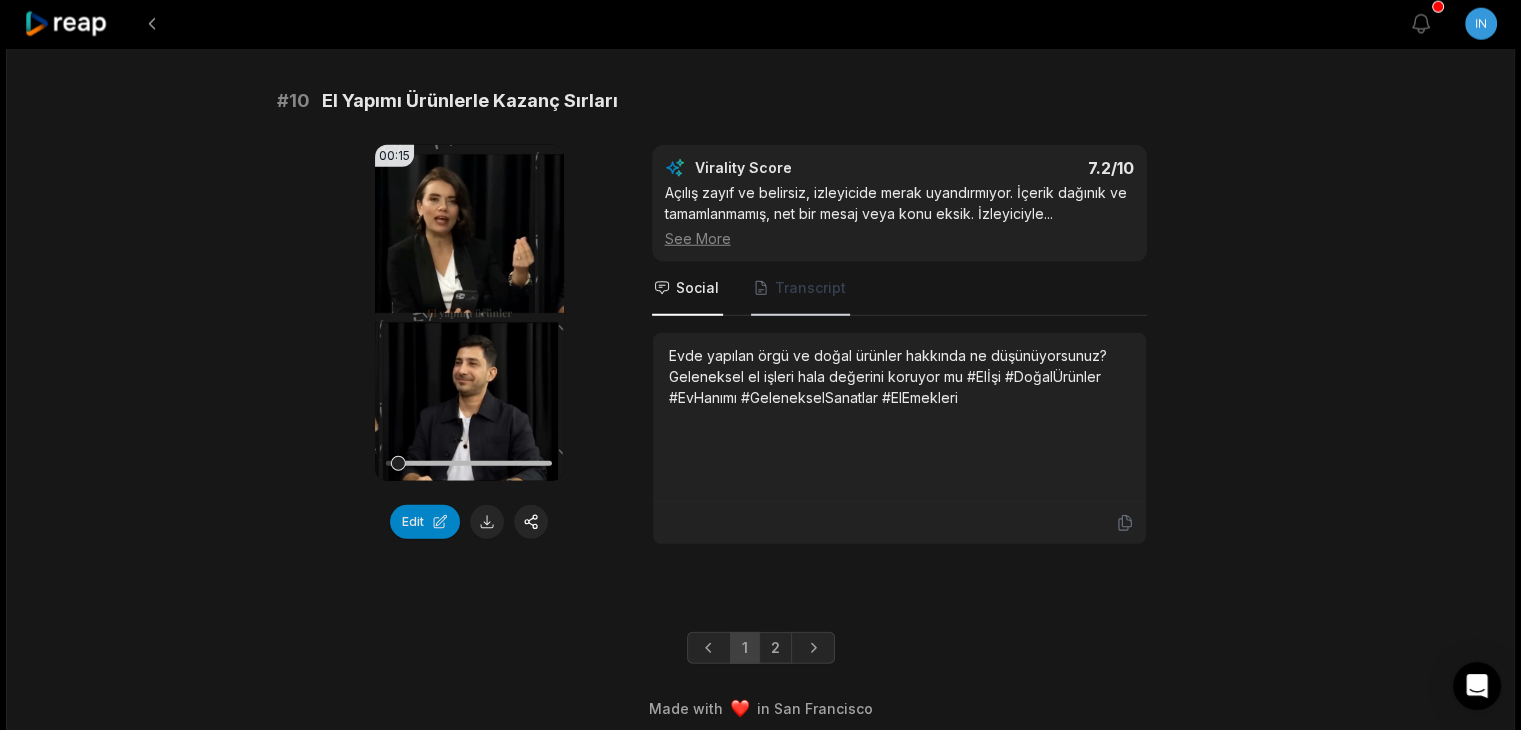 click on "Transcript" at bounding box center (810, 288) 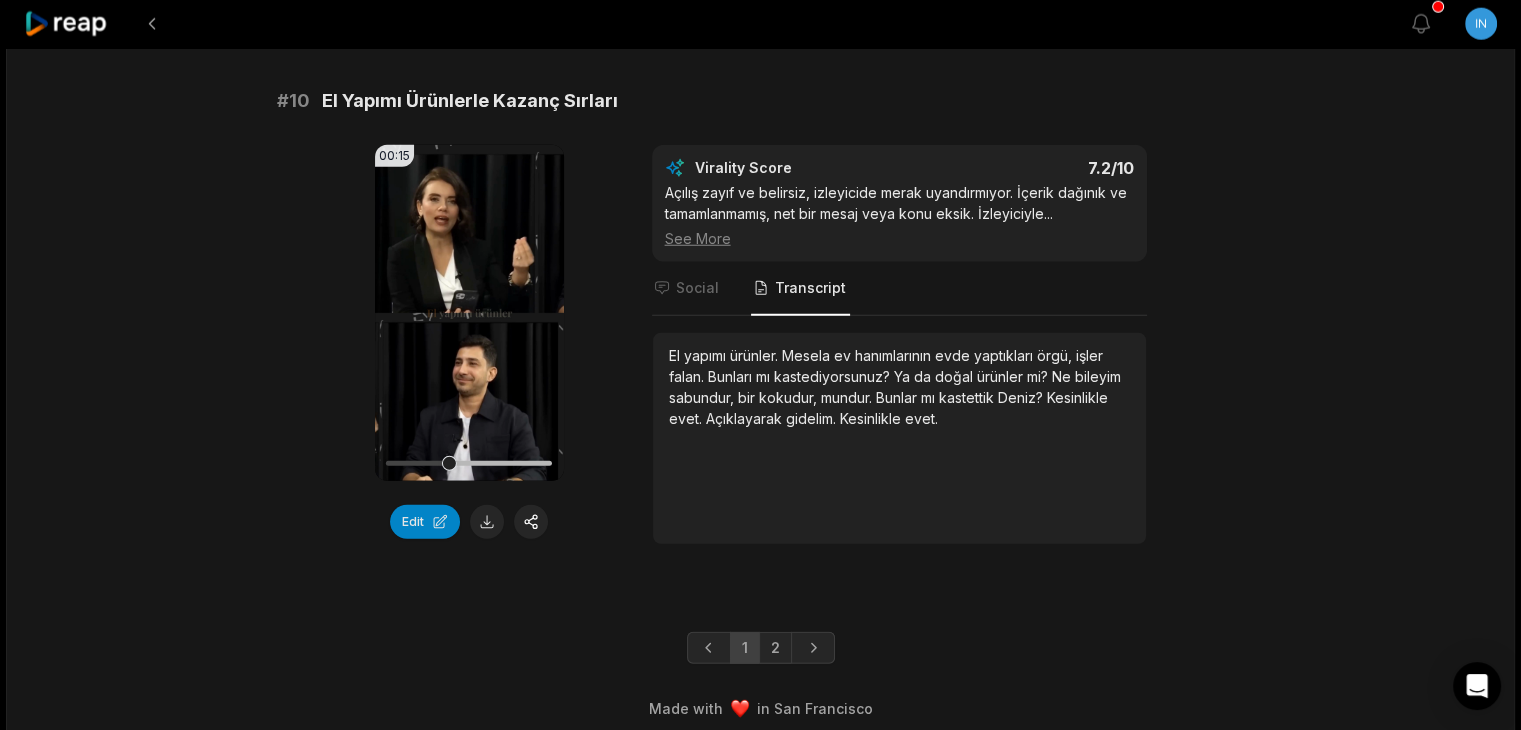 click on "43:08 Bu İşi Yapın DOLARLA PARA KAZANIN Dünyada Yok Sadece Türkiye'de Var Bu Ürünleri Satarsan...? 3 months ago Turkish tr 00:00  -  43:08 Portrait 30   fps Playdate # 1 E-İhracat Eğitimiyle Dolar Kazan 00:21 Your browser does not support mp4 format. Edit Virality Score 8.2 /10 Güçlü bir merak uyandıran başlangıç var ancak biraz dağınık ve netlik eksikliği bulunuyor. İçerik tamamlanmamış gibi, izleyicinin tam ...   See More Social Transcript E-ticaret ve e-ihracatta indirim kodları nasıl kullanılır? Mert Bey’den A’dan Z’ye tüm detayları öğrenmeye hazır mısınız?
#eTicaret #eİhracat #DijitalPazarlama #OnlineSatış #İndirimKodu # 2 Amazon’da Türk Ürünleriyle Dünya Pazarı 00:24 Your browser does not support mp4 format. Edit Virality Score 8.2 /10 Güçlü bir başlangıç sorusu ile dikkat çekiyor ancak devamı eksik ve tamamlanmamış görünüyor. İçerik net değil, izleyicinin tam olarak ...   See More Social Transcript # 3 00:28 Edit Virality Score 8.2" at bounding box center [760, -2288] 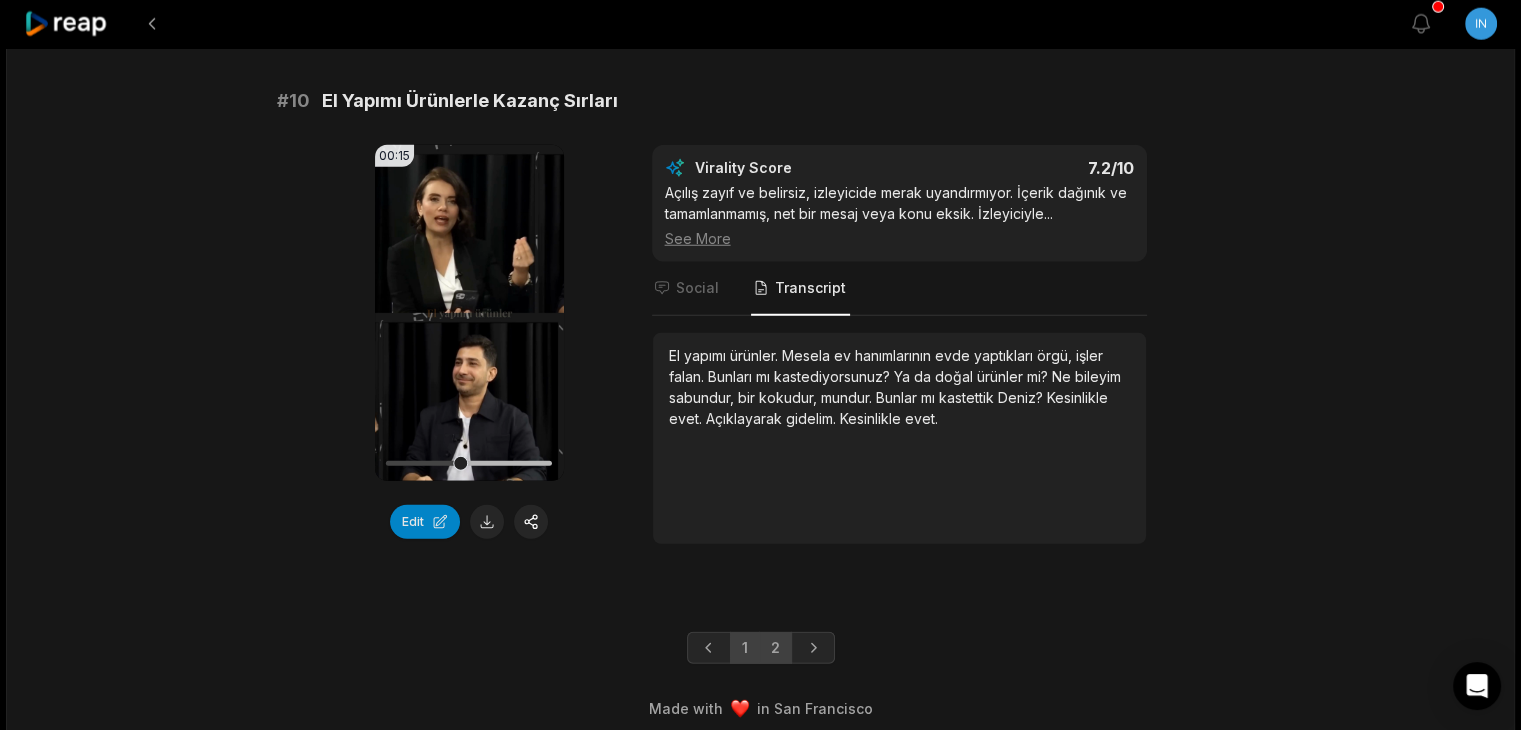 click on "2" at bounding box center (775, 648) 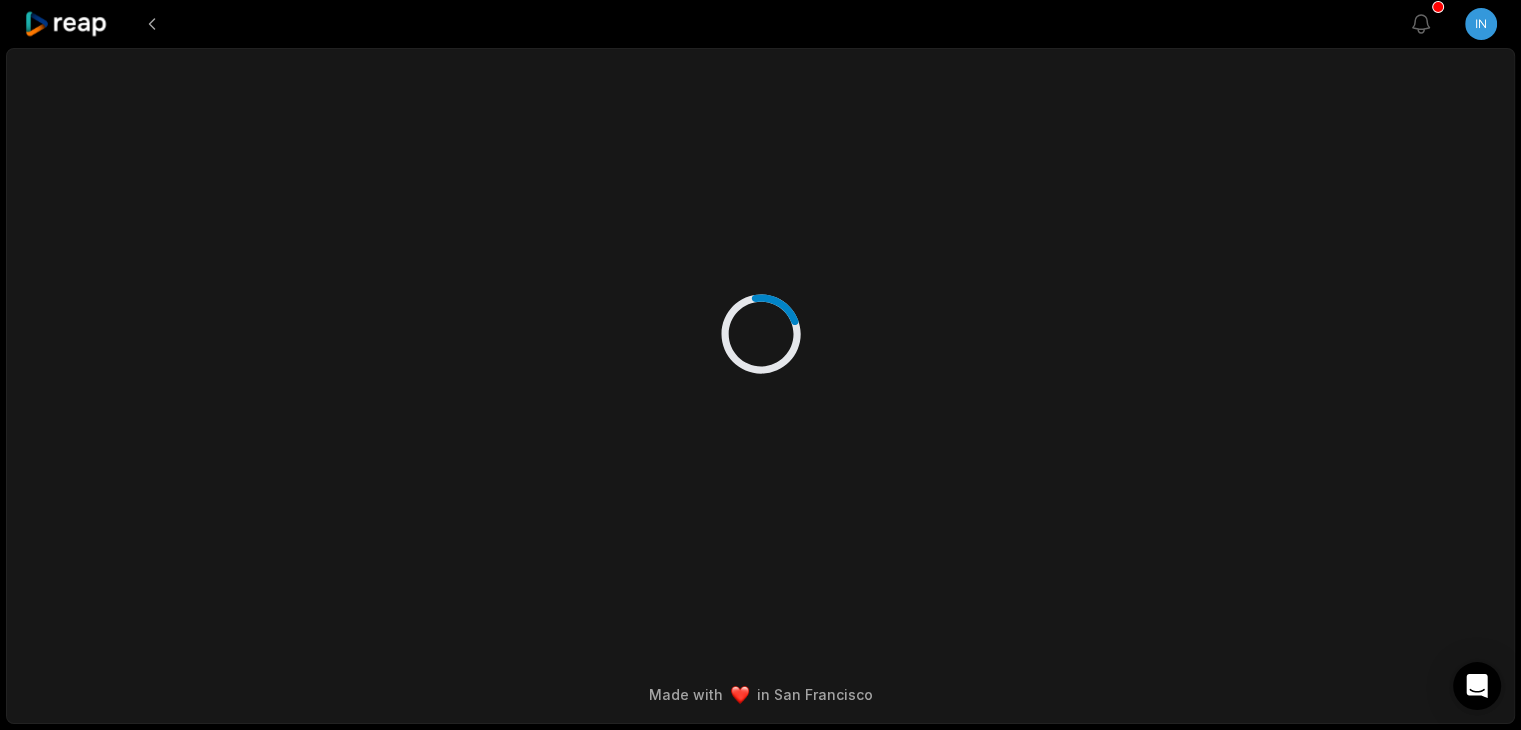 scroll, scrollTop: 0, scrollLeft: 0, axis: both 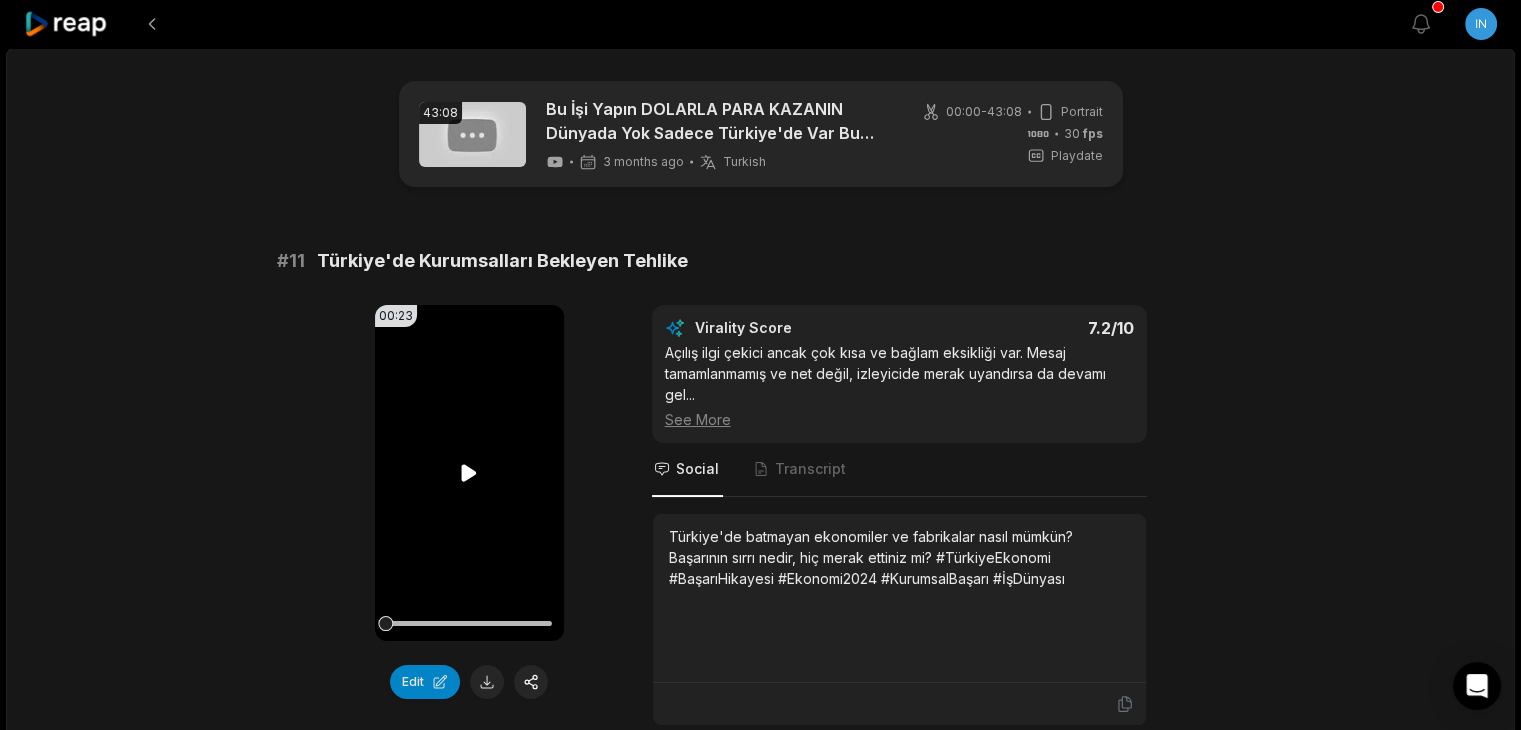 click on "Your browser does not support mp4 format." at bounding box center (469, 473) 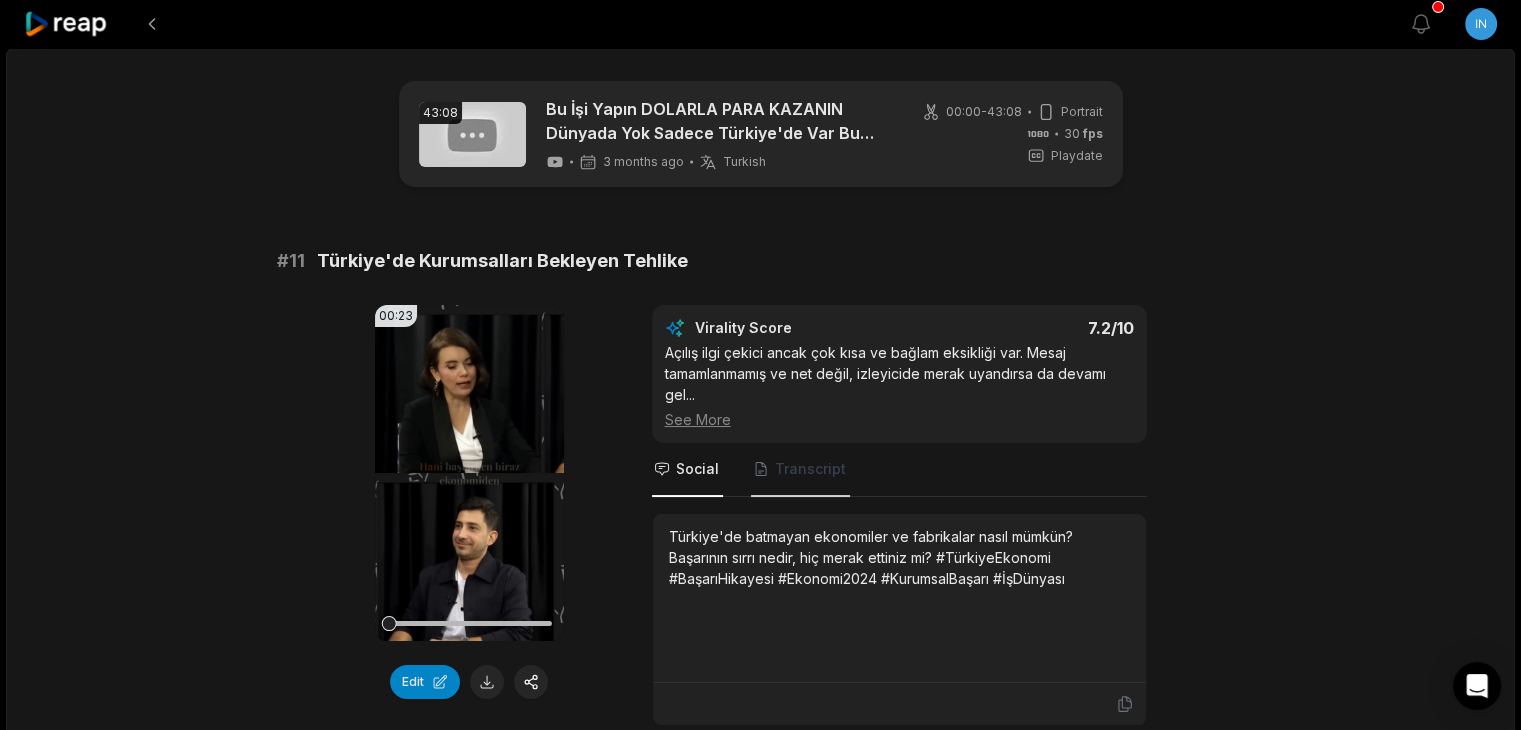 click on "Transcript" at bounding box center [810, 469] 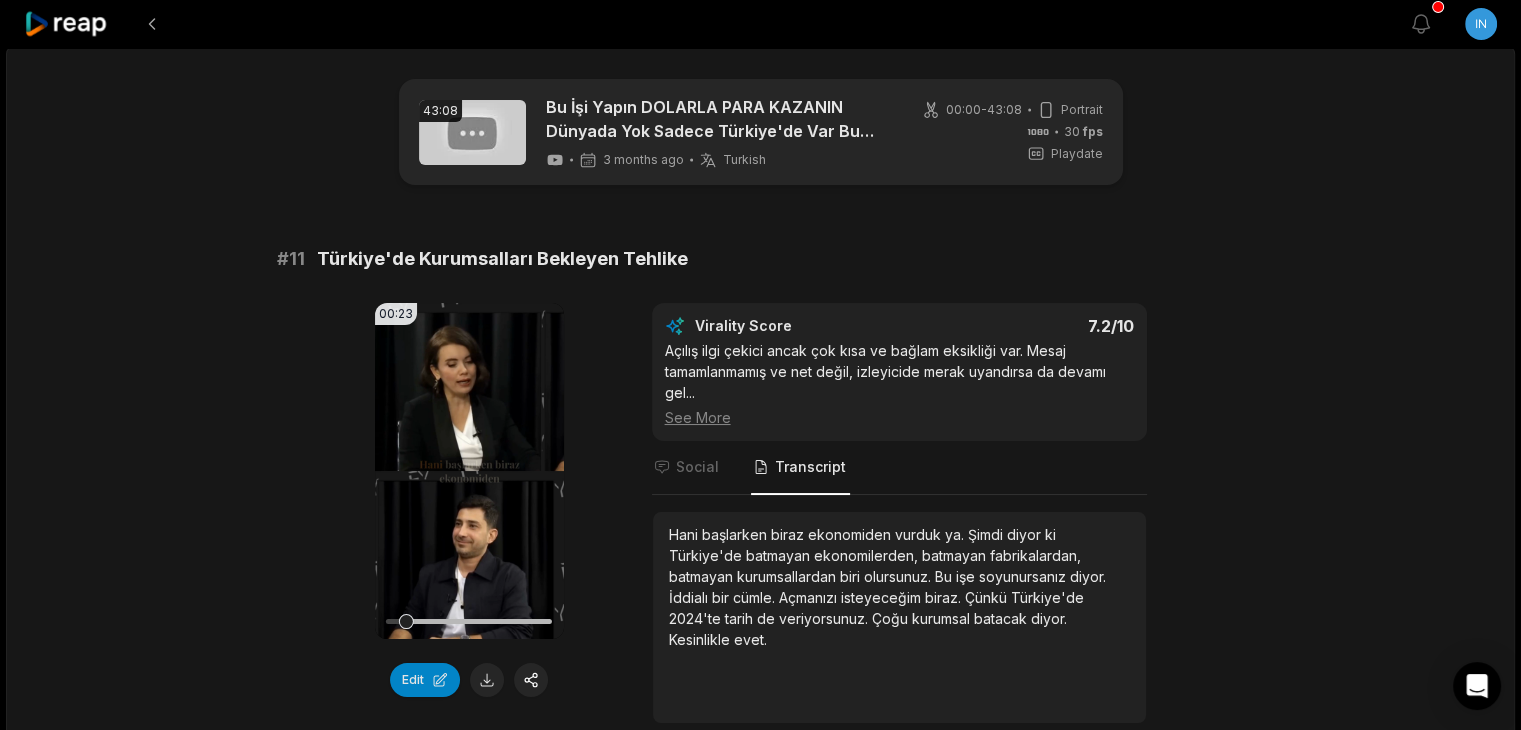 scroll, scrollTop: 2, scrollLeft: 0, axis: vertical 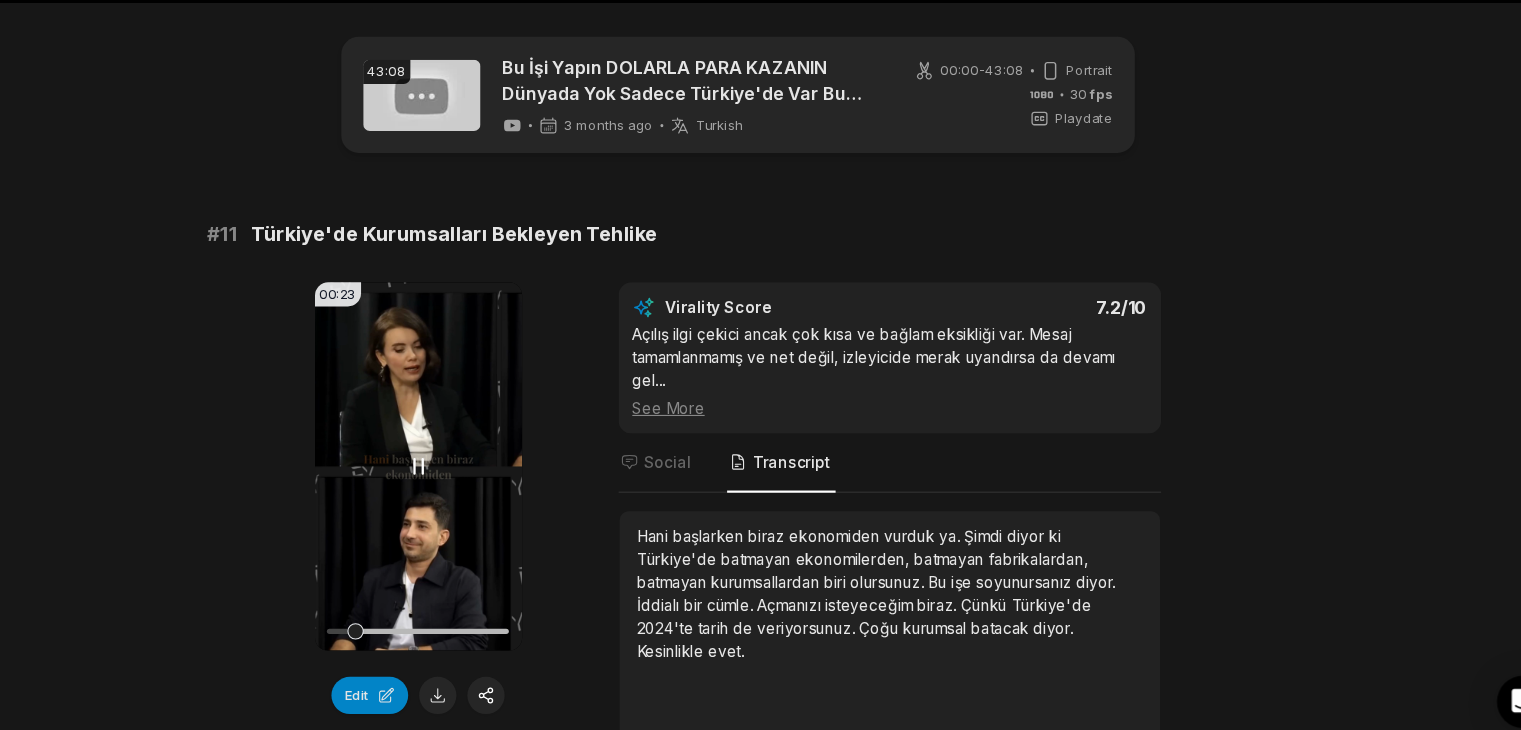 click on "Your browser does not support mp4 format." at bounding box center [469, 471] 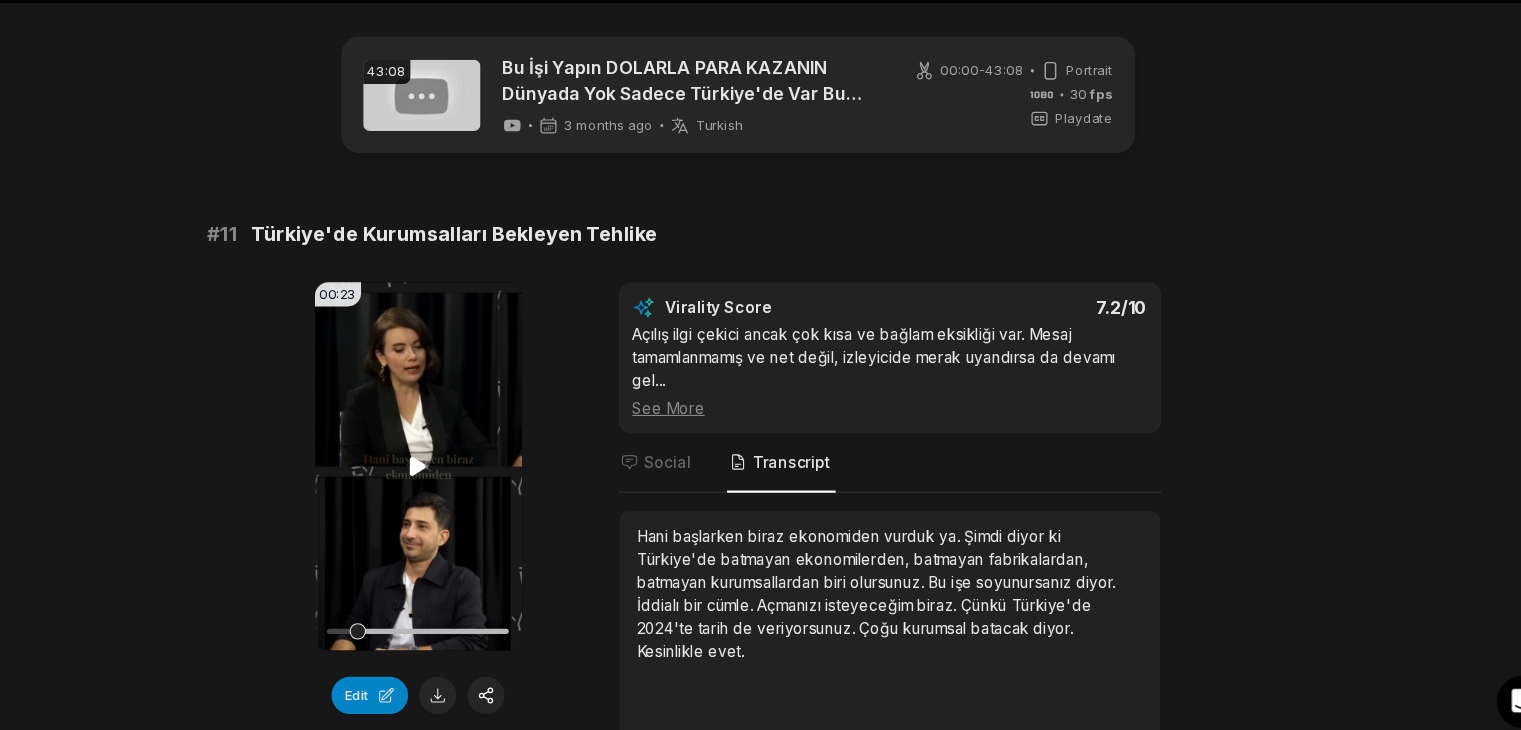 scroll, scrollTop: 194, scrollLeft: 0, axis: vertical 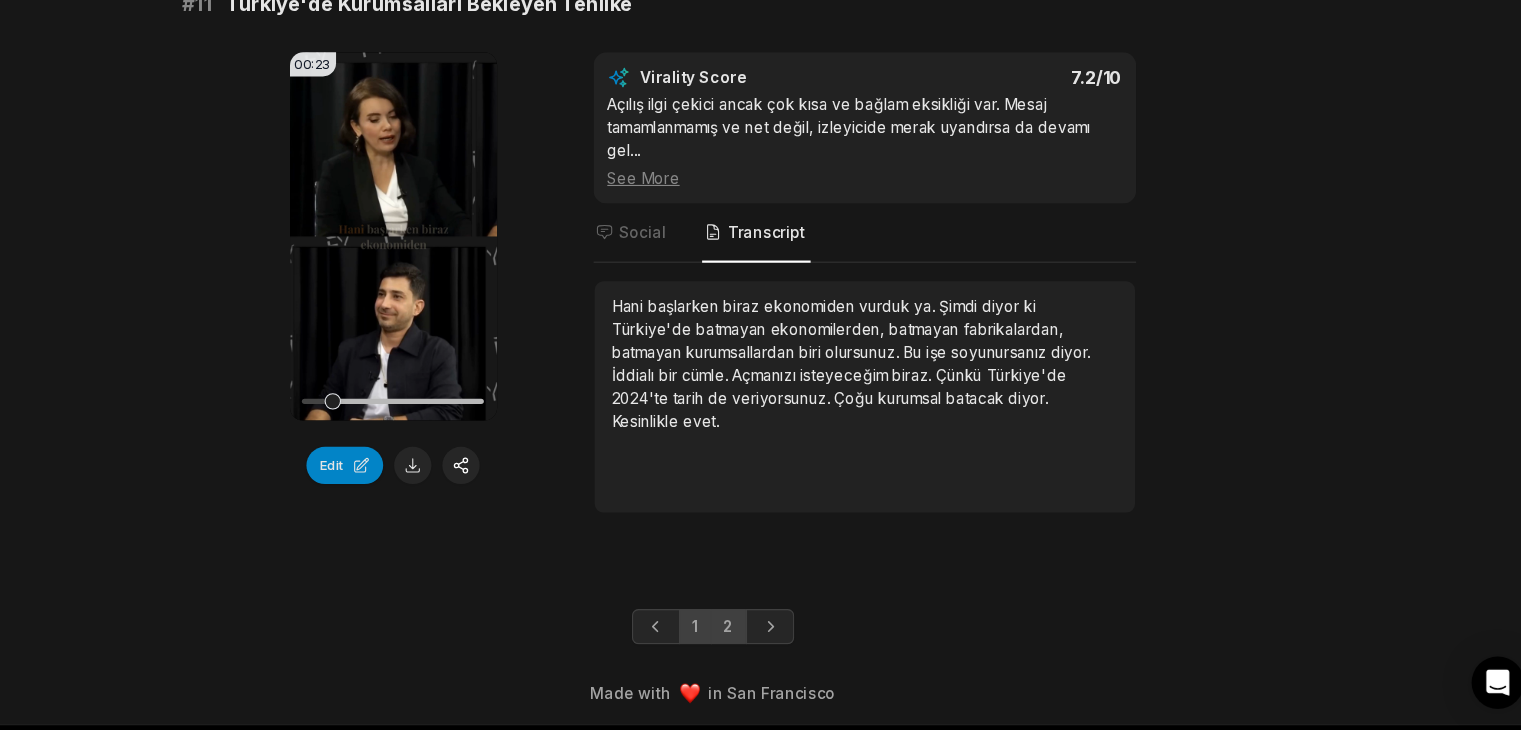 click on "1" at bounding box center [745, 635] 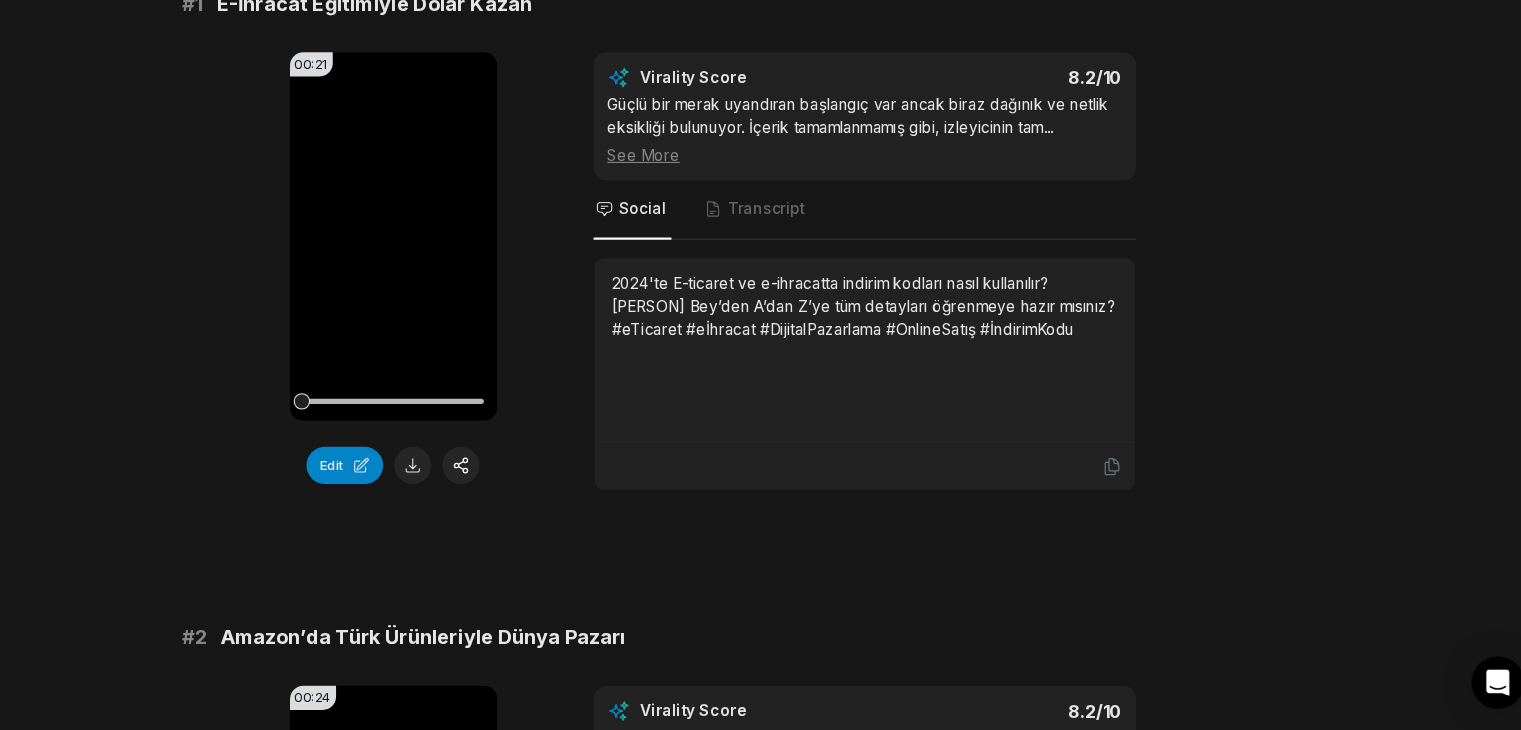 scroll, scrollTop: 0, scrollLeft: 0, axis: both 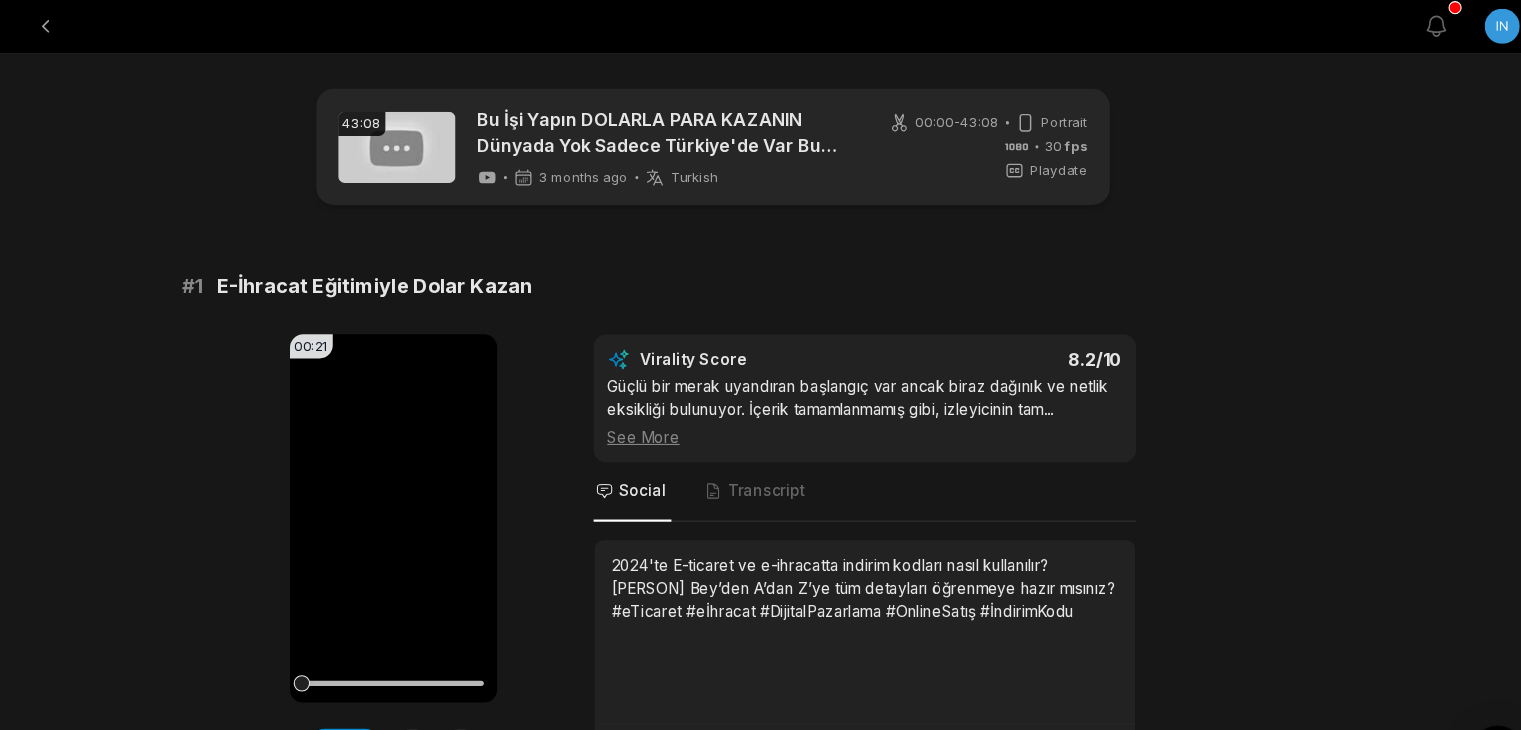 drag, startPoint x: 514, startPoint y: 478, endPoint x: 800, endPoint y: 399, distance: 296.7103 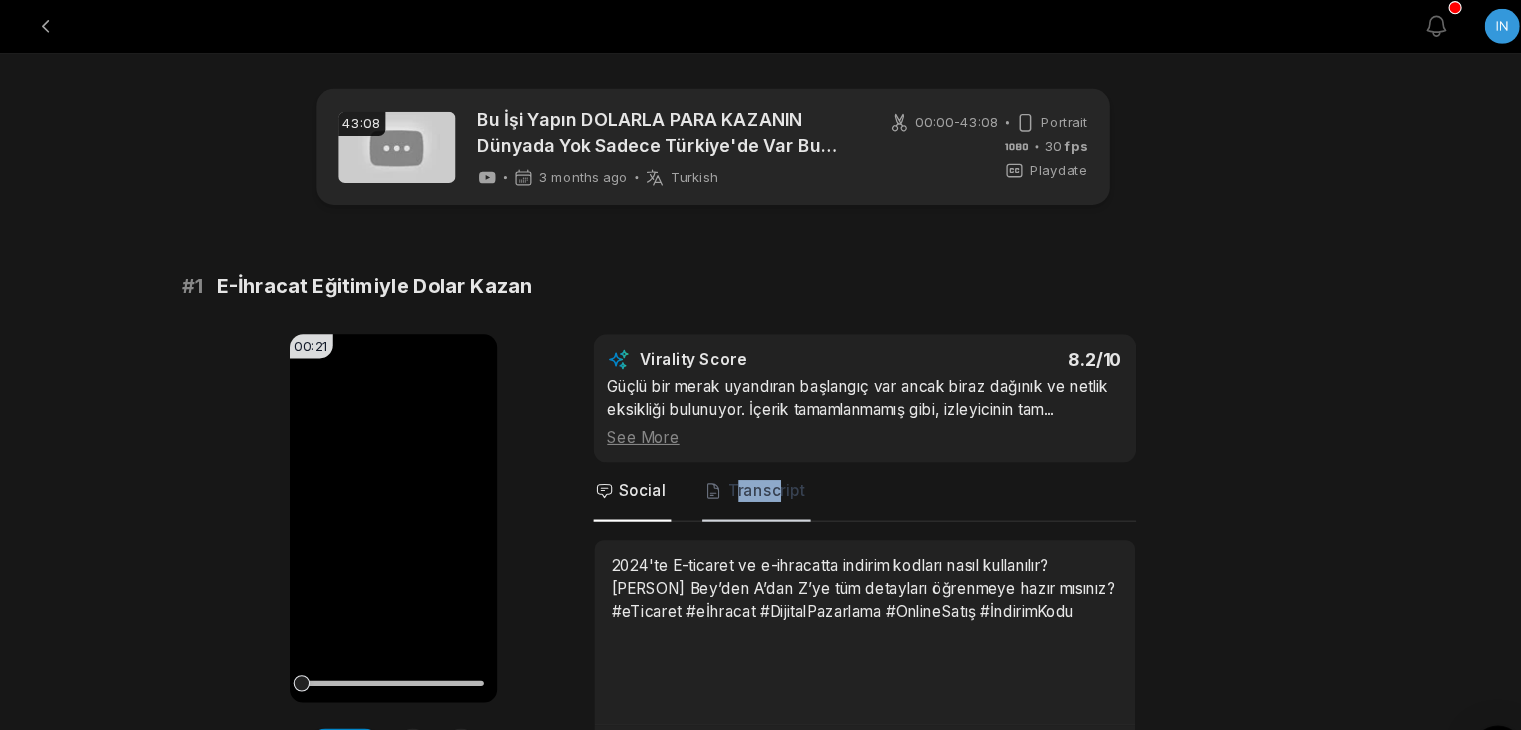 drag, startPoint x: 815, startPoint y: 435, endPoint x: 779, endPoint y: 462, distance: 45 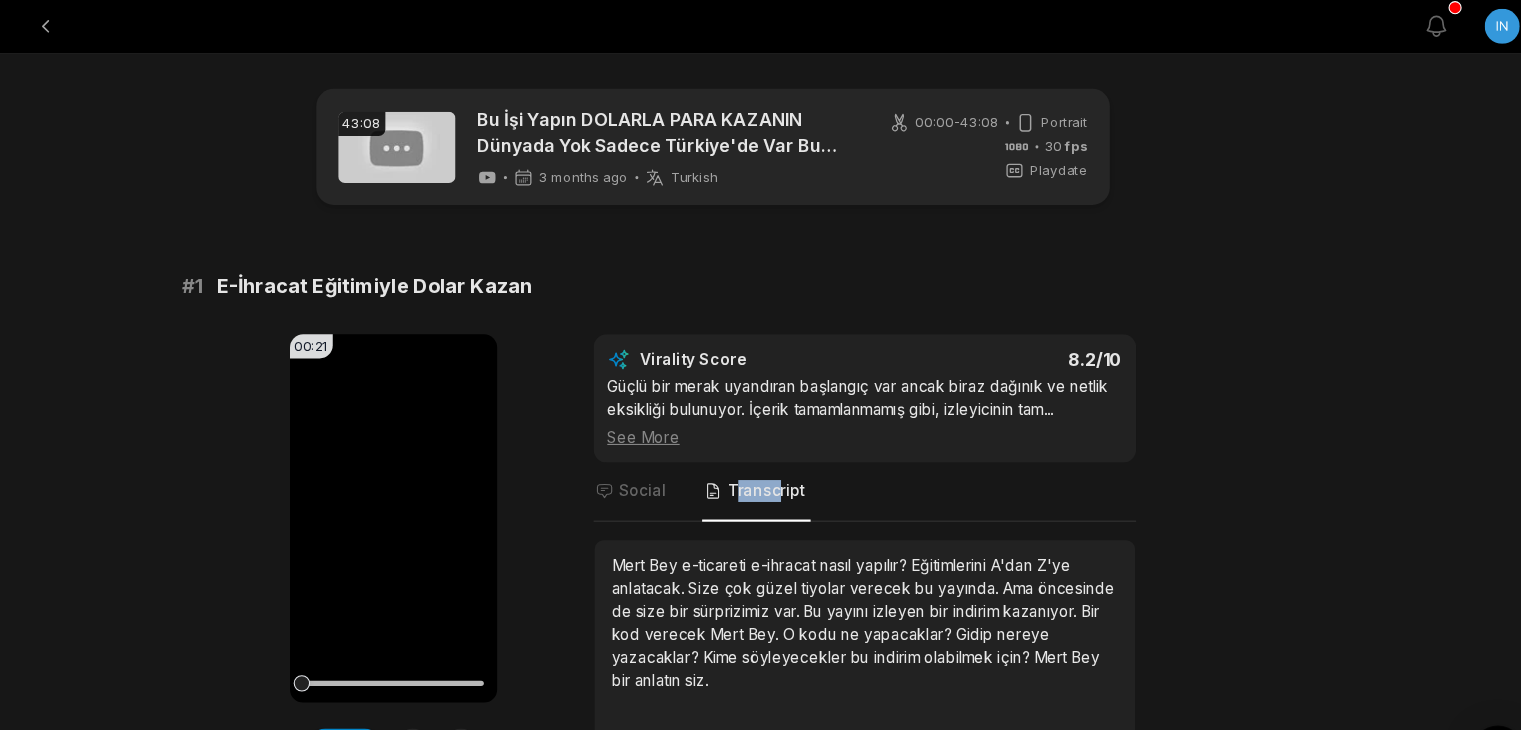 click on "Transcript" at bounding box center [800, 449] 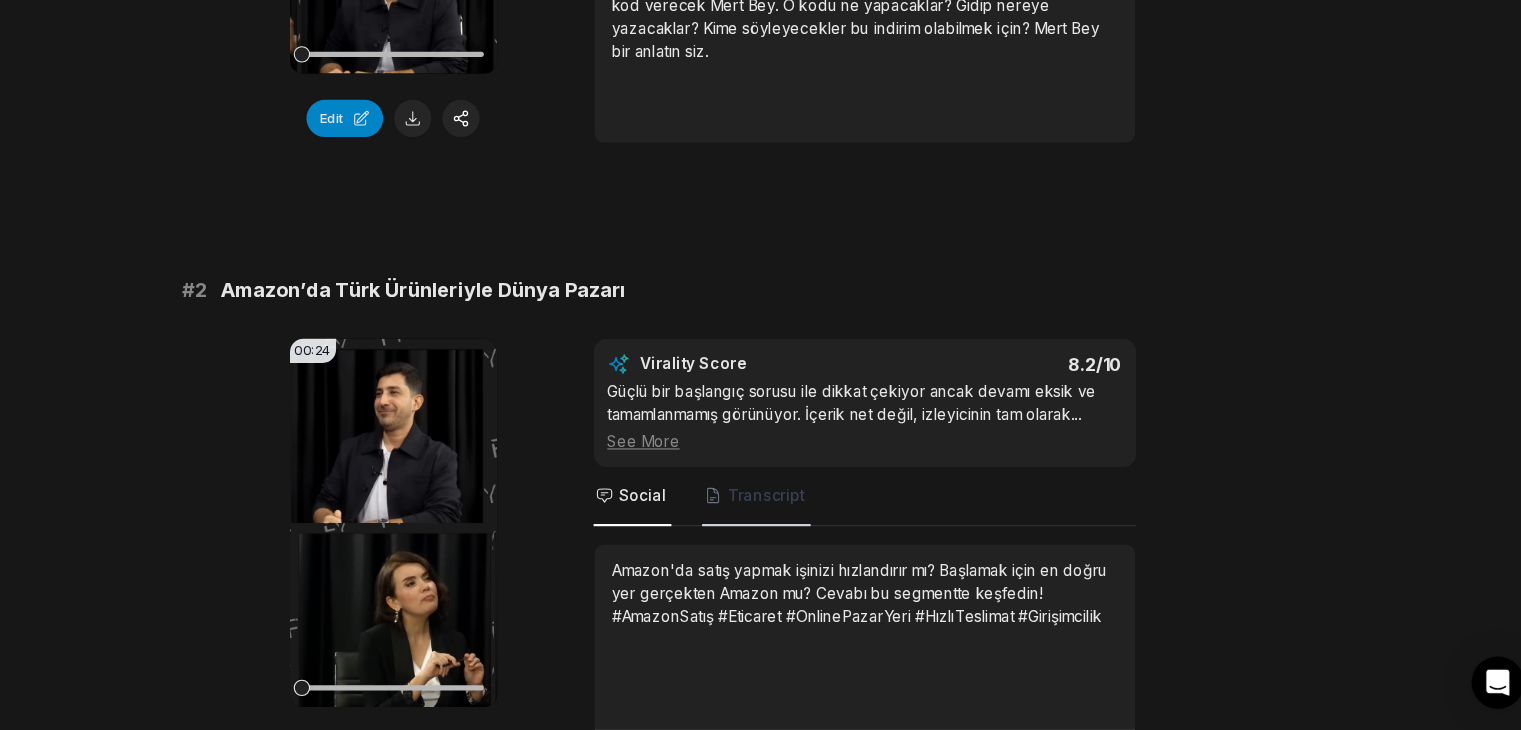 scroll, scrollTop: 529, scrollLeft: 0, axis: vertical 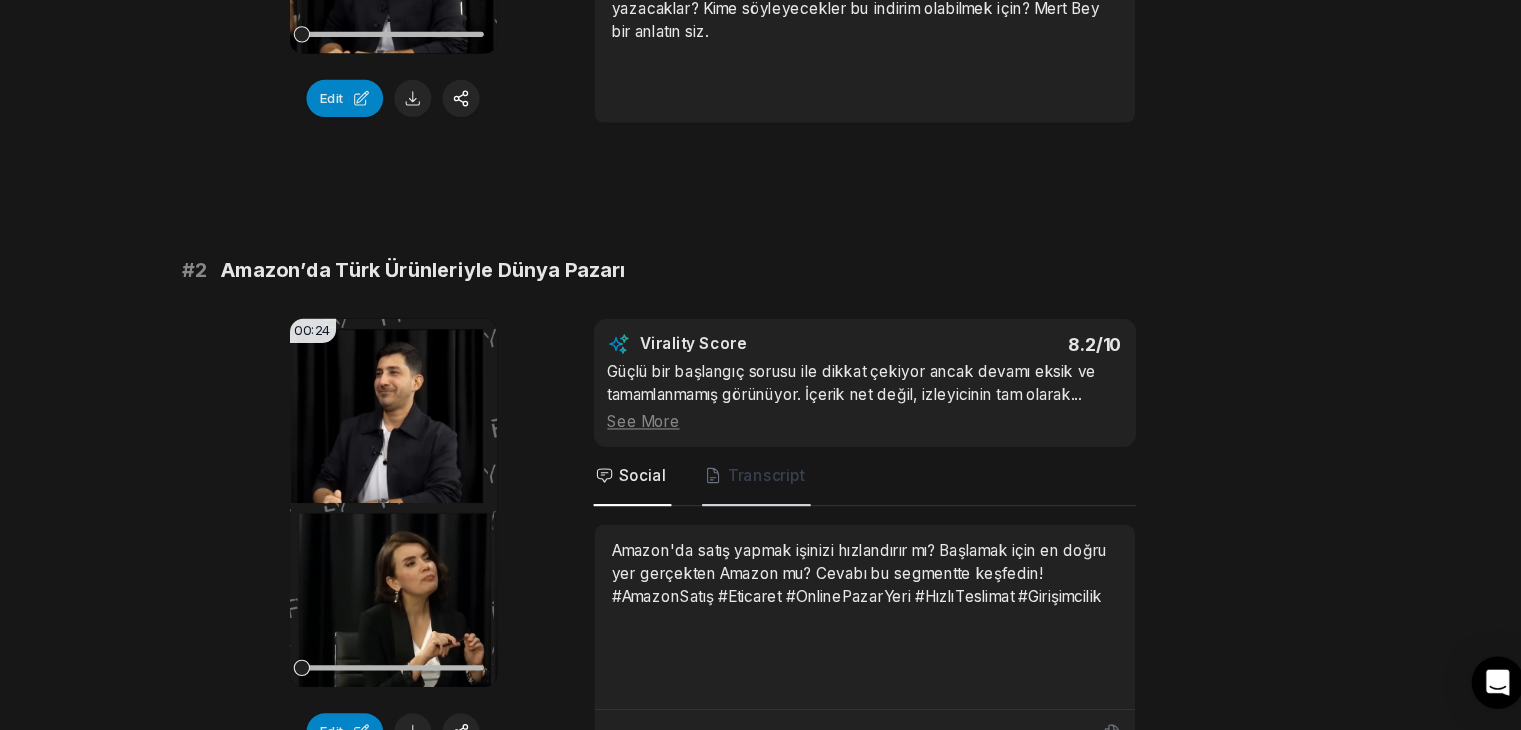 click on "Transcript" at bounding box center (810, 497) 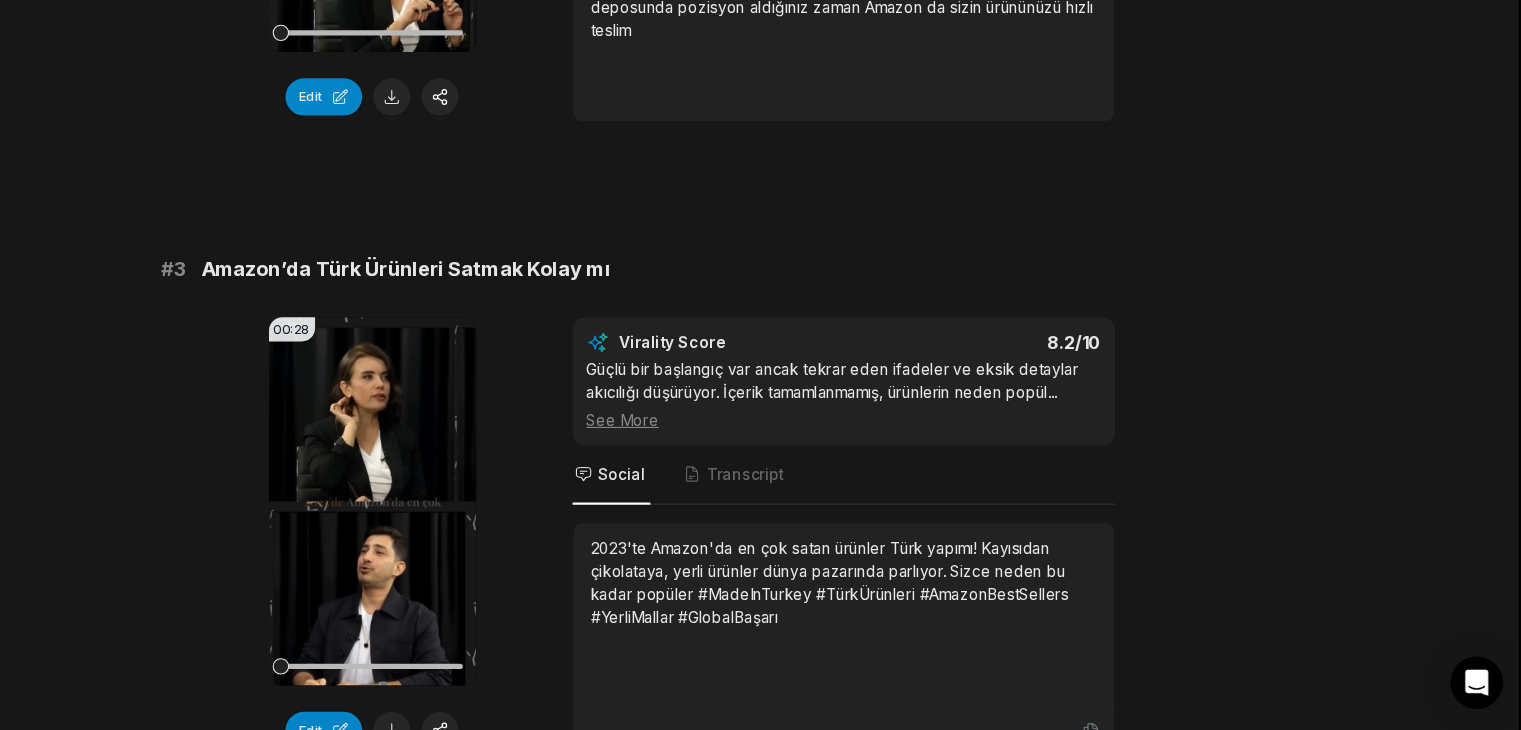 scroll, scrollTop: 1109, scrollLeft: 0, axis: vertical 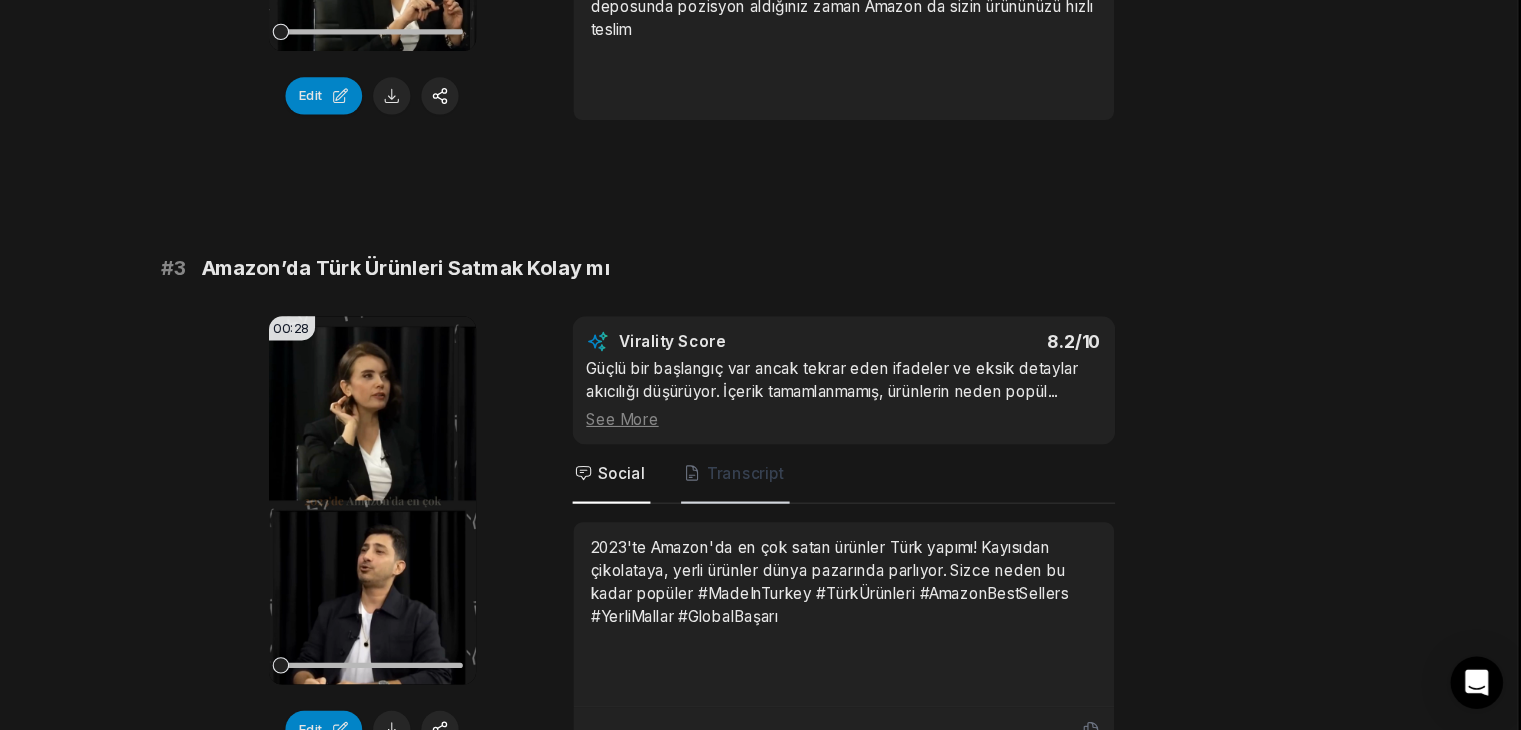 click on "Transcript" at bounding box center [800, 496] 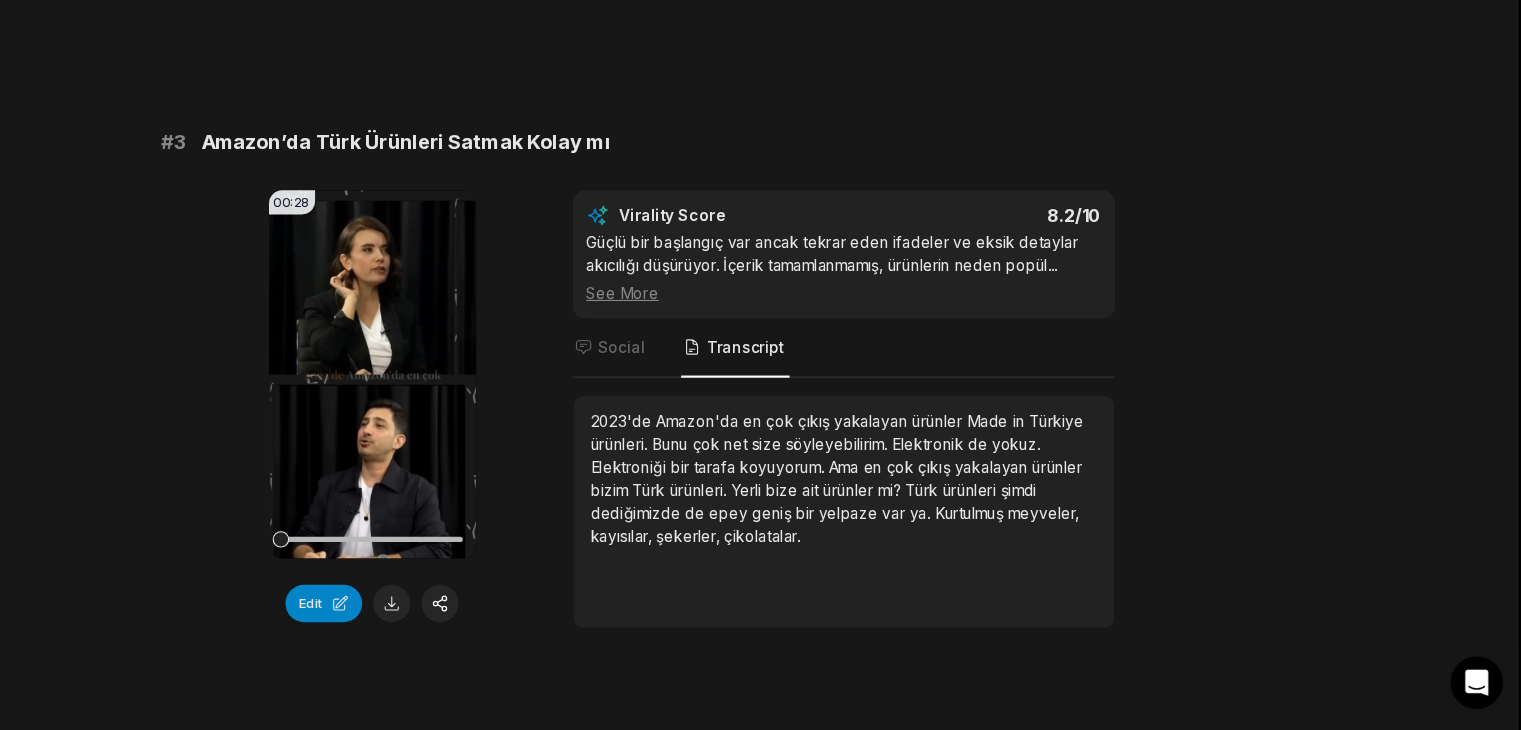 scroll, scrollTop: 1229, scrollLeft: 0, axis: vertical 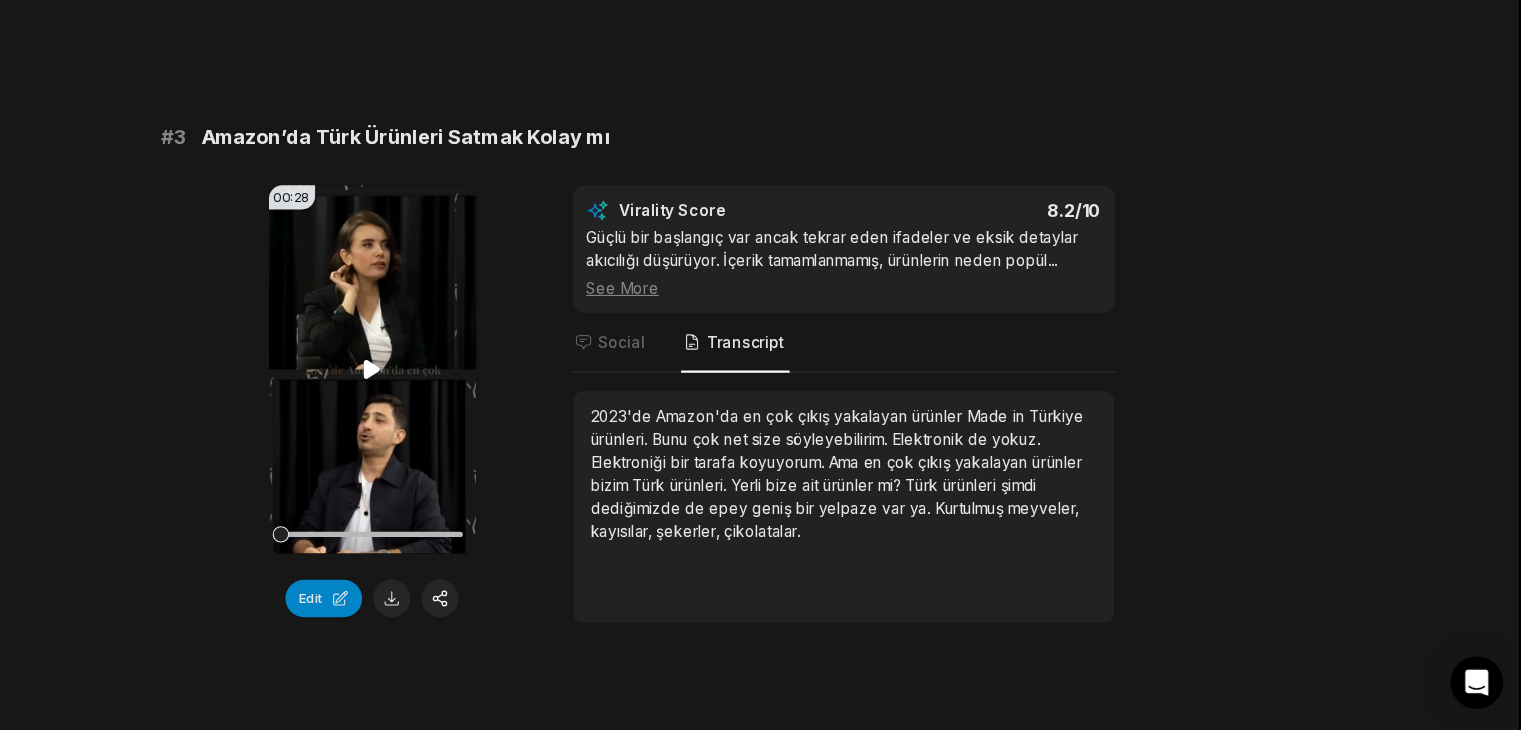 click on "Your browser does not support mp4 format." at bounding box center (469, 400) 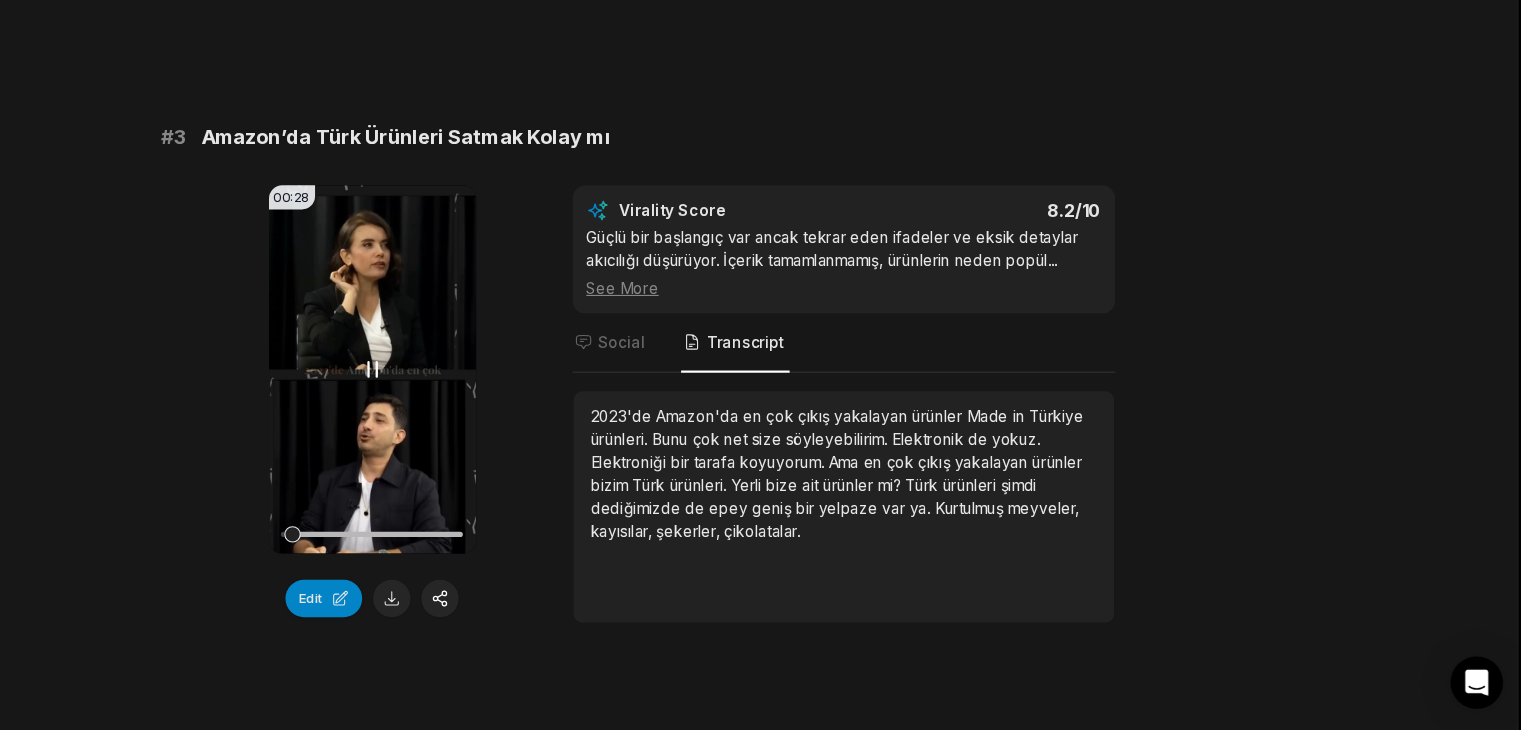 click on "Your browser does not support mp4 format." at bounding box center (469, 400) 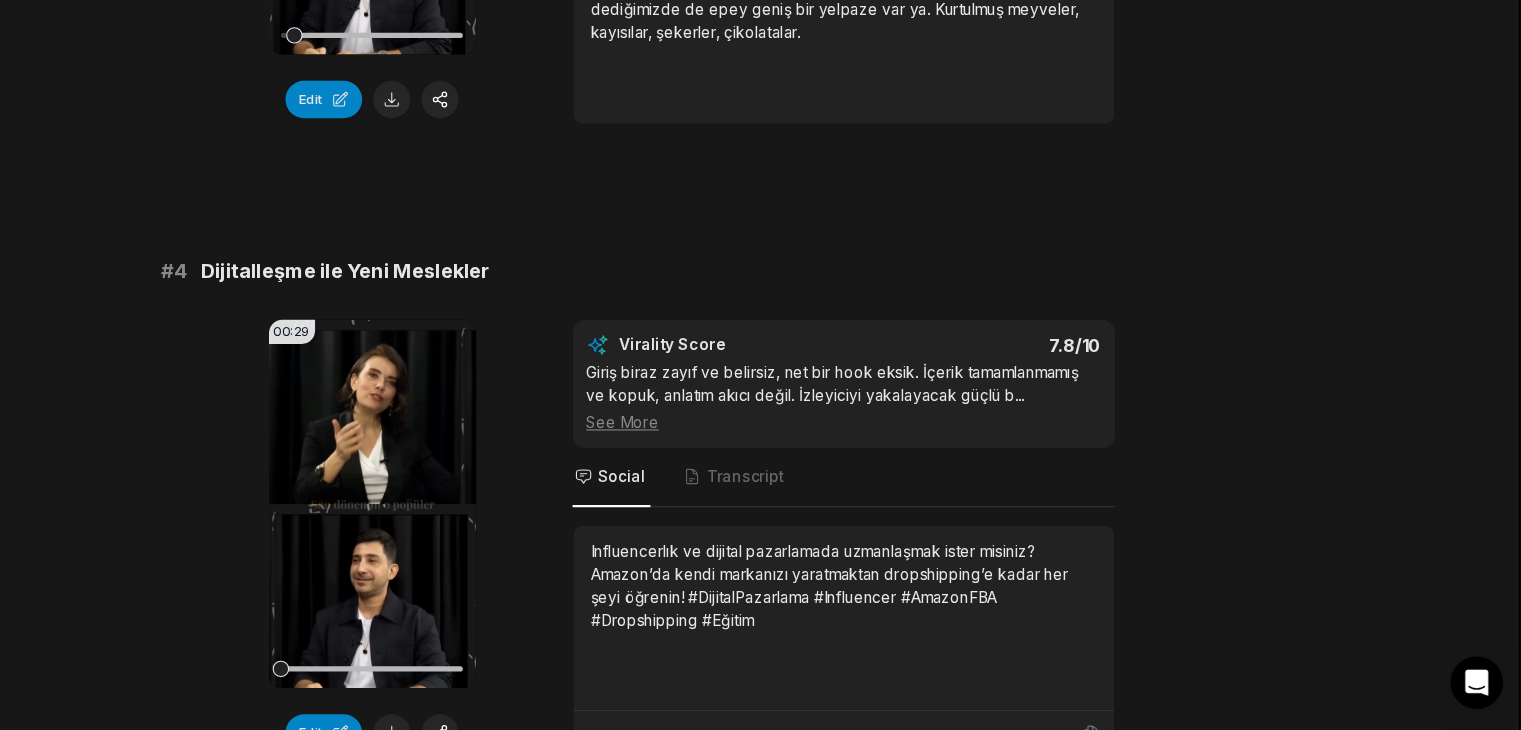 scroll, scrollTop: 1722, scrollLeft: 0, axis: vertical 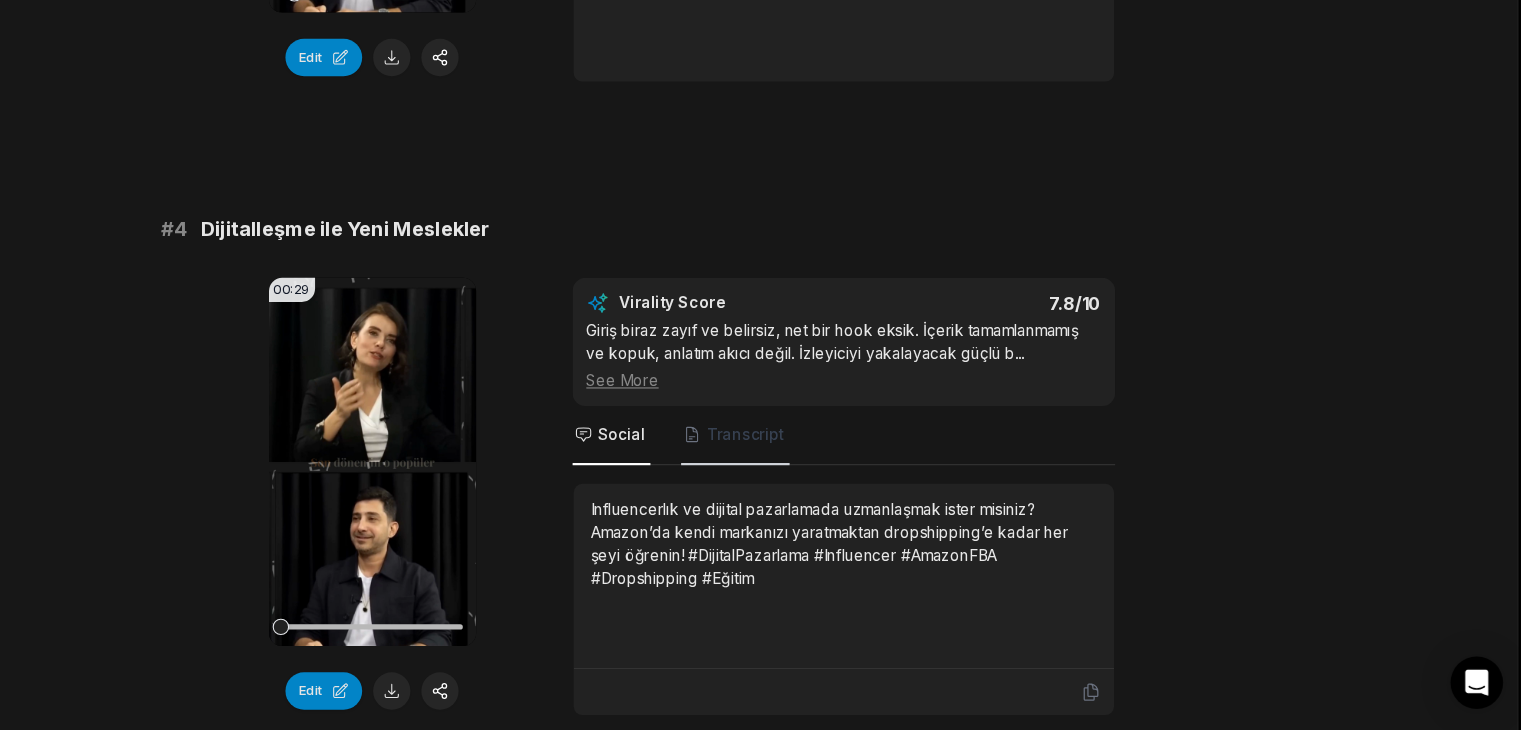 click on "Transcript" at bounding box center (810, 460) 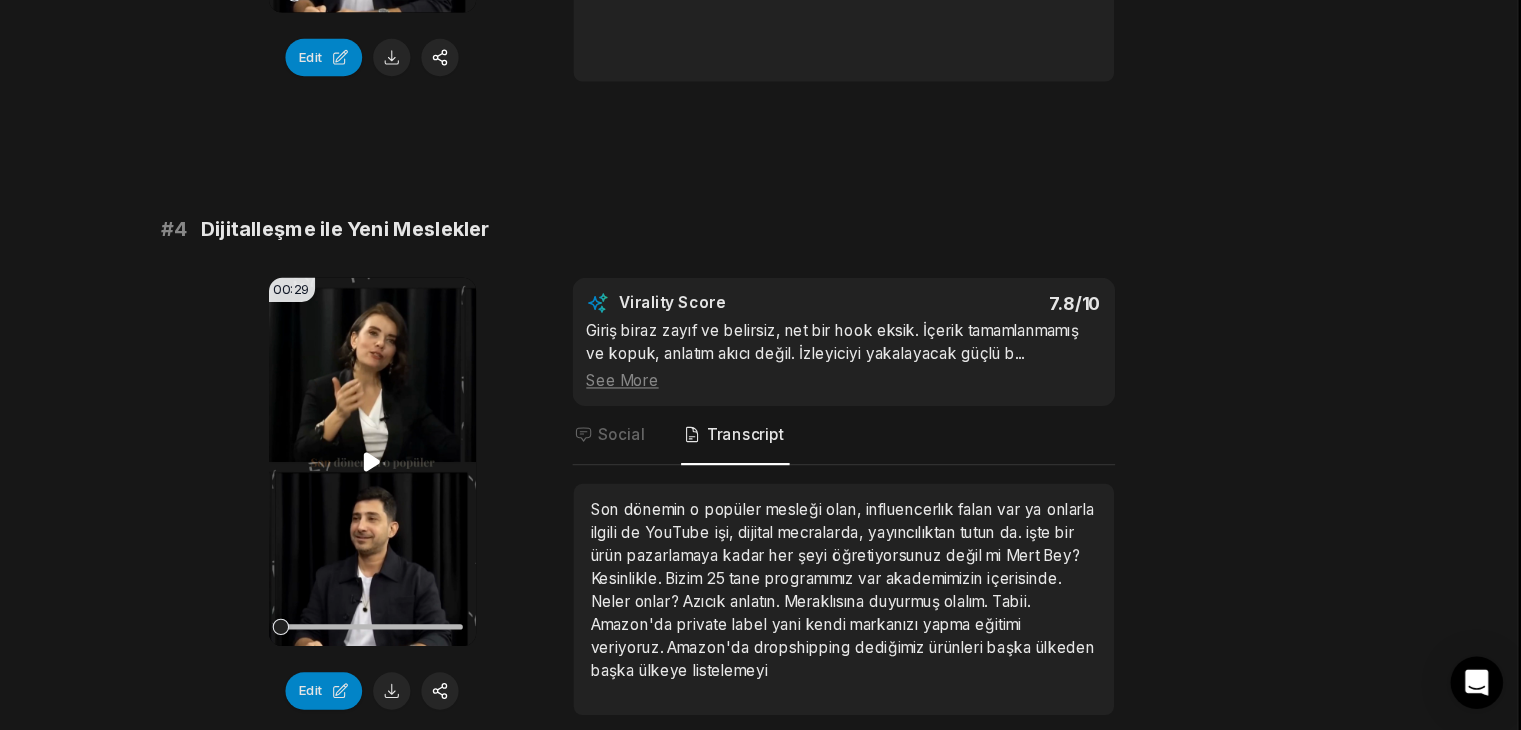 click on "Your browser does not support mp4 format." at bounding box center [469, 485] 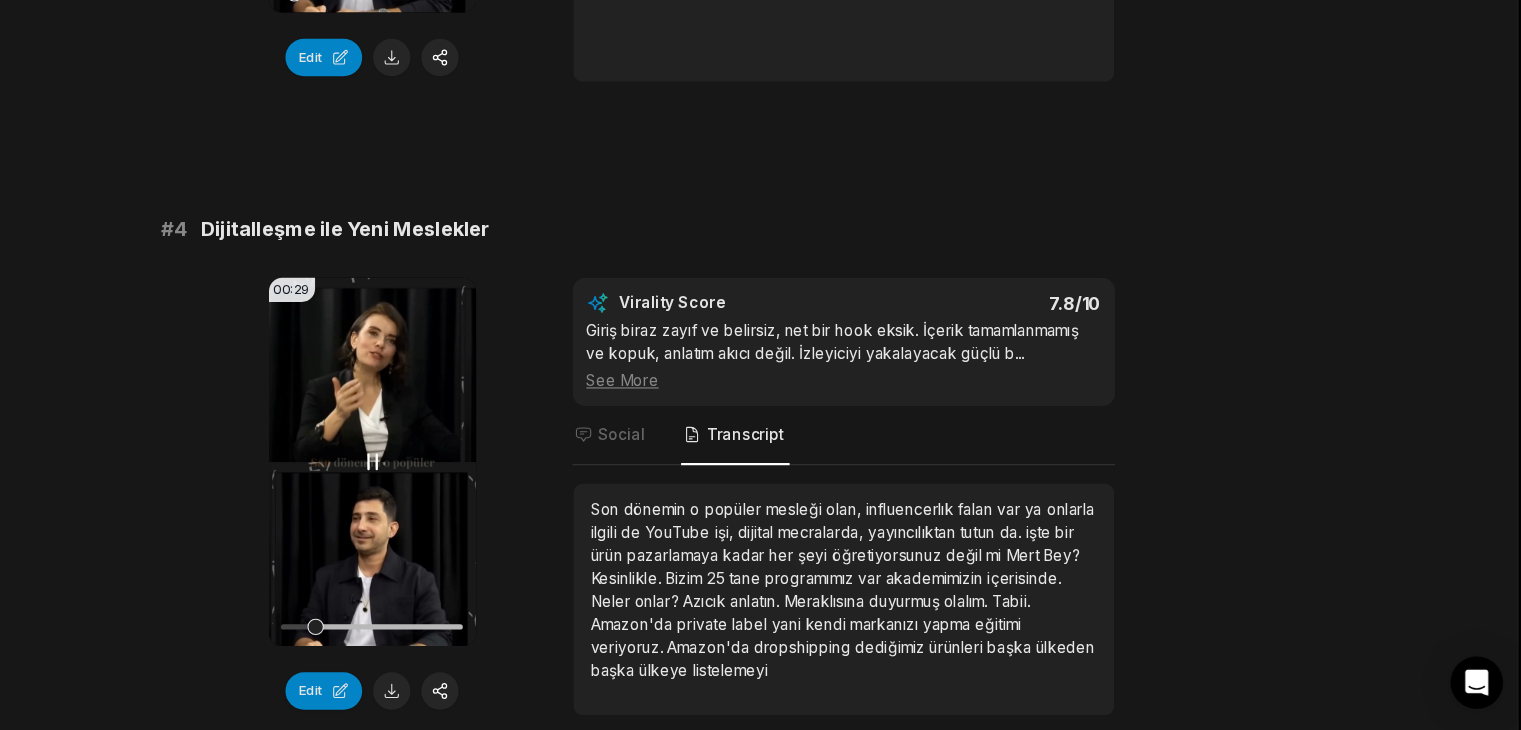 click on "Your browser does not support mp4 format." at bounding box center [469, 485] 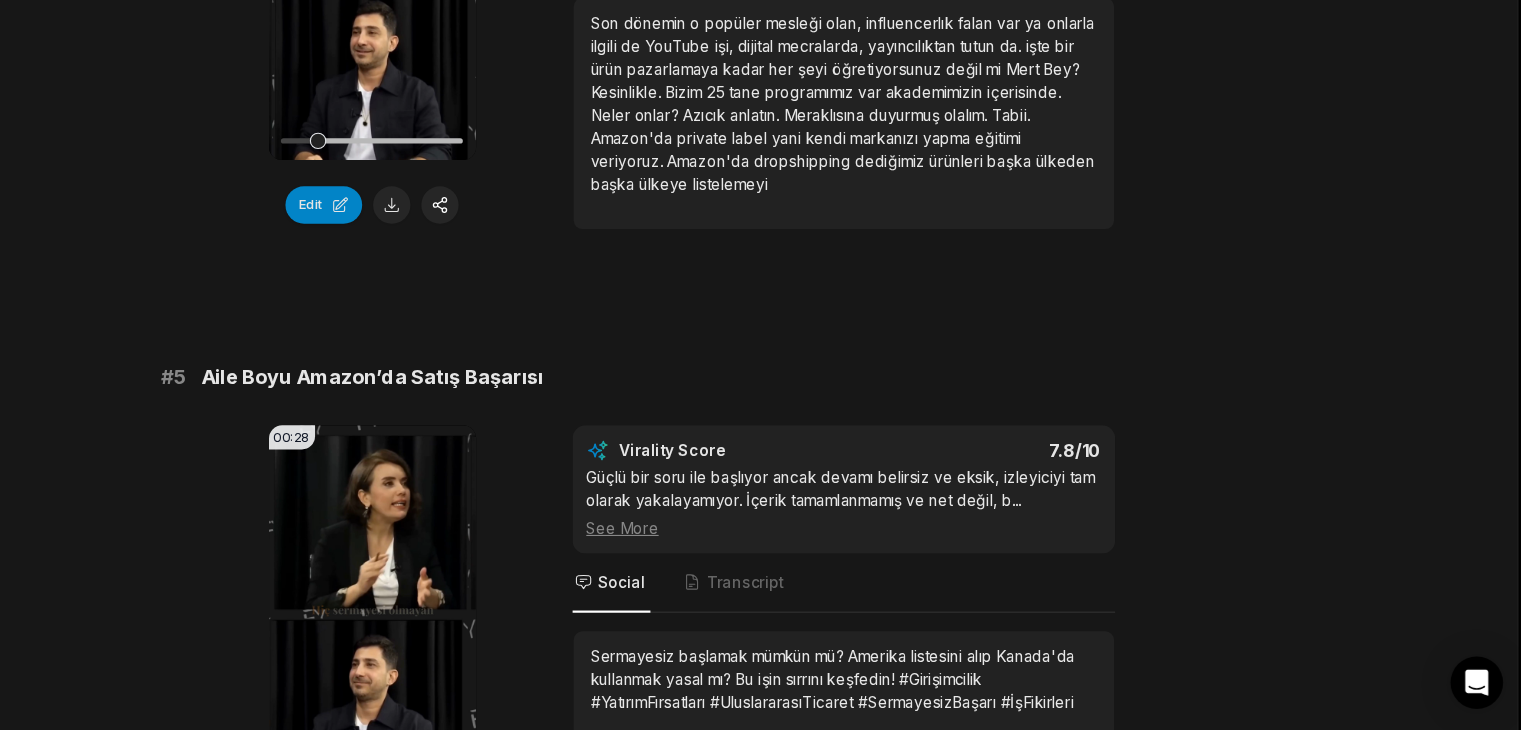 scroll, scrollTop: 2291, scrollLeft: 0, axis: vertical 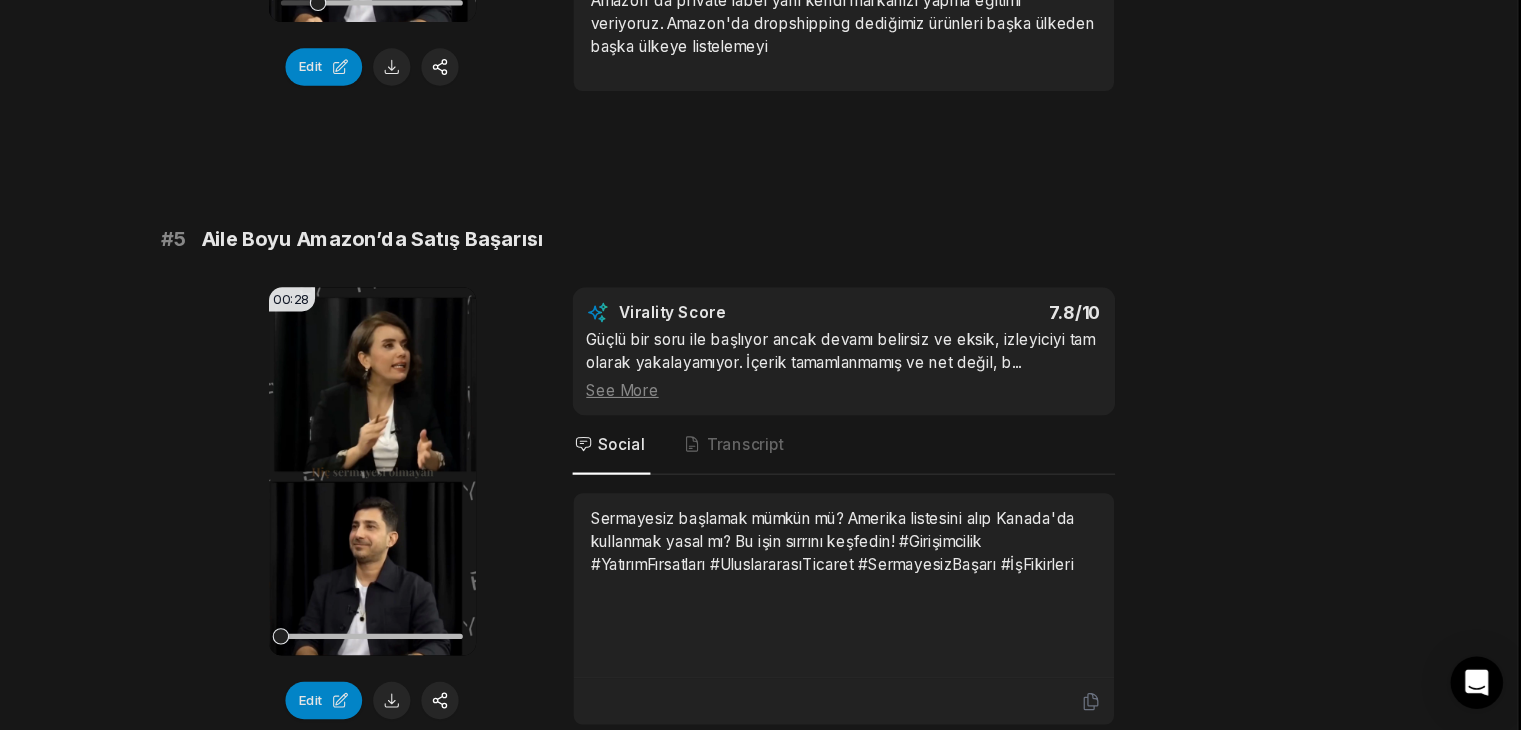 click on "Your browser does not support mp4 format." at bounding box center [469, 493] 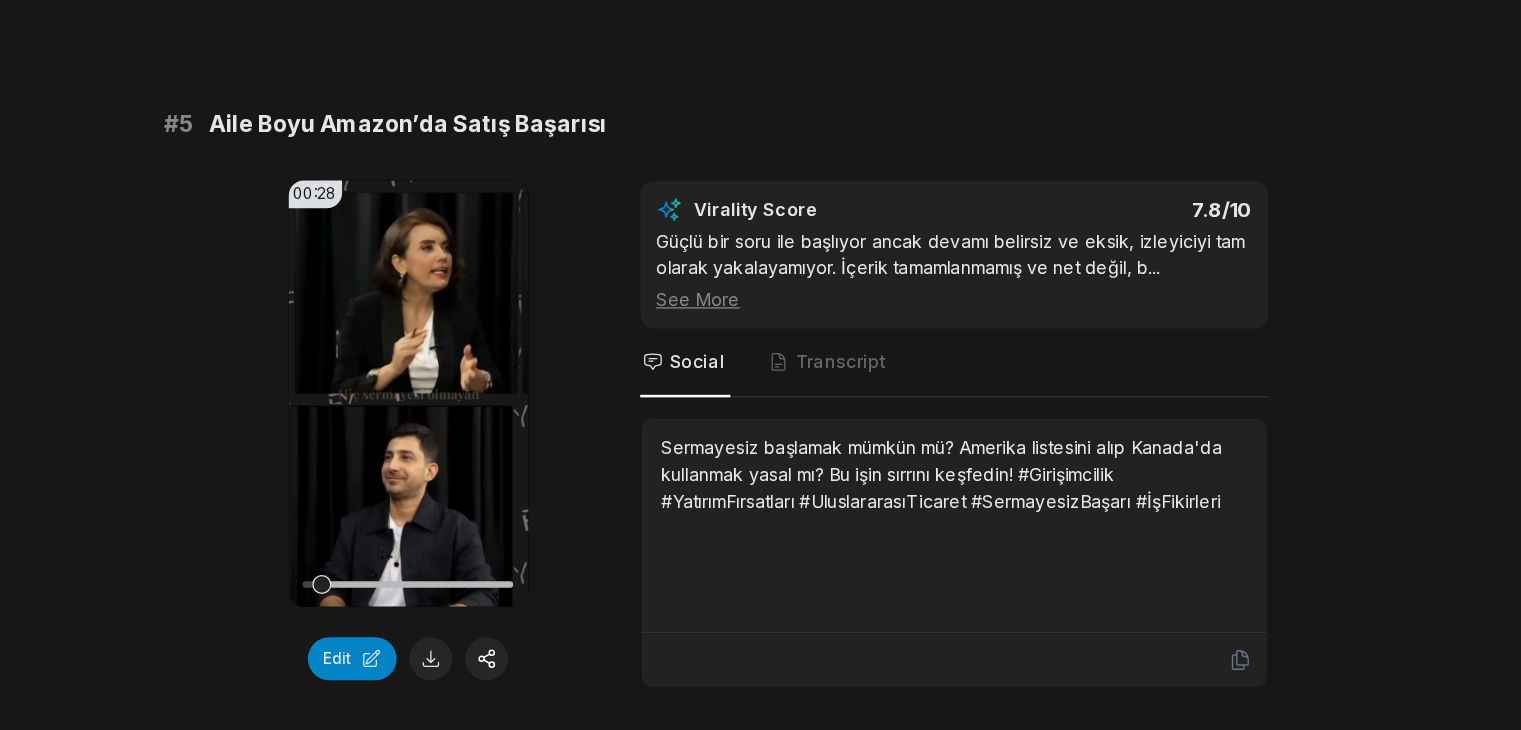 scroll, scrollTop: 2323, scrollLeft: 0, axis: vertical 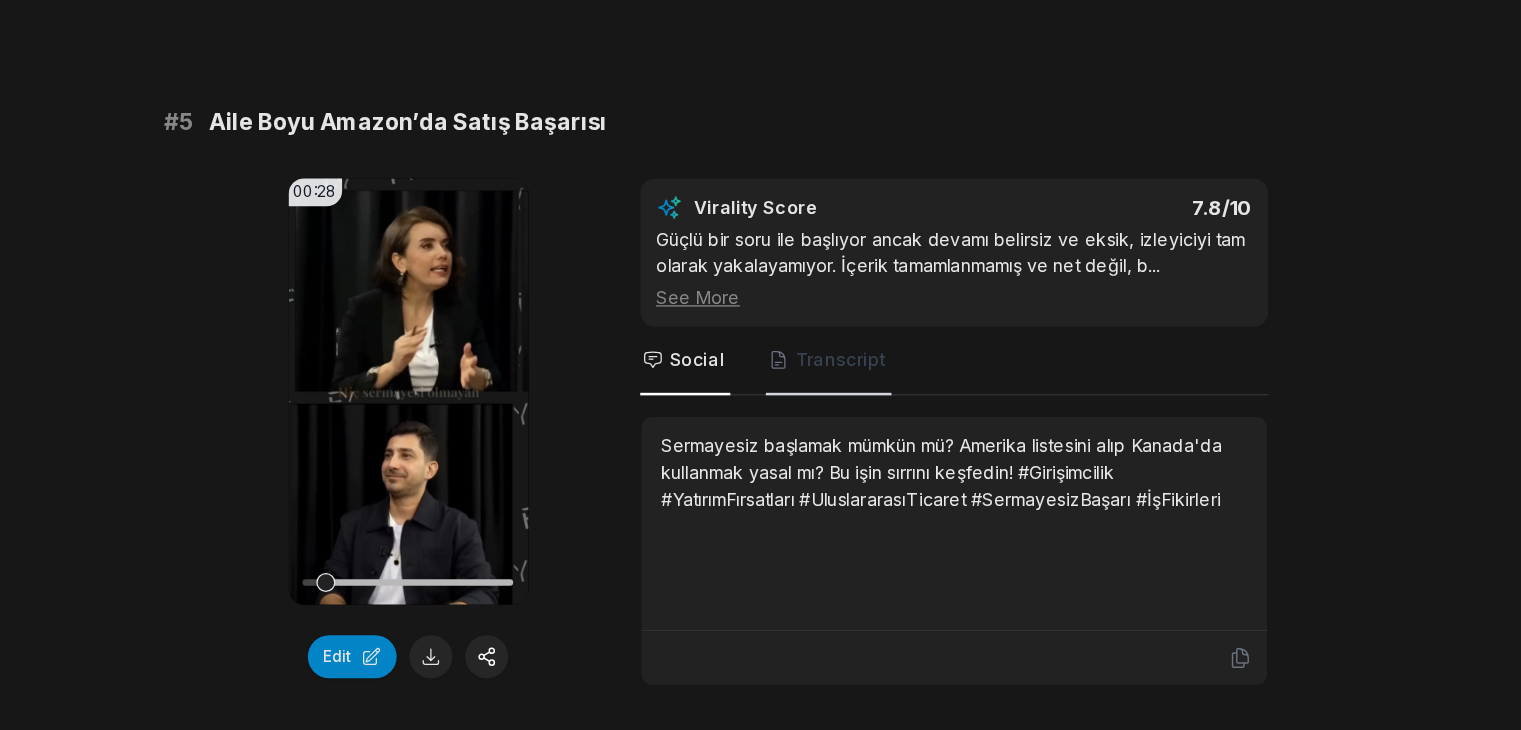 click on "Transcript" at bounding box center (800, 438) 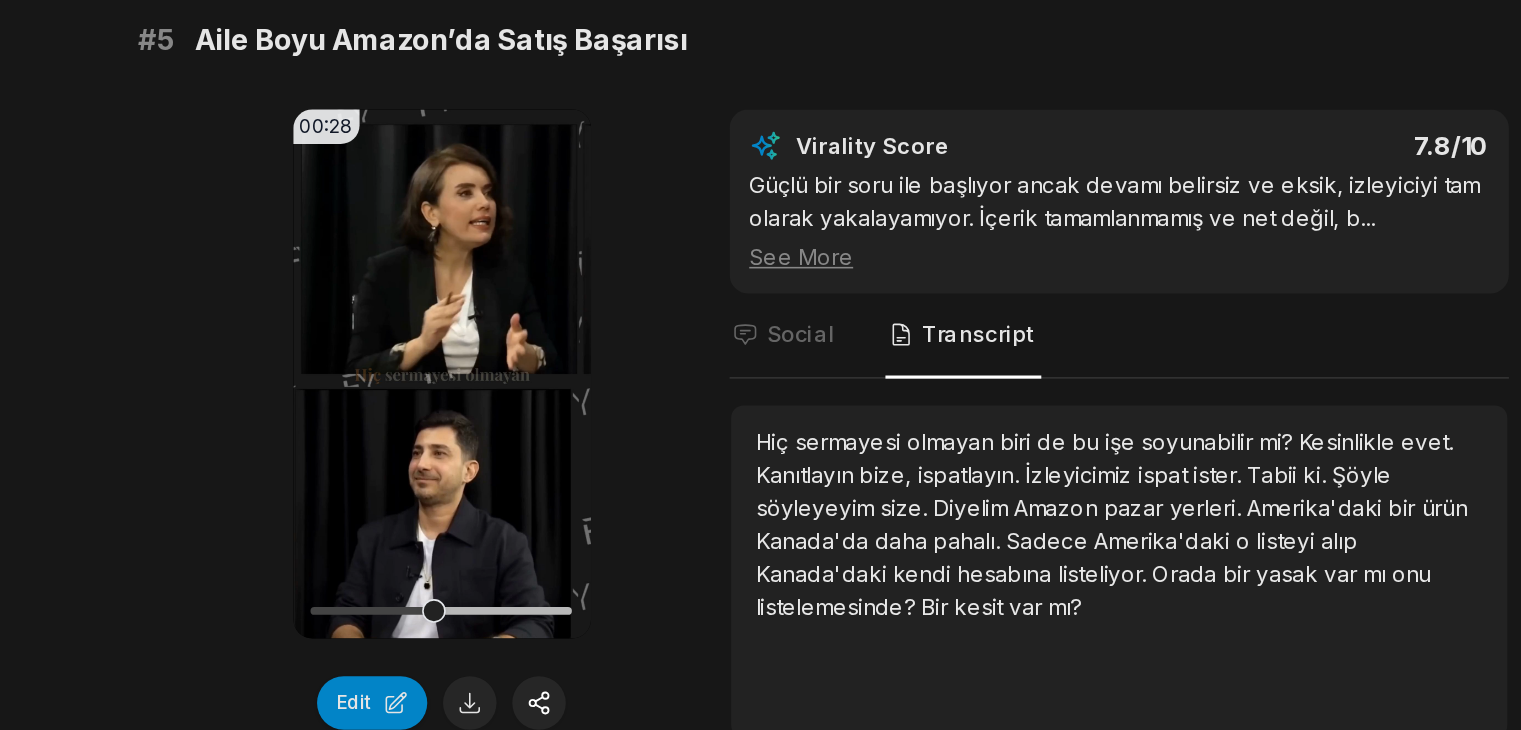scroll, scrollTop: 2323, scrollLeft: 0, axis: vertical 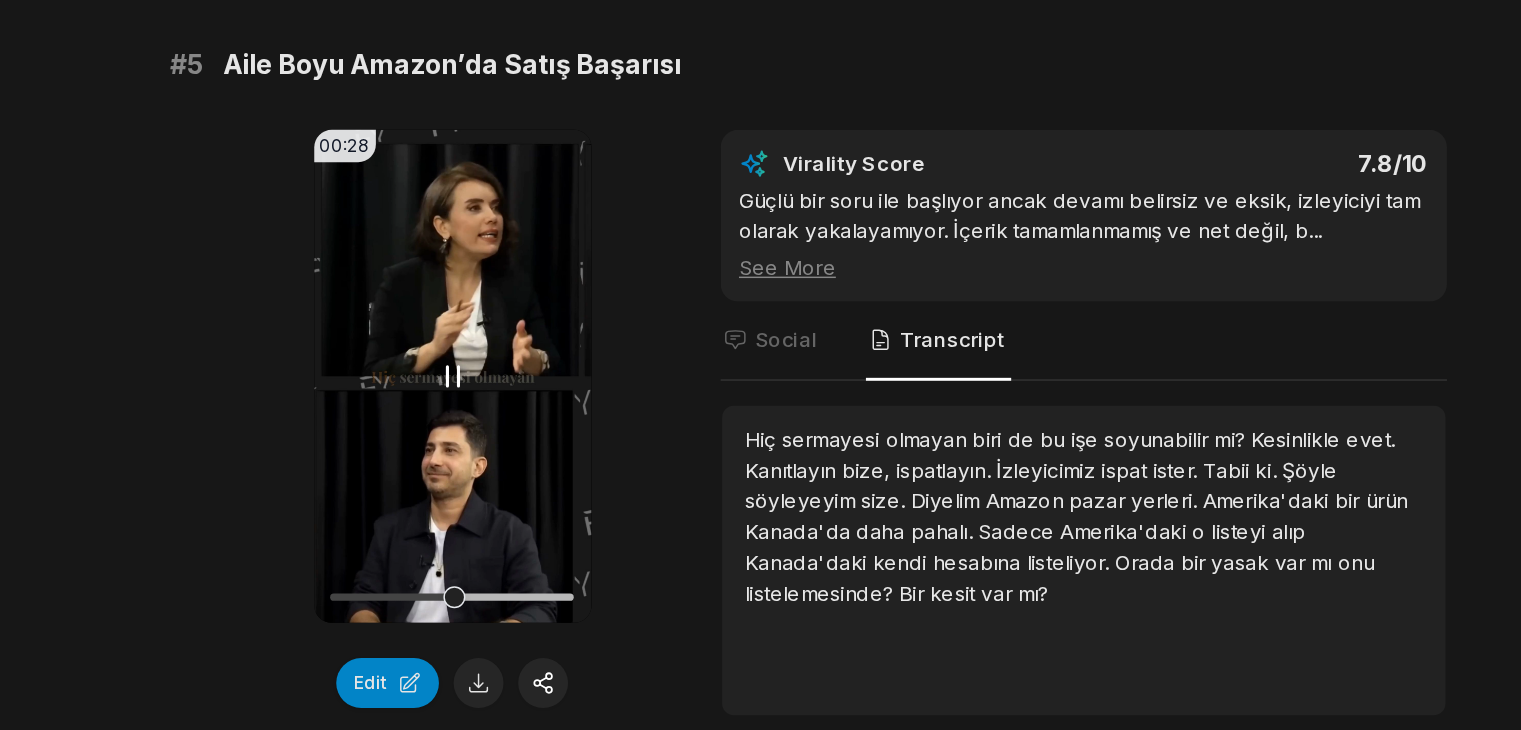 click on "Your browser does not support mp4 format." at bounding box center [469, 462] 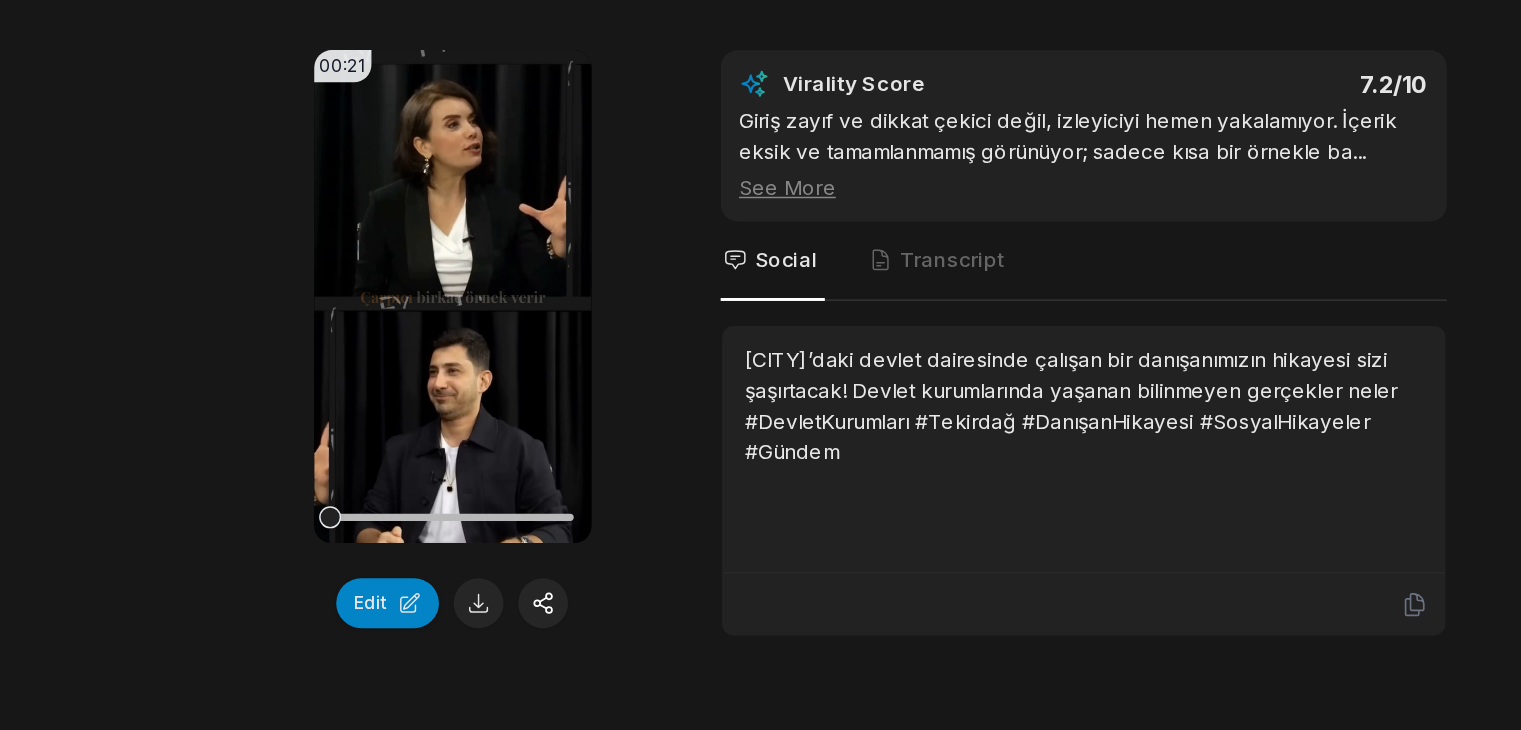 scroll, scrollTop: 3570, scrollLeft: 0, axis: vertical 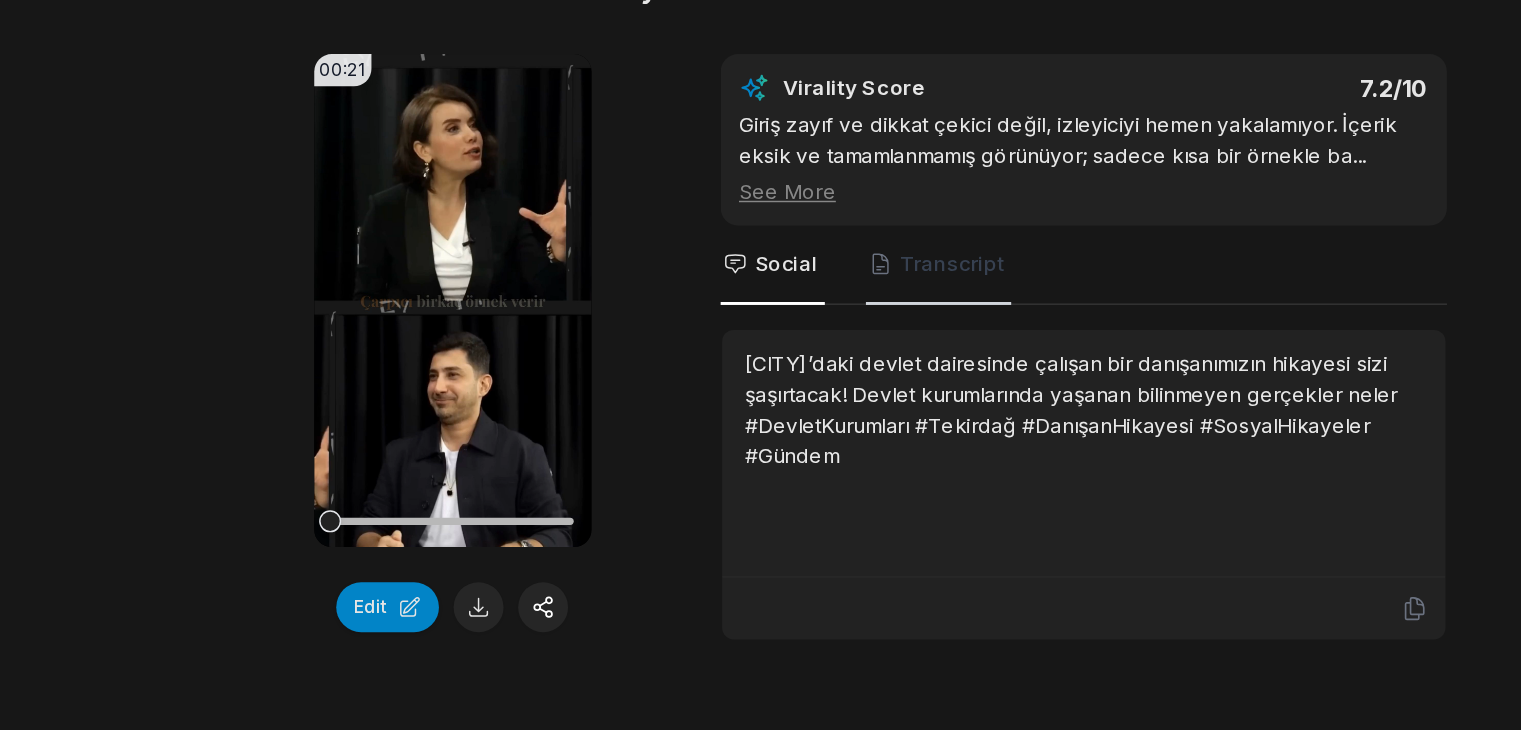 click on "Transcript" at bounding box center (800, 347) 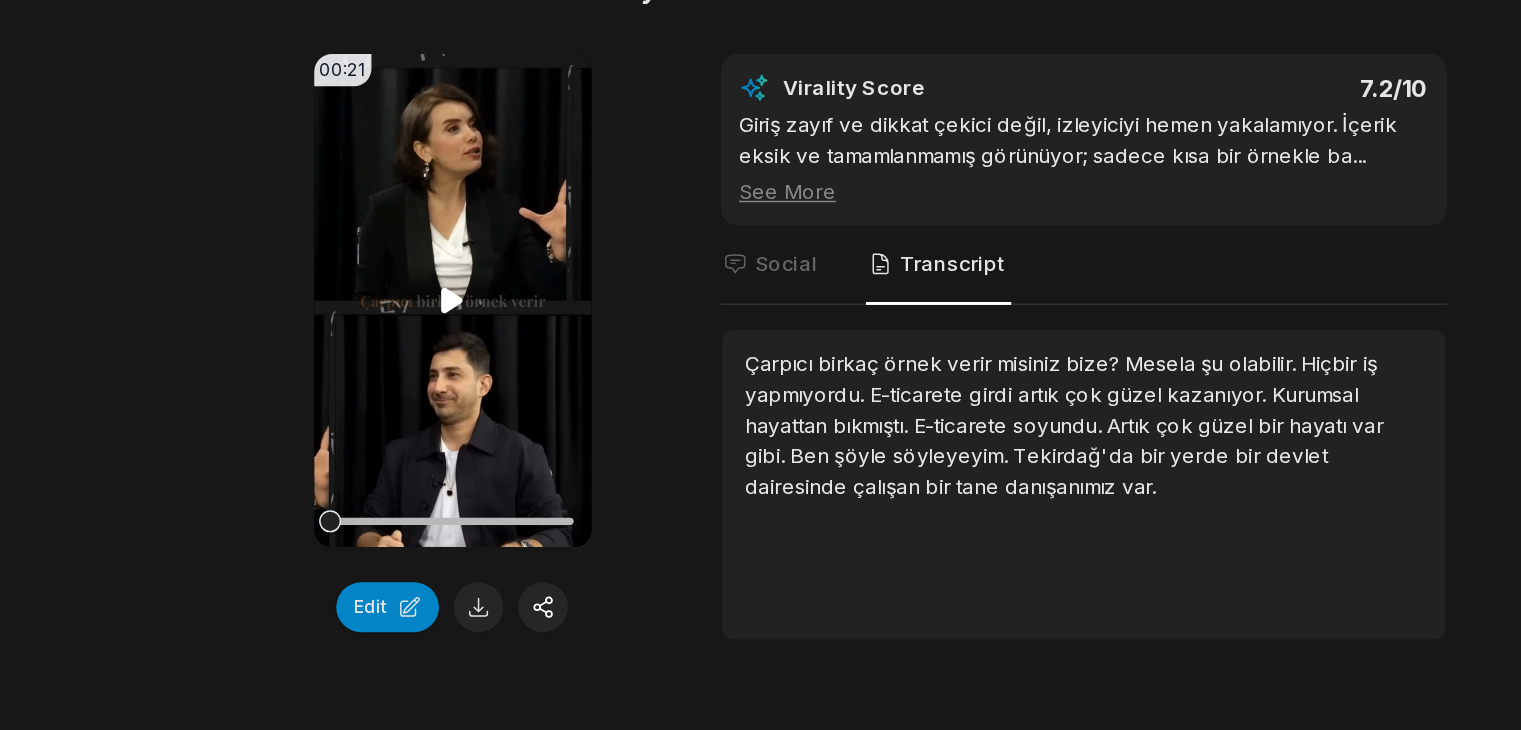 click on "Your browser does not support mp4 format." at bounding box center [469, 371] 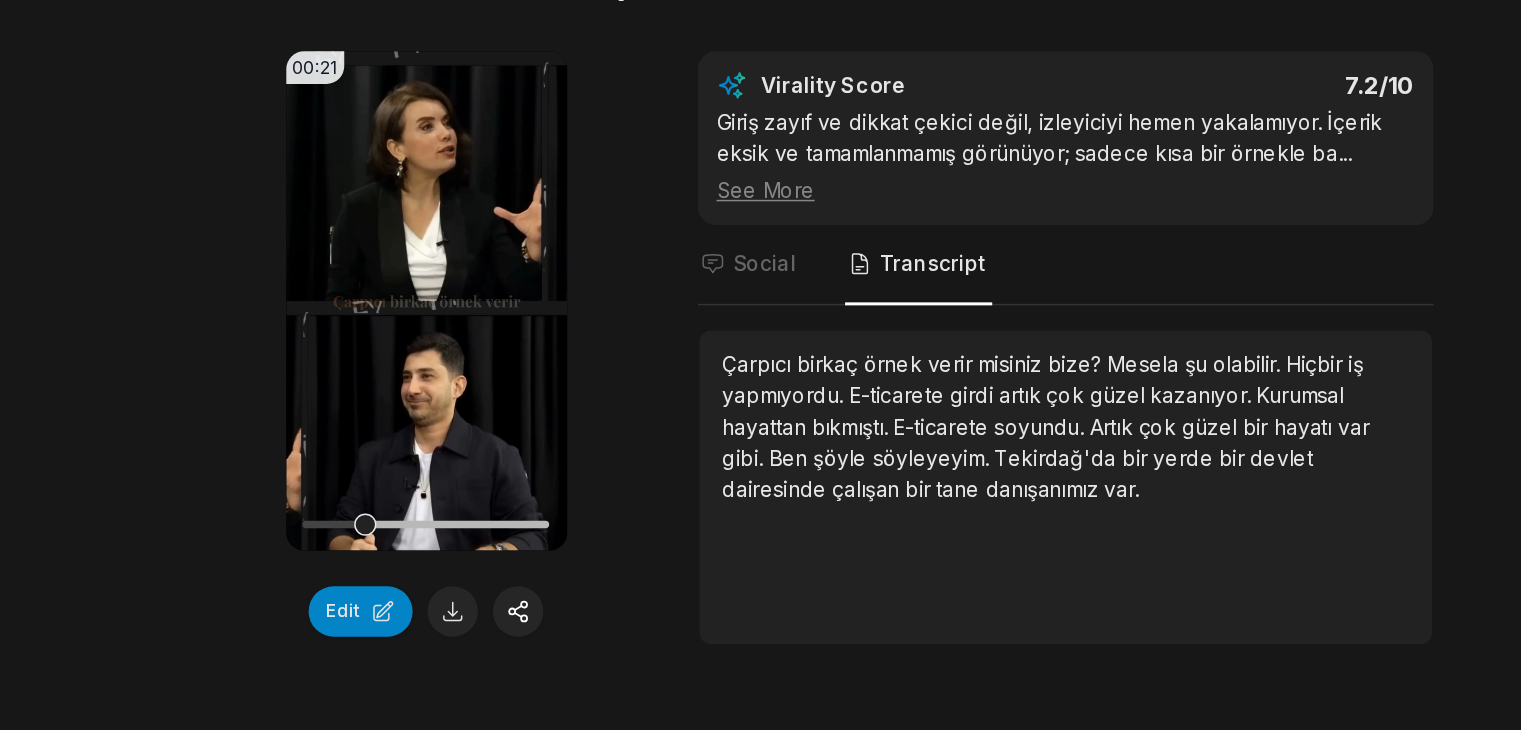 scroll, scrollTop: 3570, scrollLeft: 0, axis: vertical 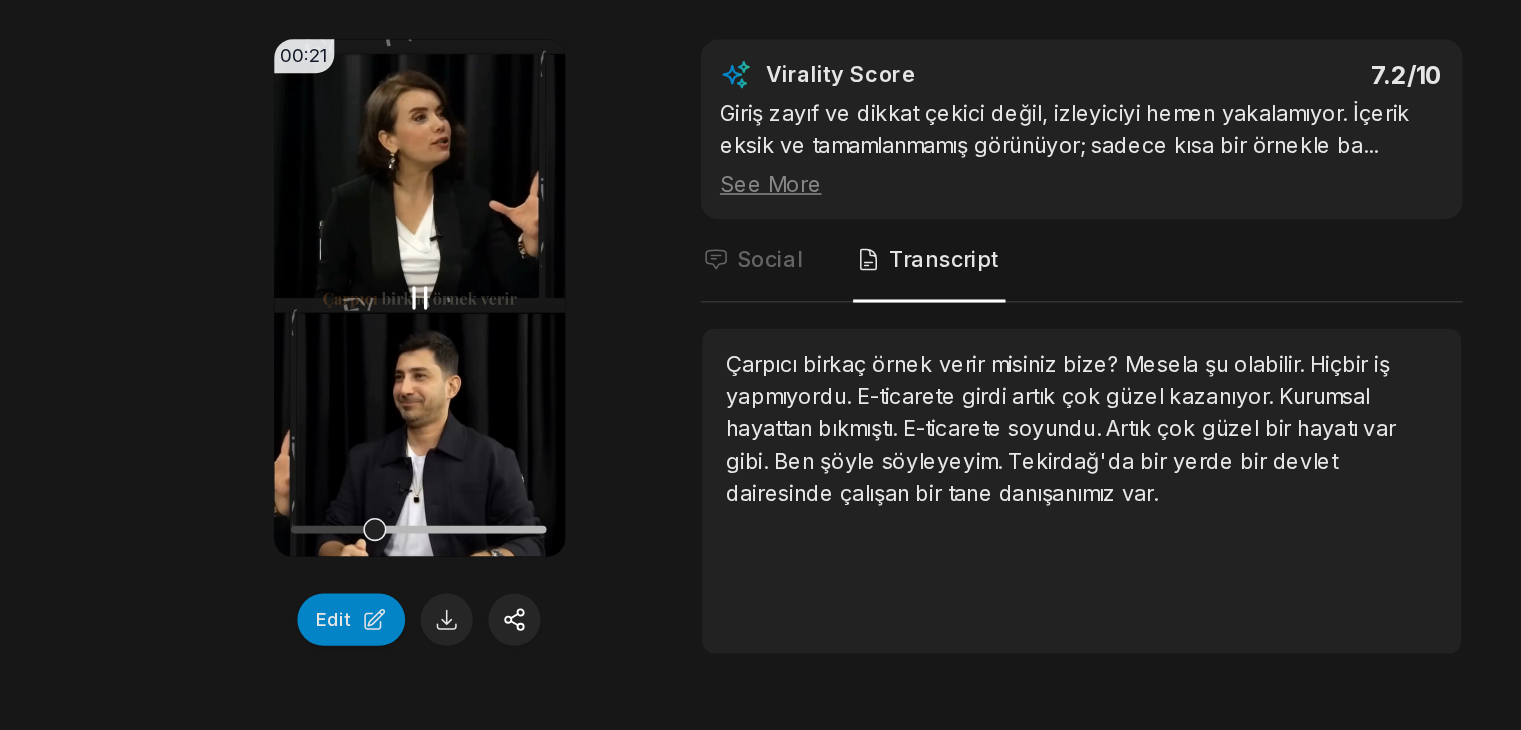 click at bounding box center [469, 521] 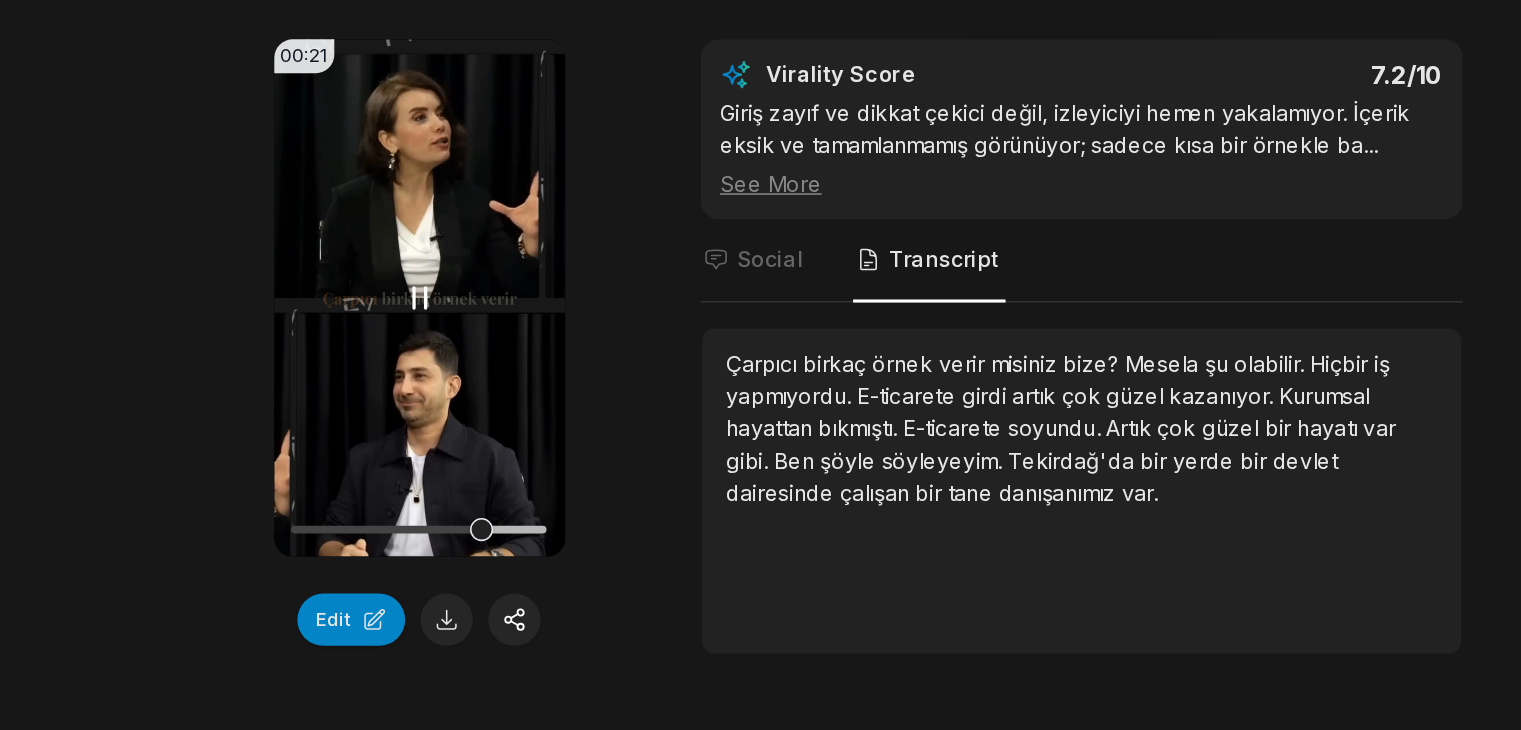 click at bounding box center (509, 521) 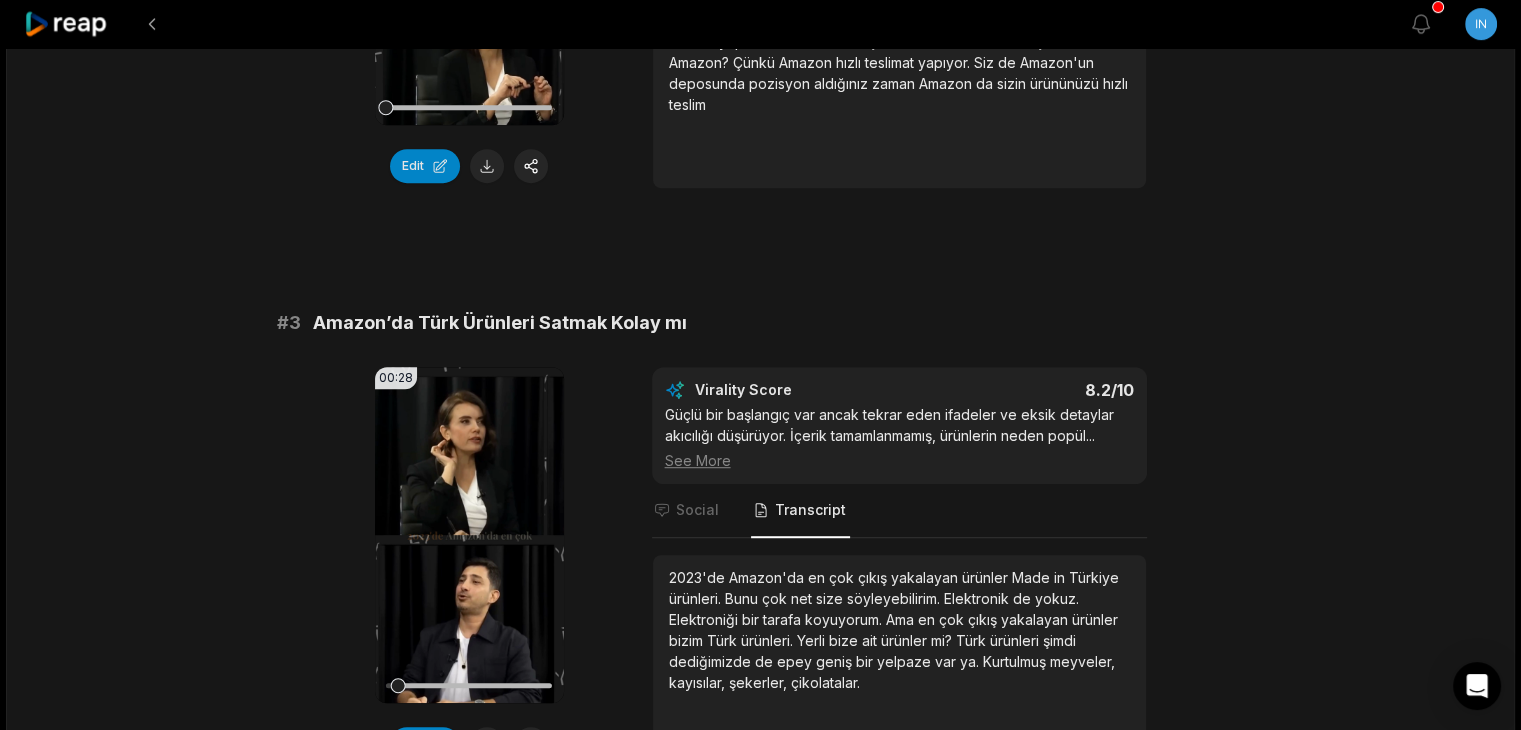 scroll, scrollTop: 1032, scrollLeft: 0, axis: vertical 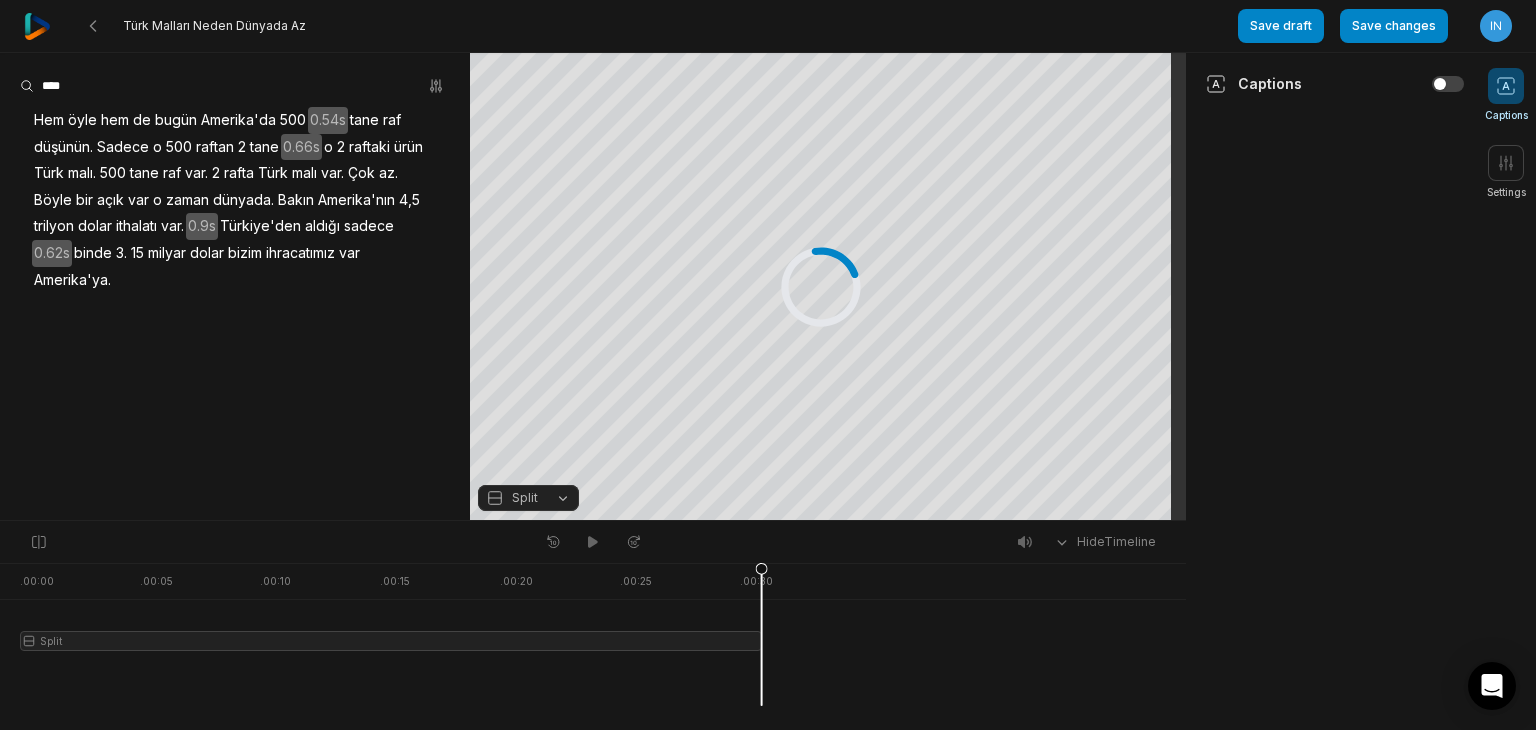 click on "Türk Malları Neden Dünyada Az" at bounding box center (631, 26) 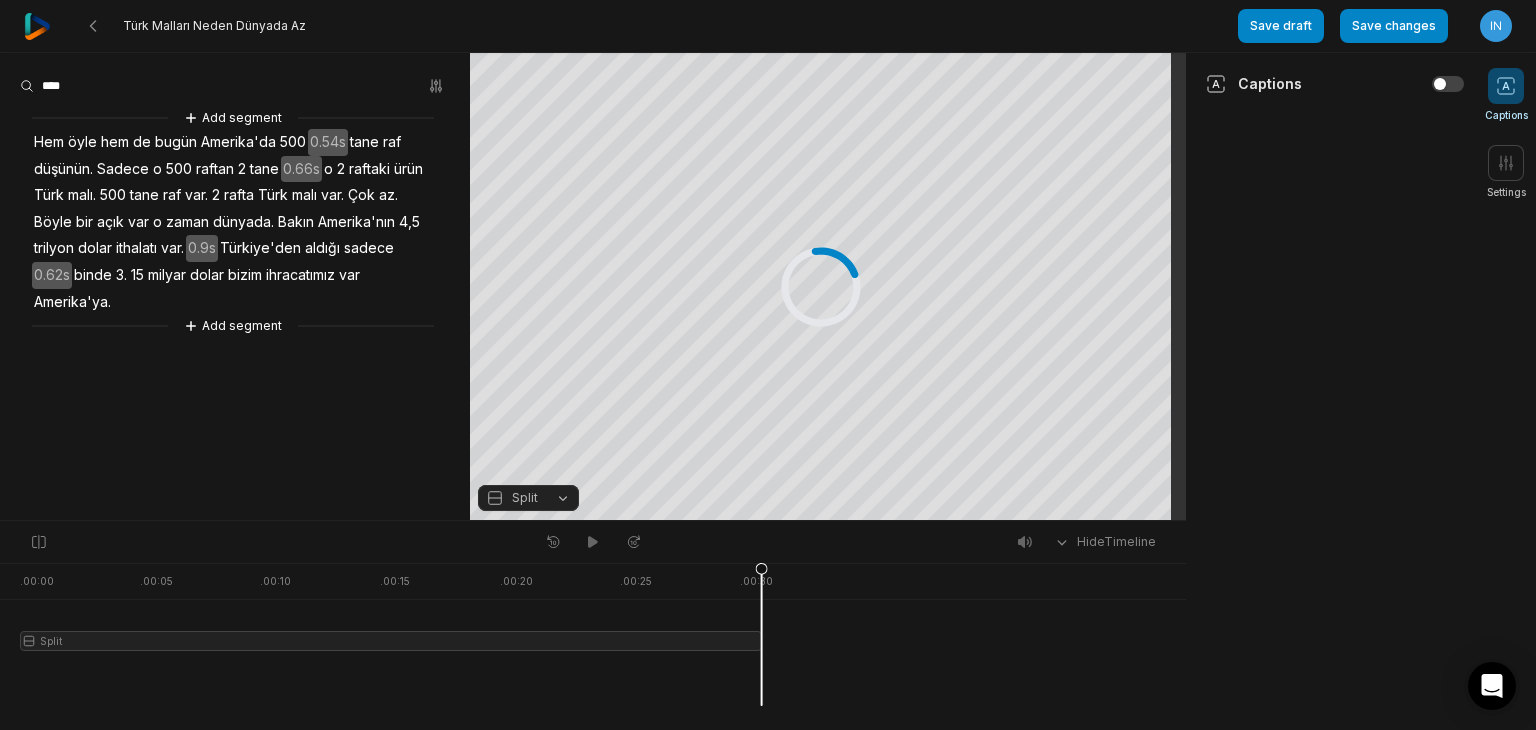 click on "Türk Malları Neden Dünyada Az" at bounding box center [631, 26] 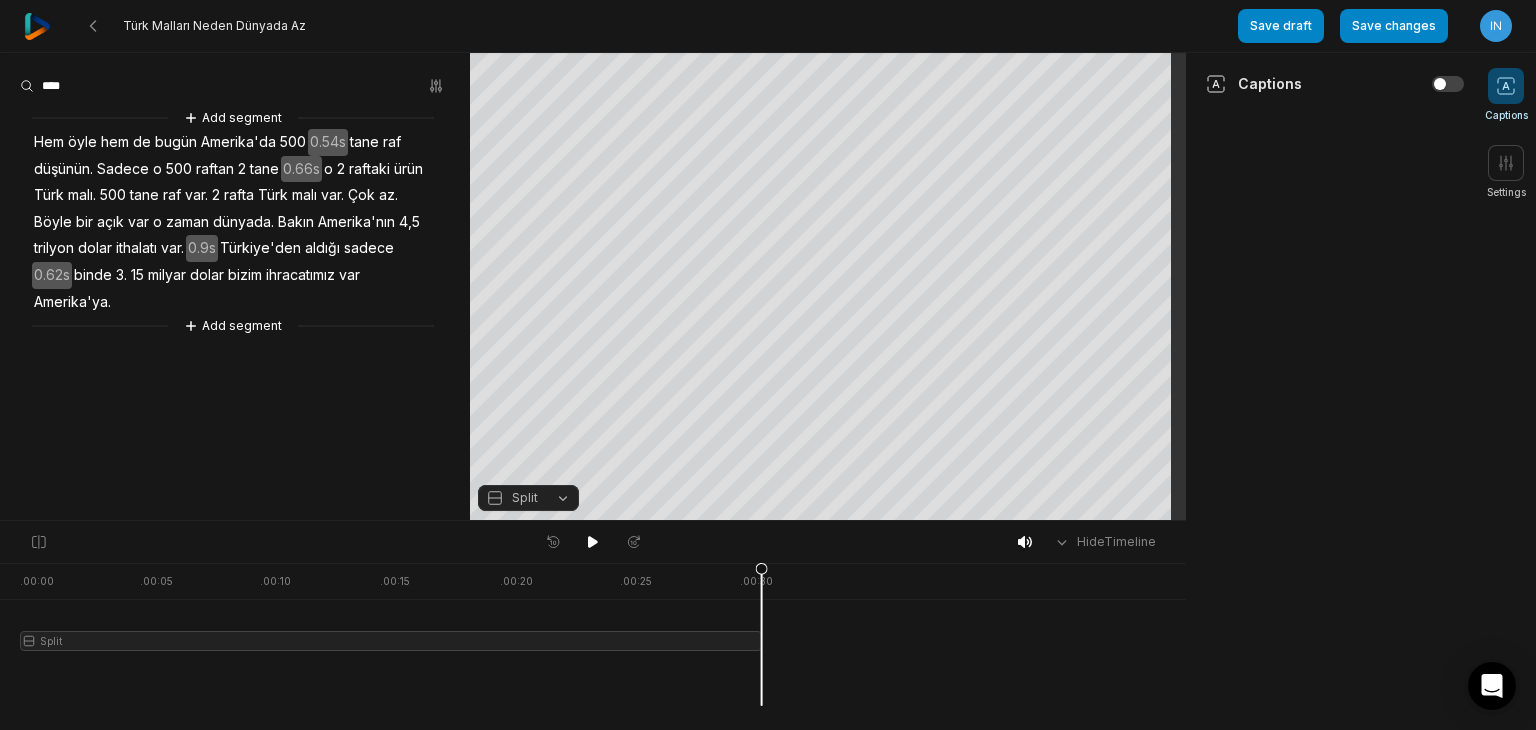 click at bounding box center [37, 26] 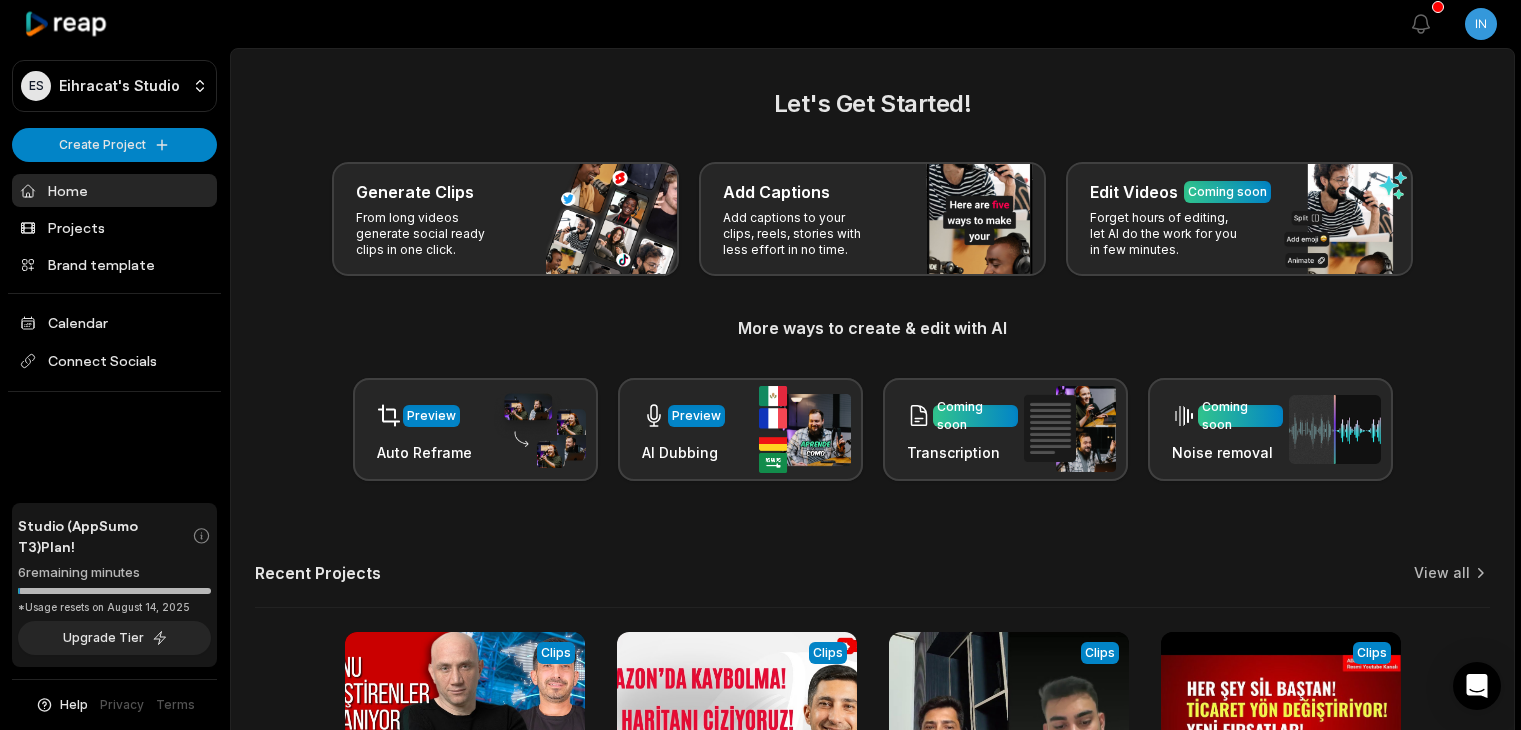 scroll, scrollTop: 0, scrollLeft: 0, axis: both 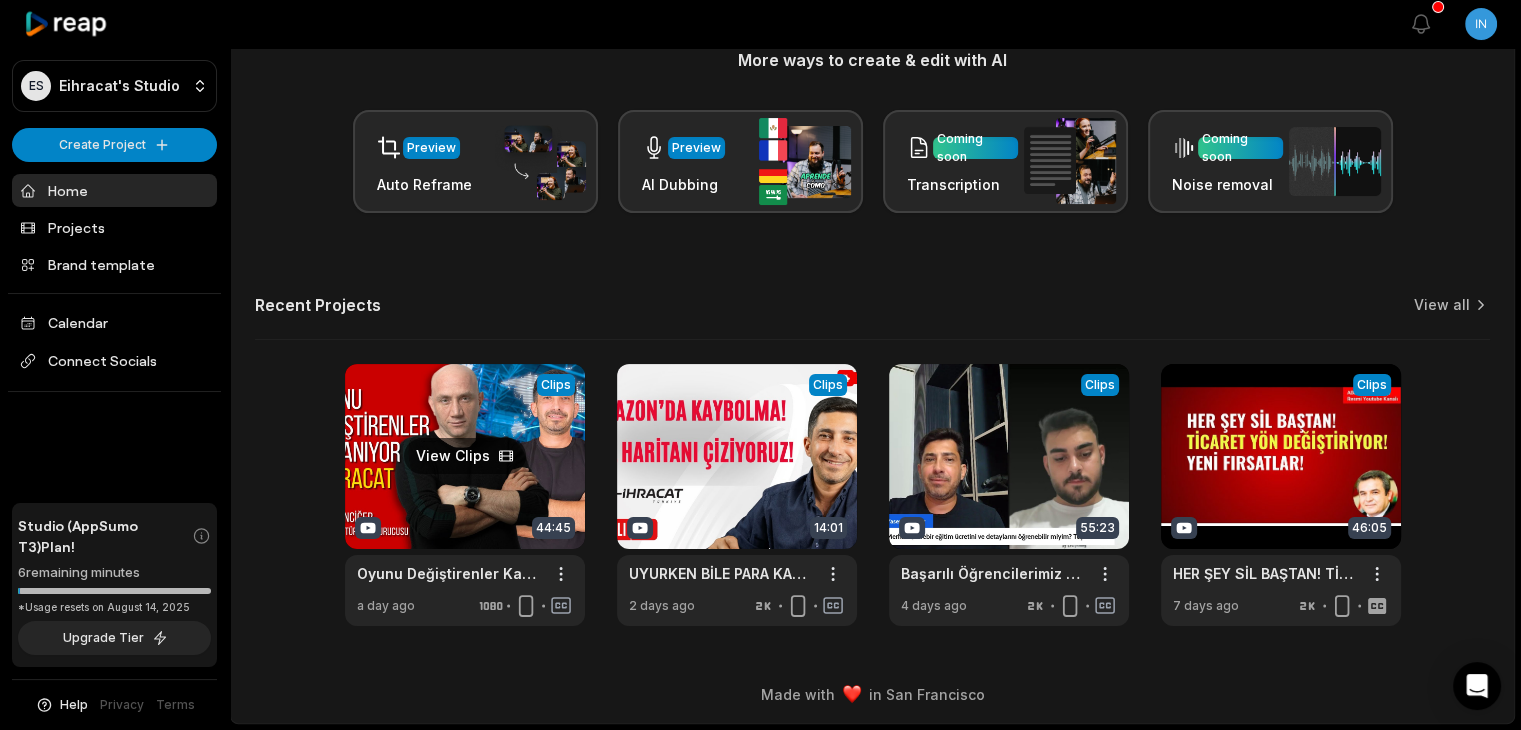click at bounding box center (465, 495) 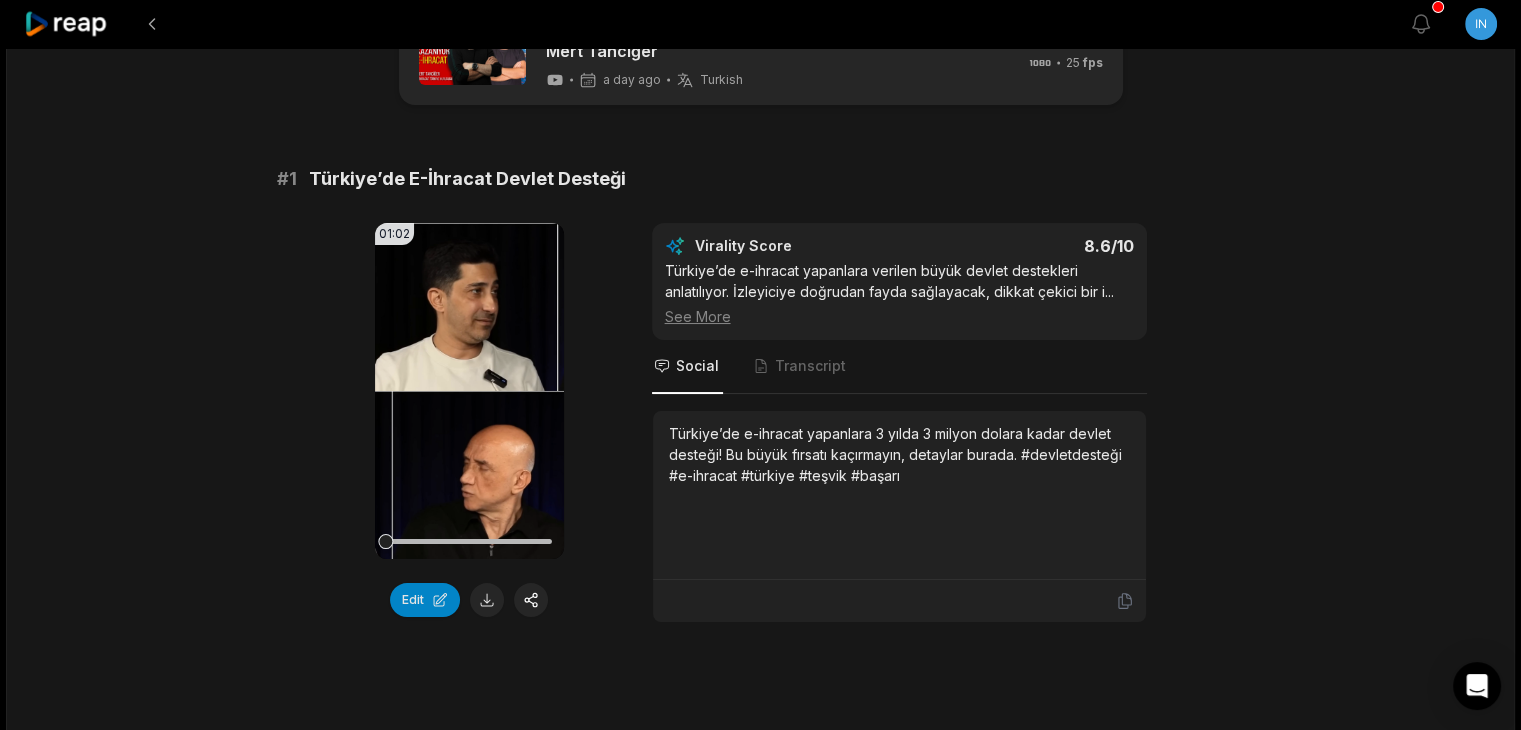 scroll, scrollTop: 83, scrollLeft: 0, axis: vertical 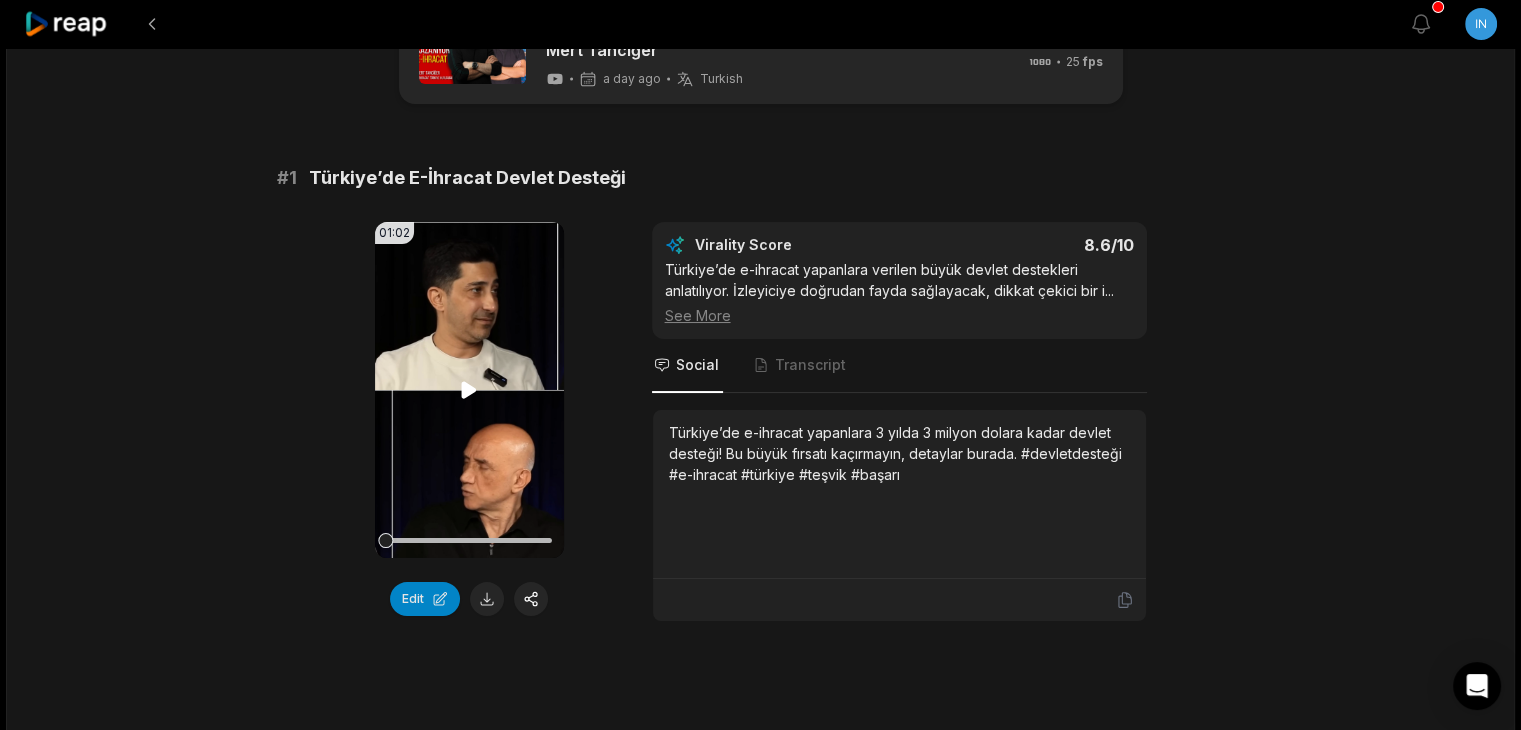 click on "Your browser does not support mp4 format." at bounding box center [469, 390] 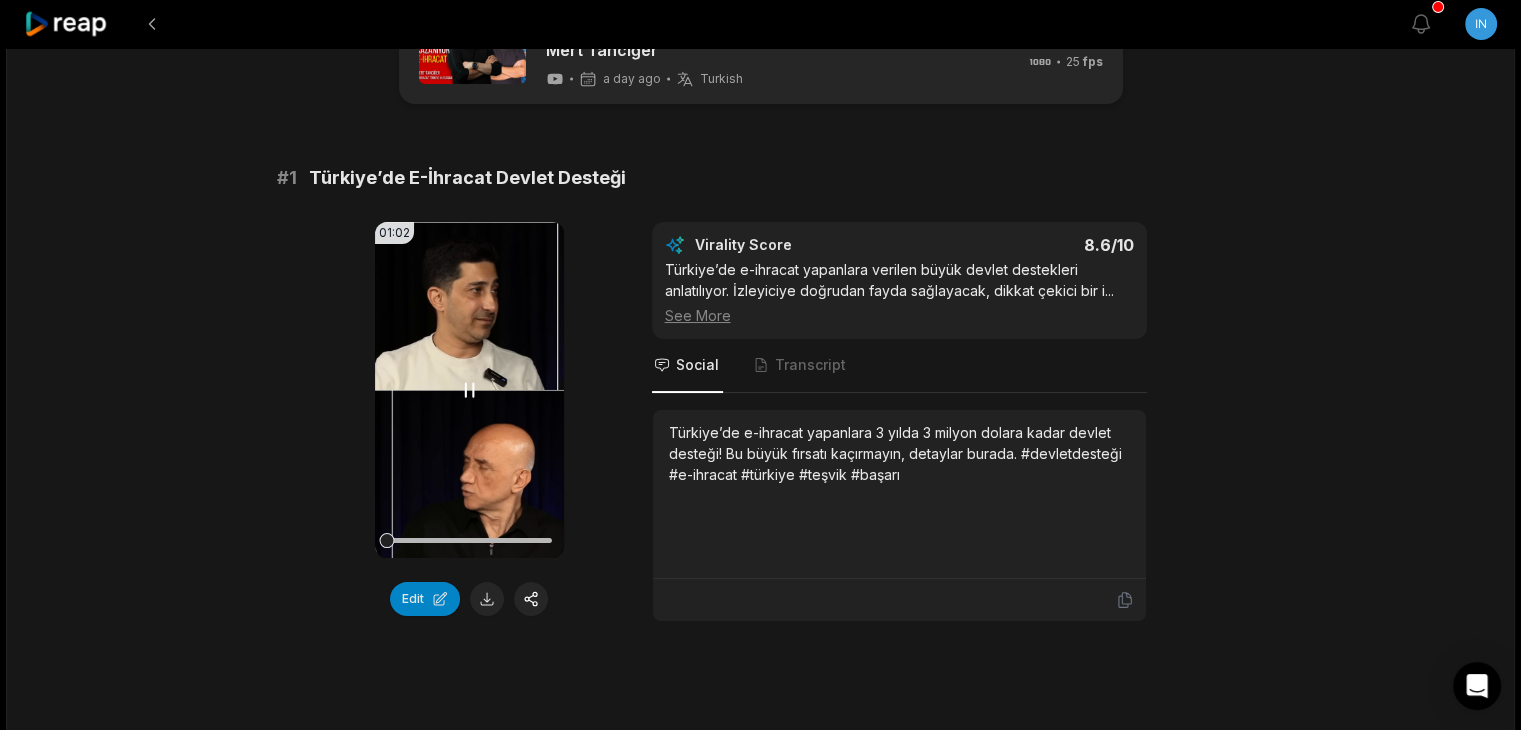 click on "Your browser does not support mp4 format." at bounding box center [469, 390] 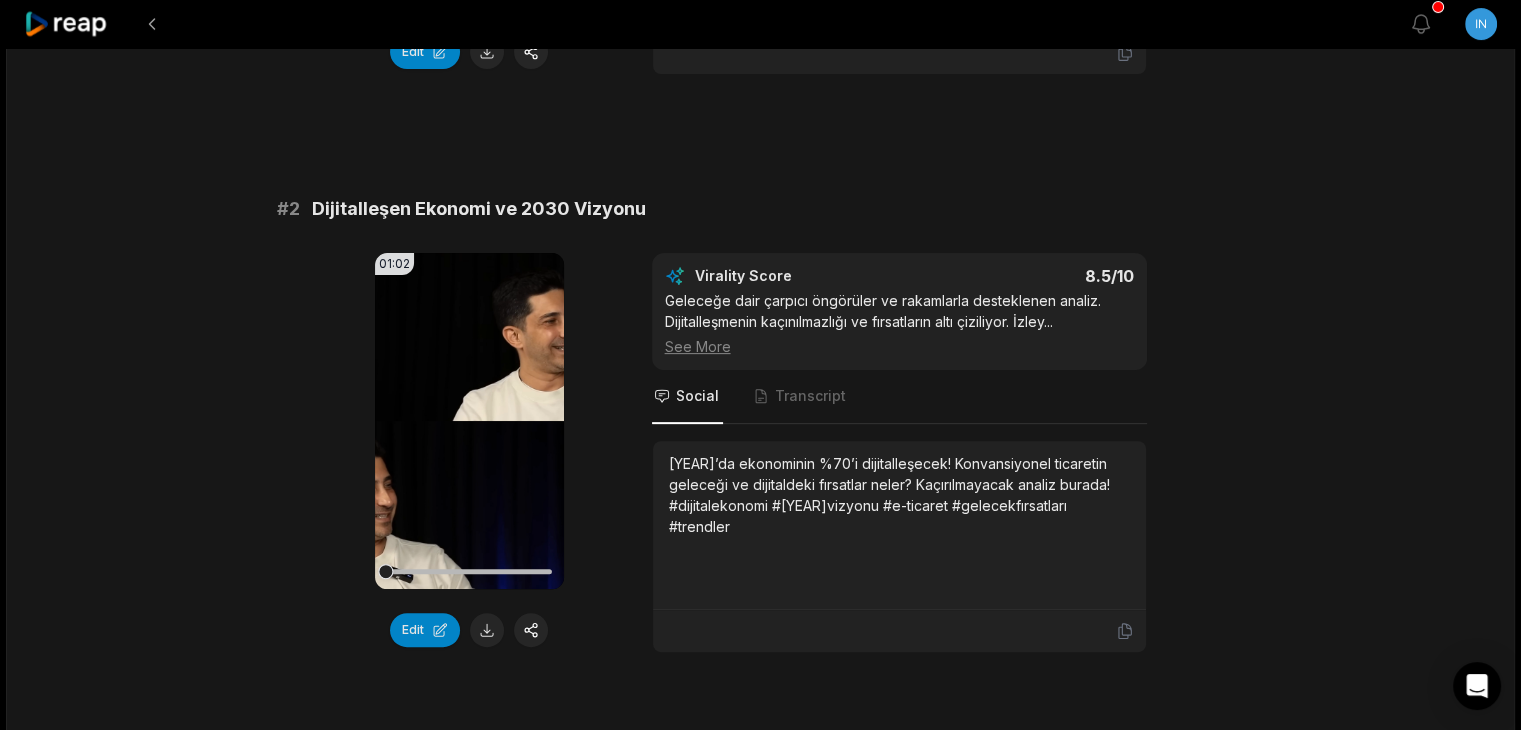 scroll, scrollTop: 640, scrollLeft: 0, axis: vertical 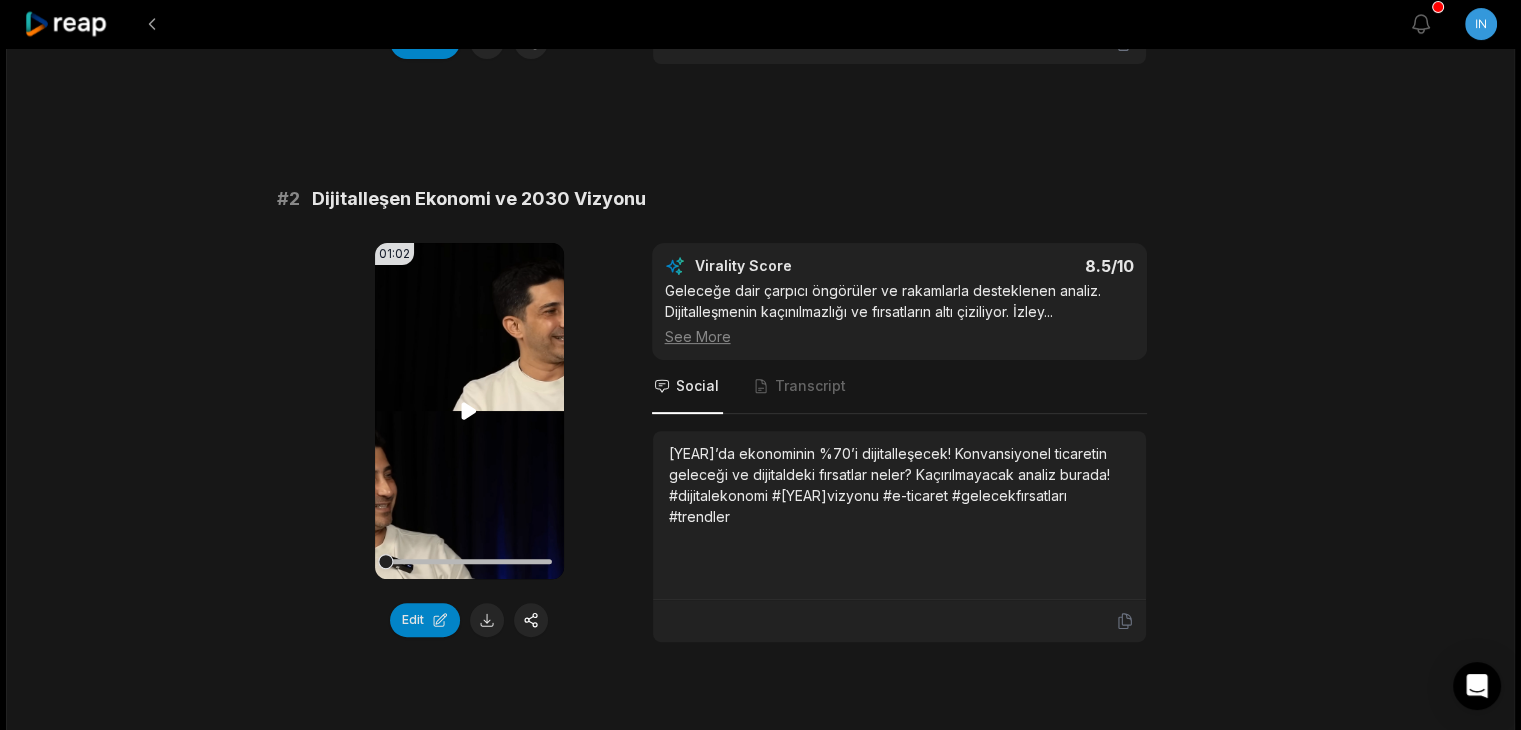 click 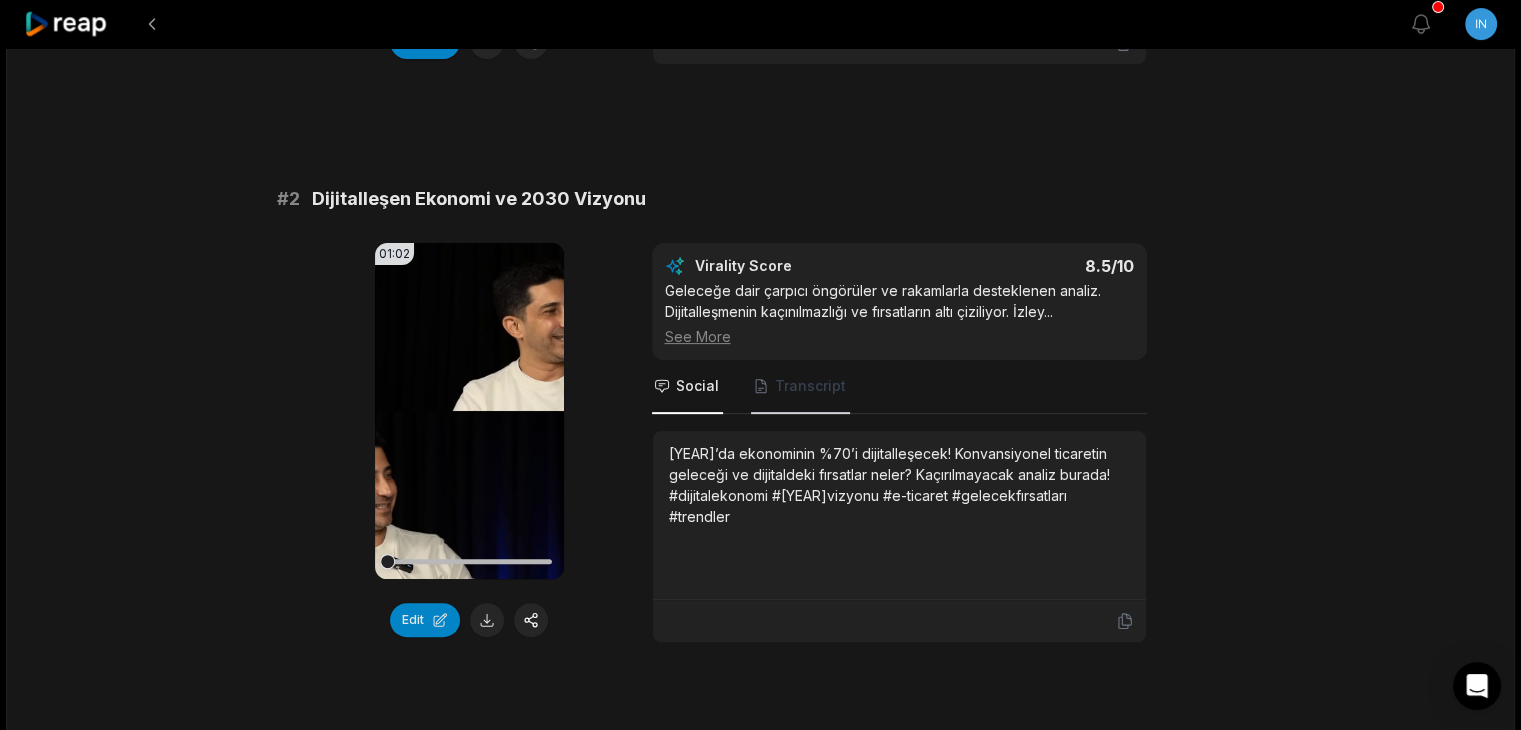 click on "Transcript" at bounding box center [810, 386] 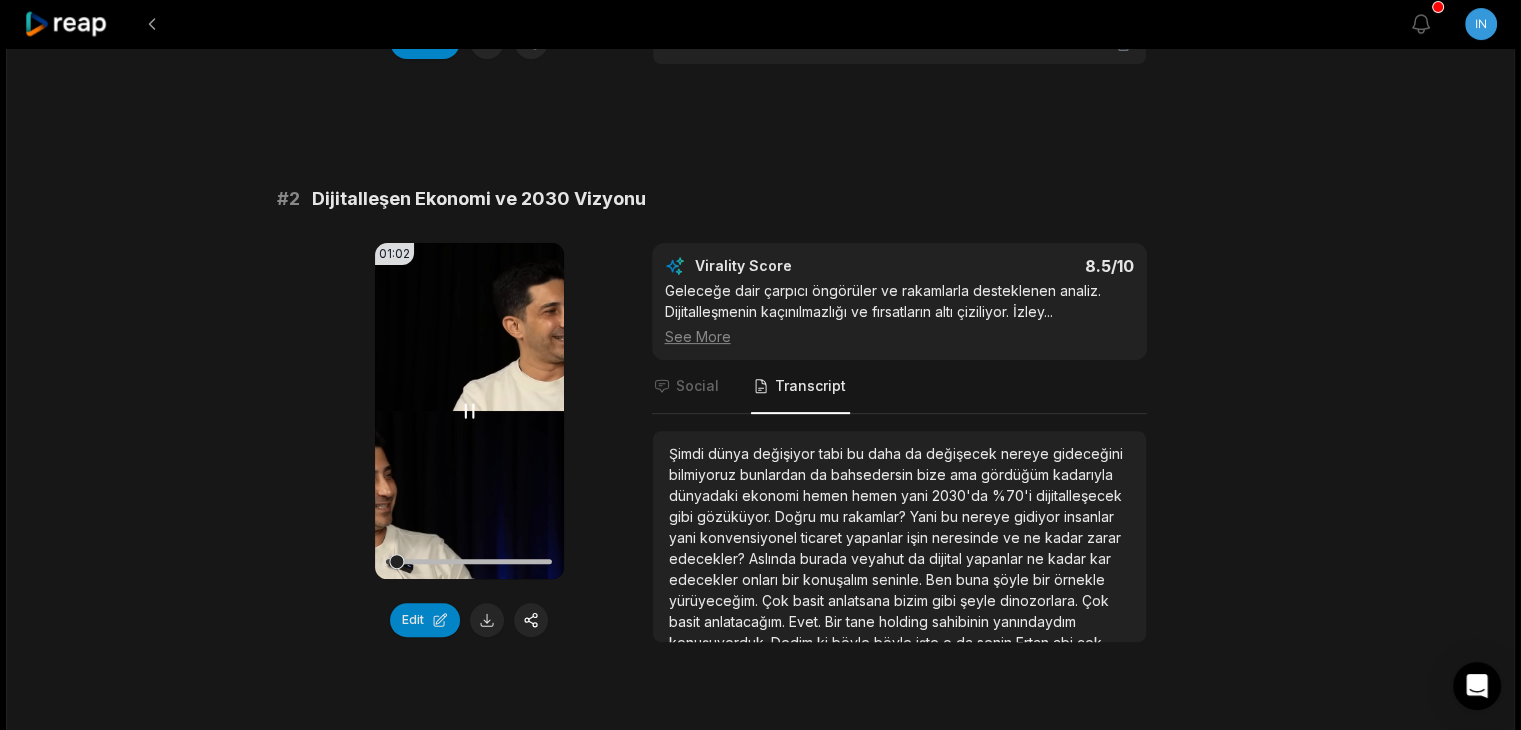 click on "Your browser does not support mp4 format." at bounding box center (469, 411) 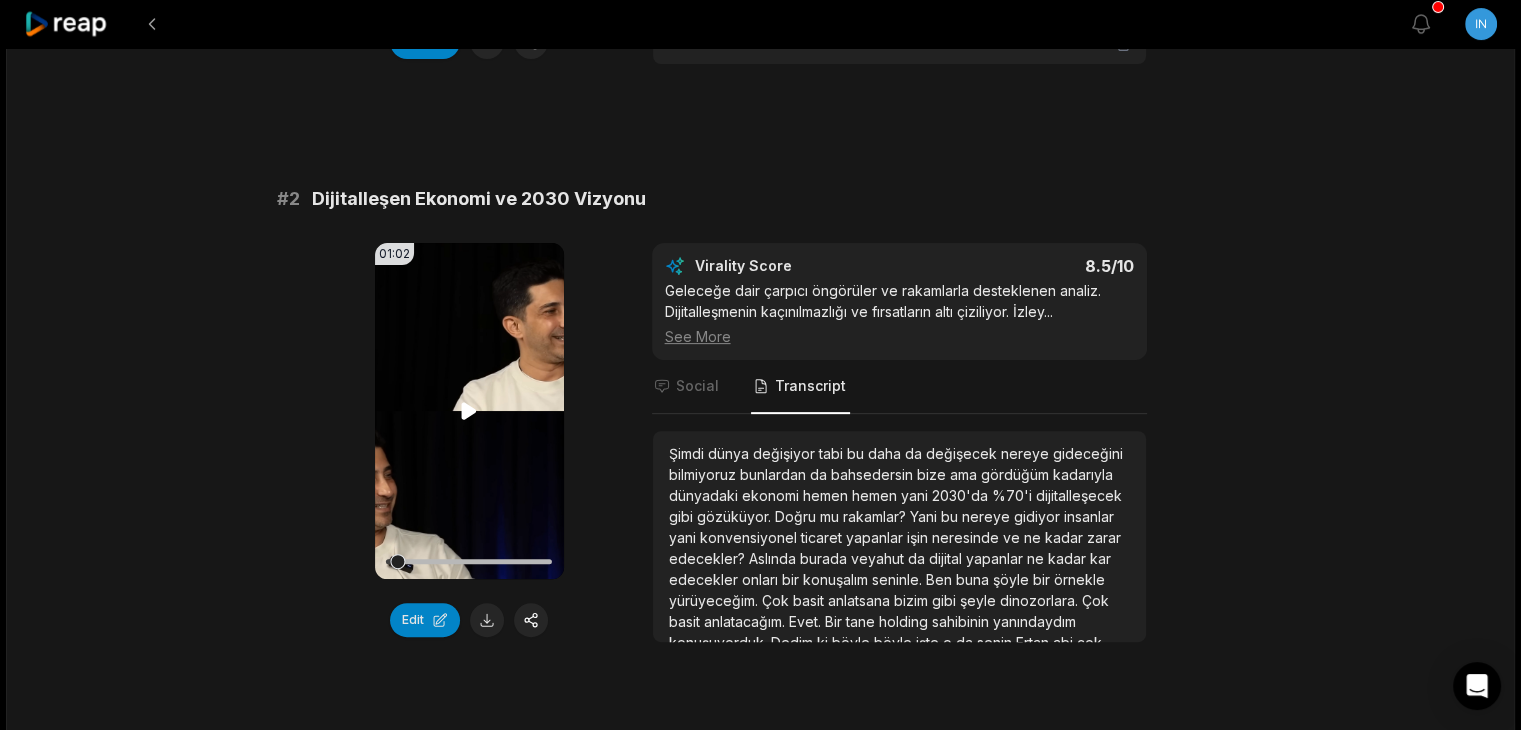 click on "Your browser does not support mp4 format." at bounding box center (469, 411) 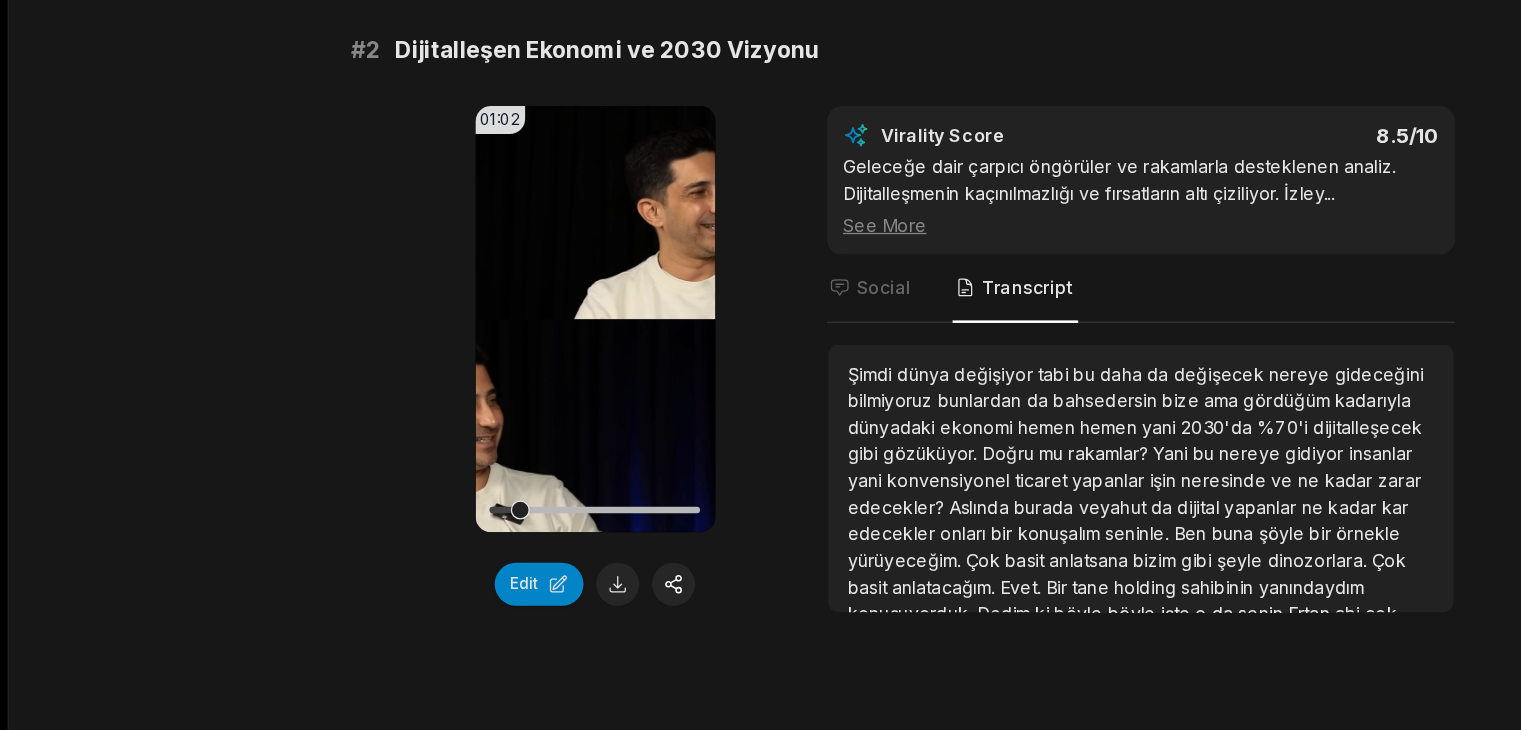 scroll, scrollTop: 654, scrollLeft: 0, axis: vertical 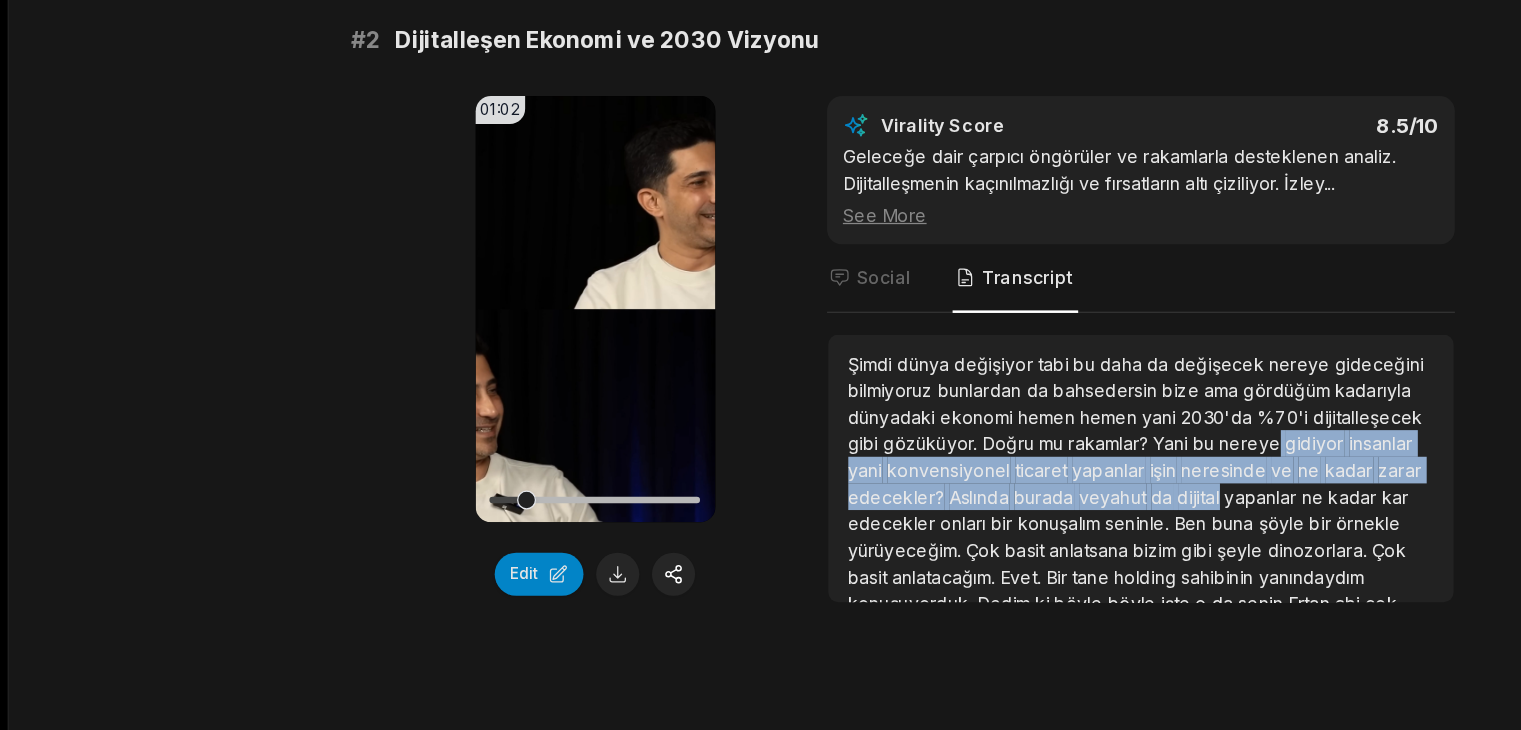 drag, startPoint x: 1128, startPoint y: 489, endPoint x: 1139, endPoint y: 551, distance: 62.968246 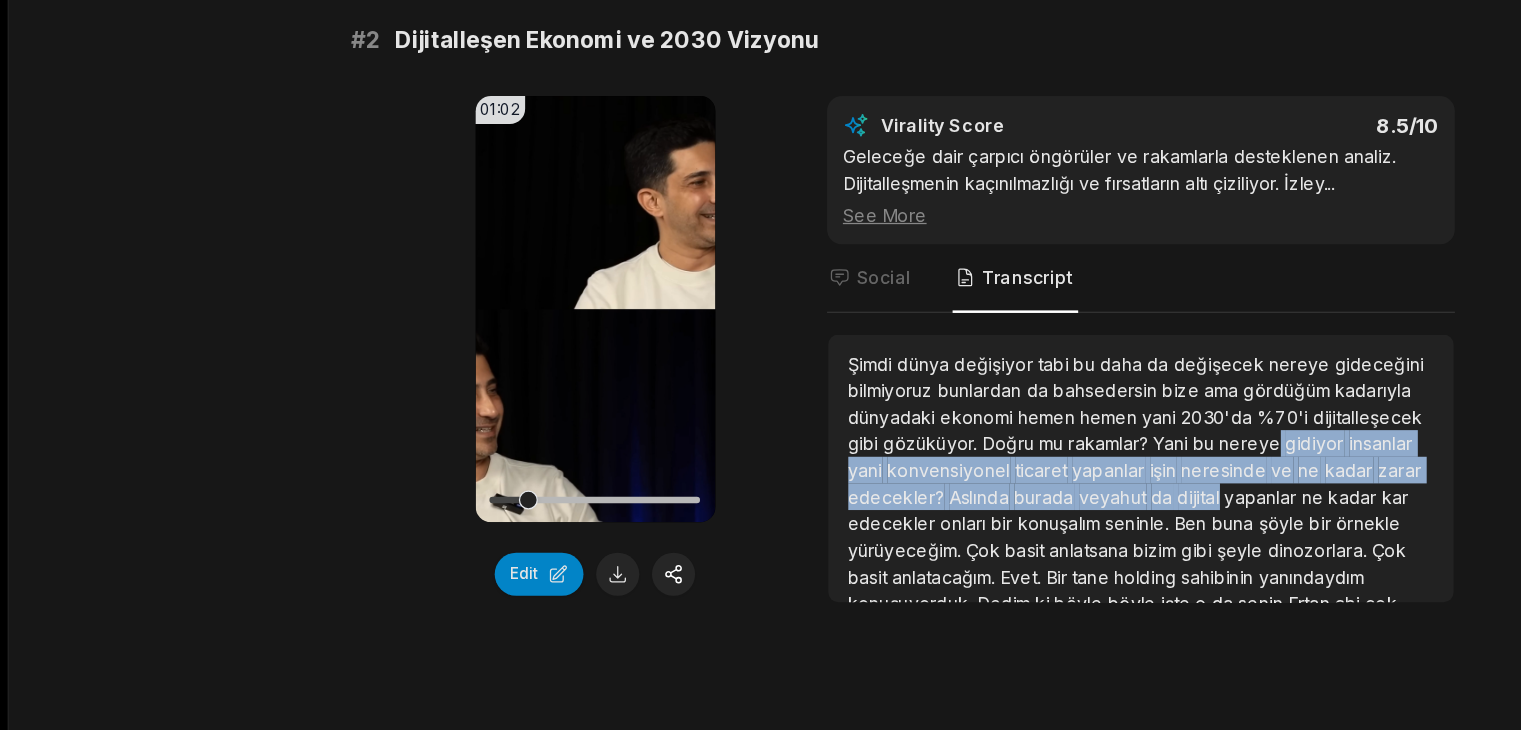 click on "01:02 Your browser does not support mp4 format. Edit Virality Score 8.5 /10 Geleceğe dair çarpıcı öngörüler ve rakamlarla desteklenen analiz. Dijitalleşmenin kaçınılmazlığı ve fırsatların altı çiziliyor. İzley ...   See More Social Transcript Şimdi     dünya     değişiyor     tabi     bu     daha     da     değişecek     nereye     gideceğini     bilmiyoruz     bunlardan     da     bahsedersin     bize     ama     gördüğüm     kadarıyla     dünyadaki     ekonomi     hemen     hemen     yani     2030'da     %70'i     dijitalleşecek     gibi     gözüküyor.     Doğru     mu     rakamlar?     Yani     bu     nereye     gidiyor     insanlar     yani     konvensiyonel     ticaret     yapanlar     işin     neresinde     ve     ne     kadar     zarar     edecekler?     Aslında     burada     veyahut     da     dijital     yapanlar     ne     kadar     kar     edecekler     onları     bir     konuşalım     seninle.     Ben     buna     şöyle     bir     örnekle         Çok" at bounding box center (761, 429) 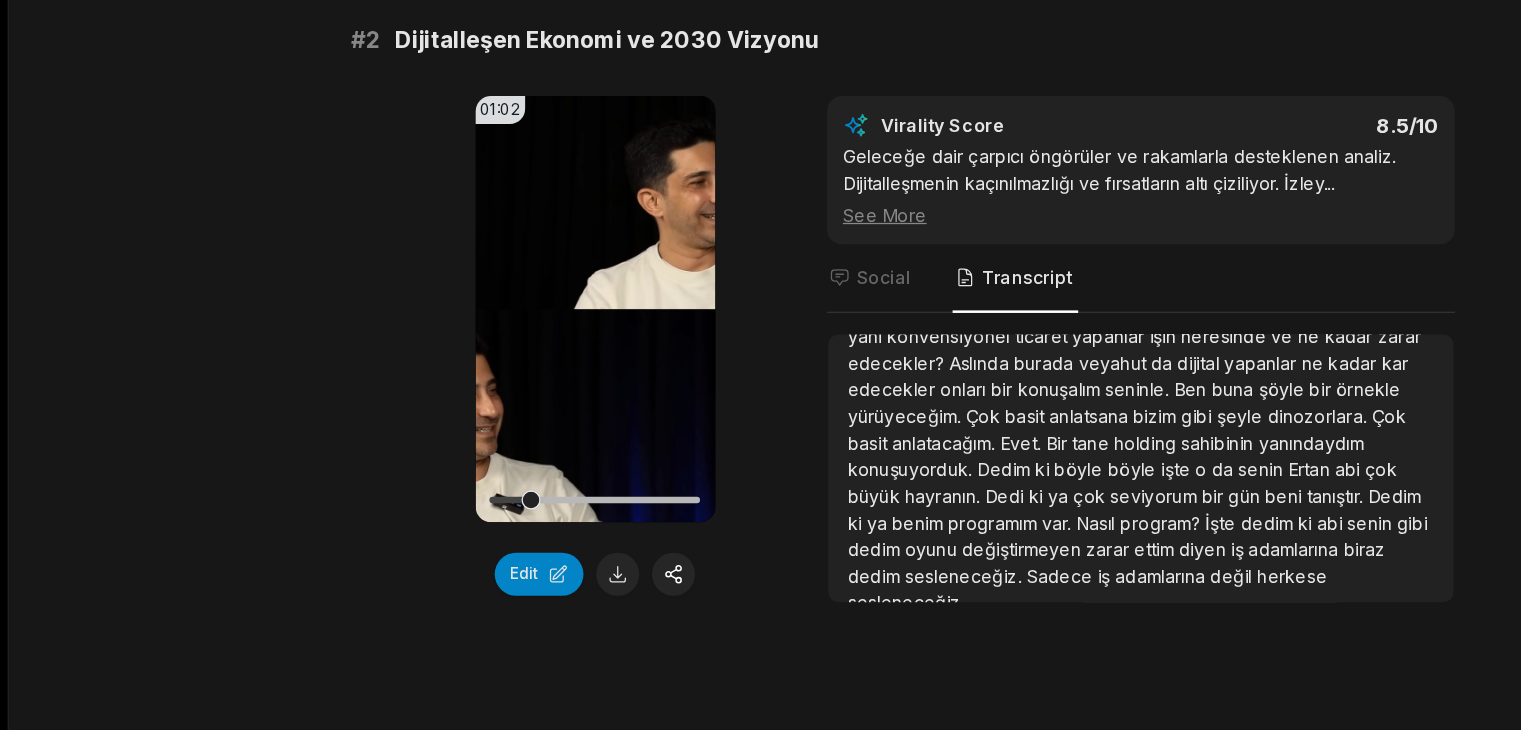 scroll, scrollTop: 116, scrollLeft: 0, axis: vertical 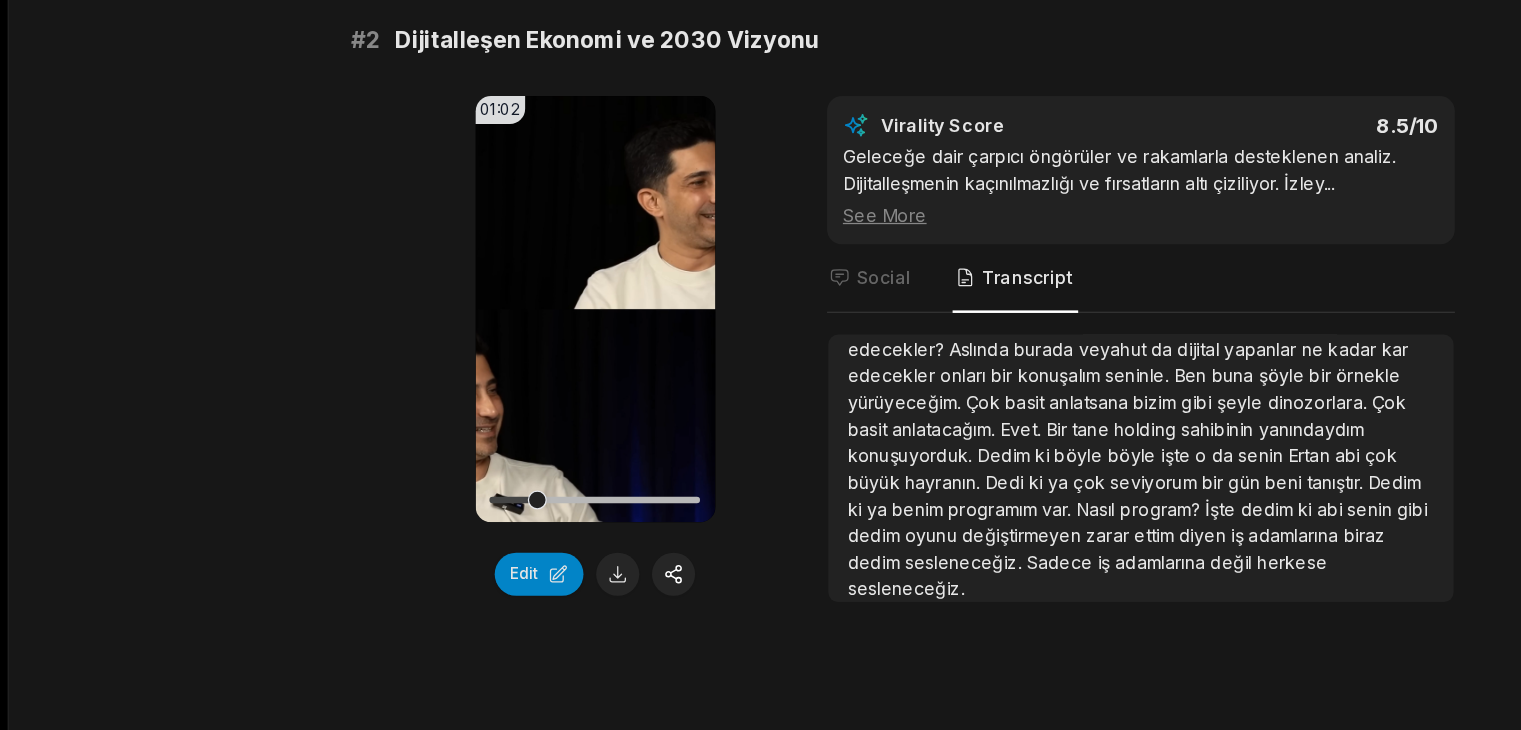 click on "01:02 Your browser does not support mp4 format. Edit Virality Score 8.5 /10 Geleceğe dair çarpıcı öngörüler ve rakamlarla desteklenen analiz. Dijitalleşmenin kaçınılmazlığı ve fırsatların altı çiziliyor. İzley ...   See More Social Transcript Şimdi     dünya     değişiyor     tabi     bu     daha     da     değişecek     nereye     gideceğini     bilmiyoruz     bunlardan     da     bahsedersin     bize     ama     gördüğüm     kadarıyla     dünyadaki     ekonomi     hemen     hemen     yani     2030'da     %70'i     dijitalleşecek     gibi     gözüküyor.     Doğru     mu     rakamlar?     Yani     bu     nereye     gidiyor     insanlar     yani     konvensiyonel     ticaret     yapanlar     işin     neresinde     ve     ne     kadar     zarar     edecekler?     Aslında     burada     veyahut     da     dijital     yapanlar     ne     kadar     kar     edecekler     onları     bir     konuşalım     seninle.     Ben     buna     şöyle     bir     örnekle         Çok" at bounding box center [761, 429] 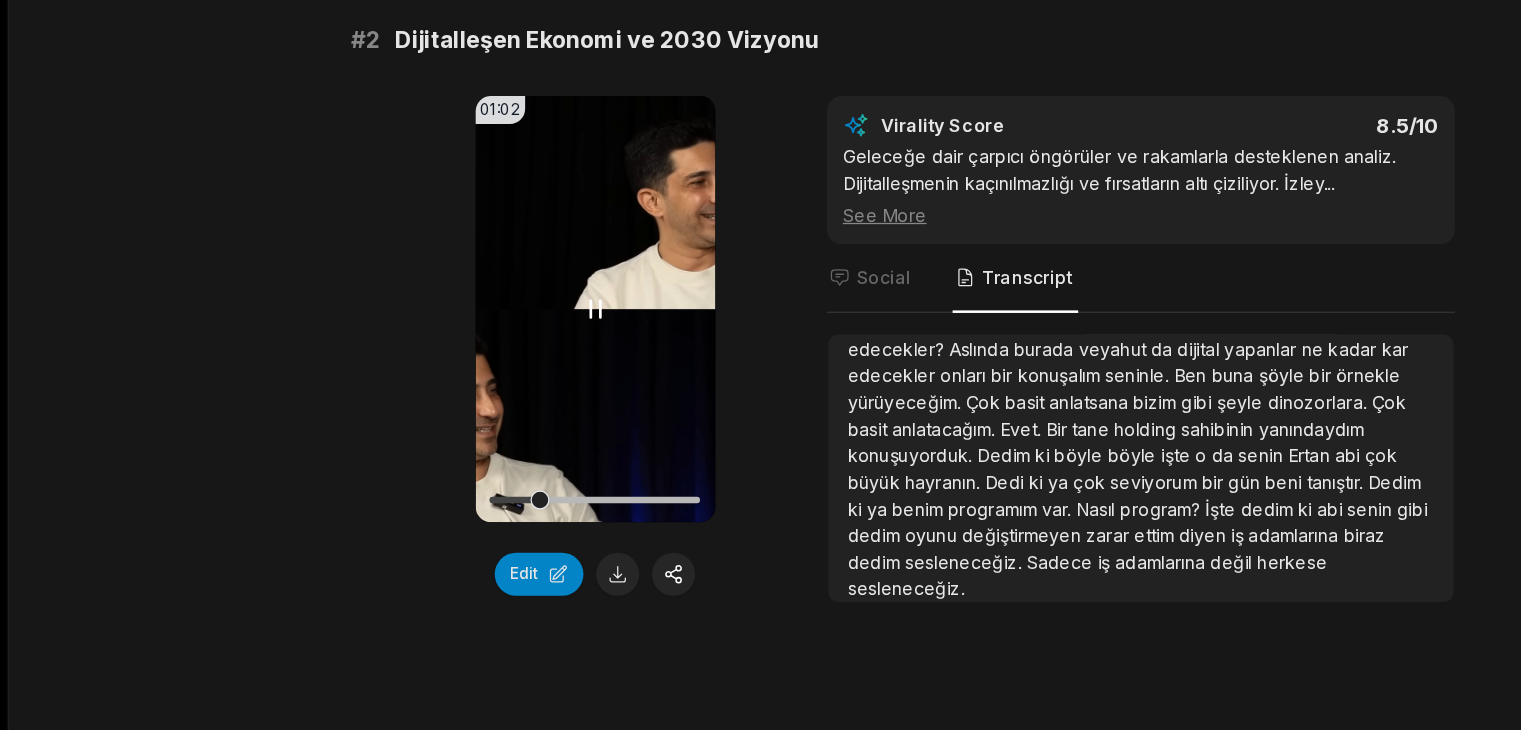 click on "Your browser does not support mp4 format." at bounding box center [469, 397] 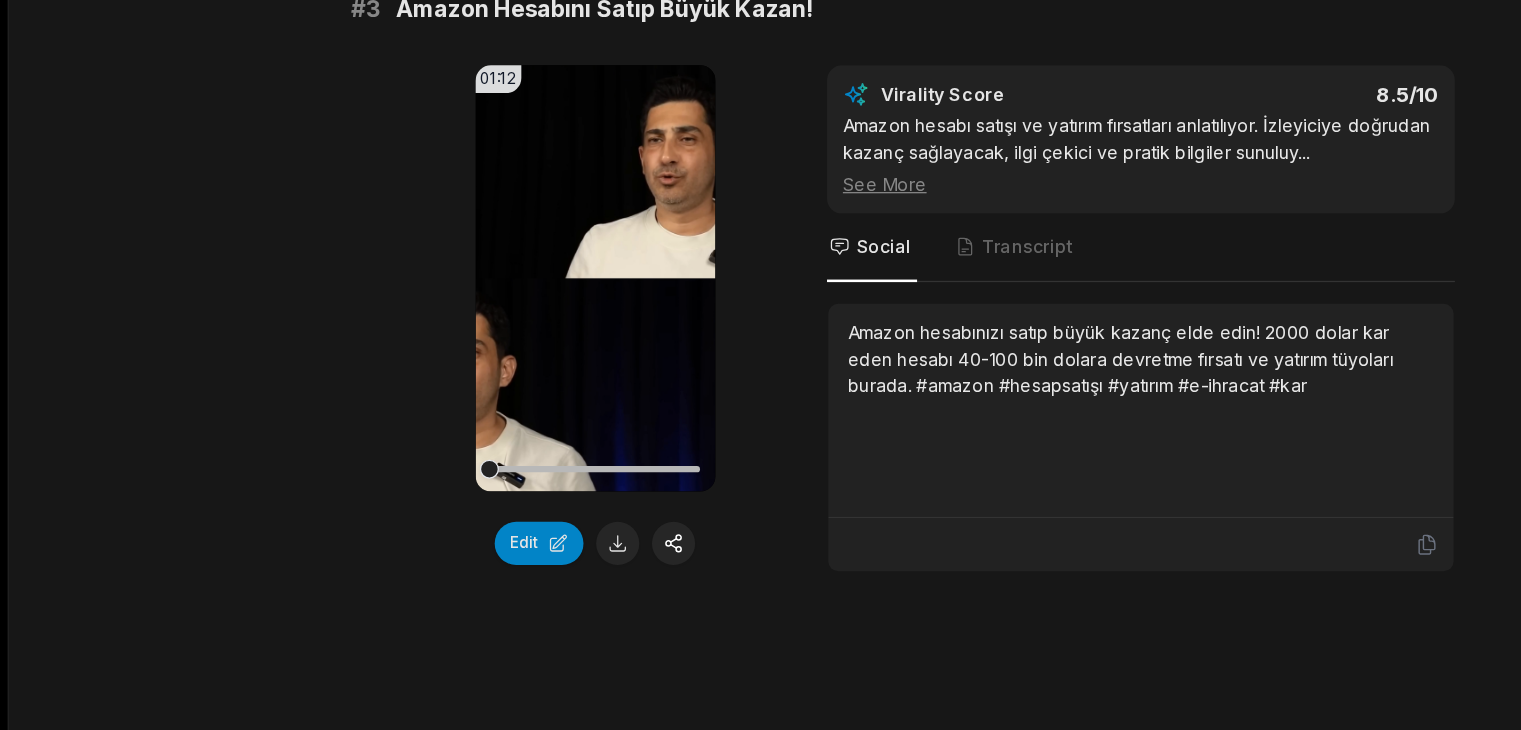 click on "Your browser does not support mp4 format." at bounding box center [469, 373] 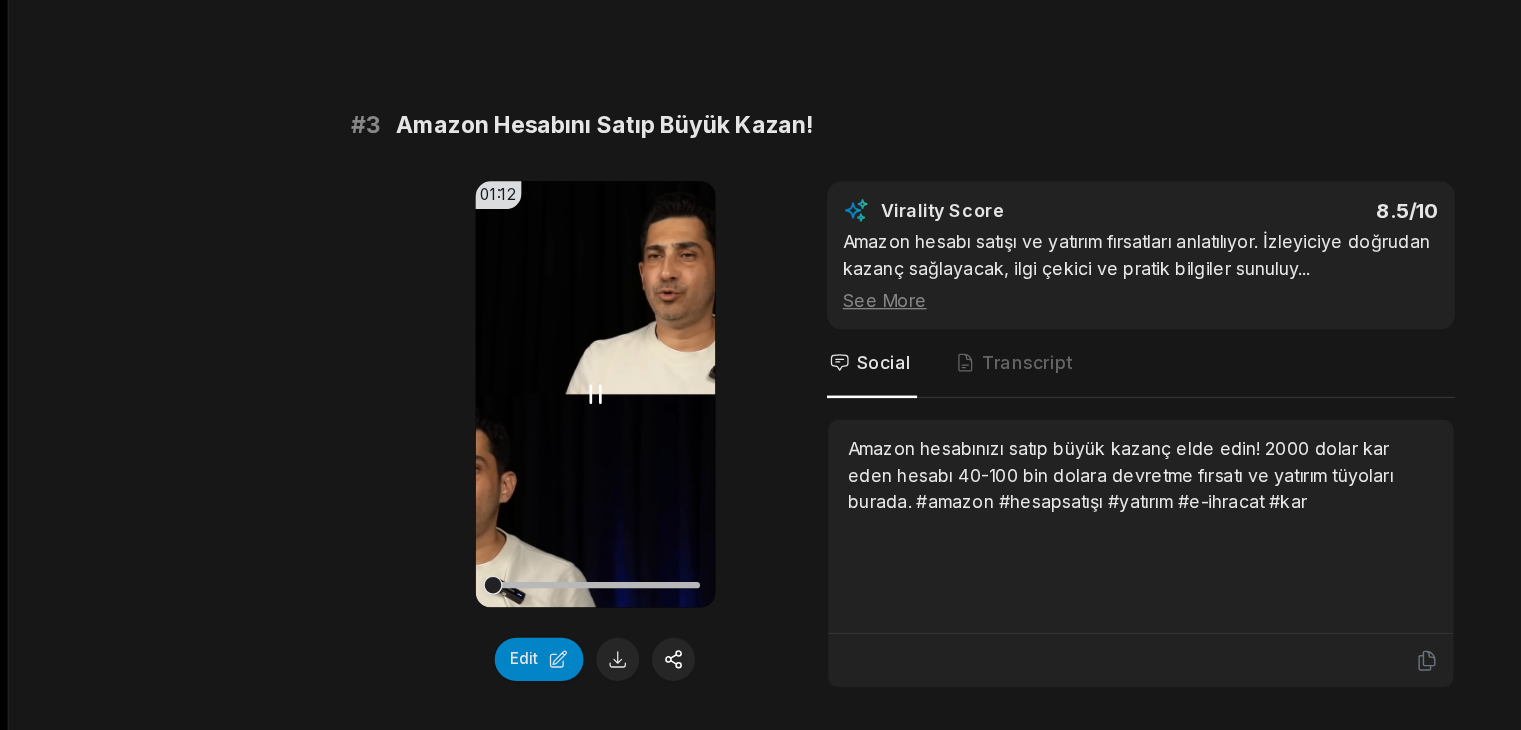 drag, startPoint x: 801, startPoint y: 393, endPoint x: 439, endPoint y: 341, distance: 365.71573 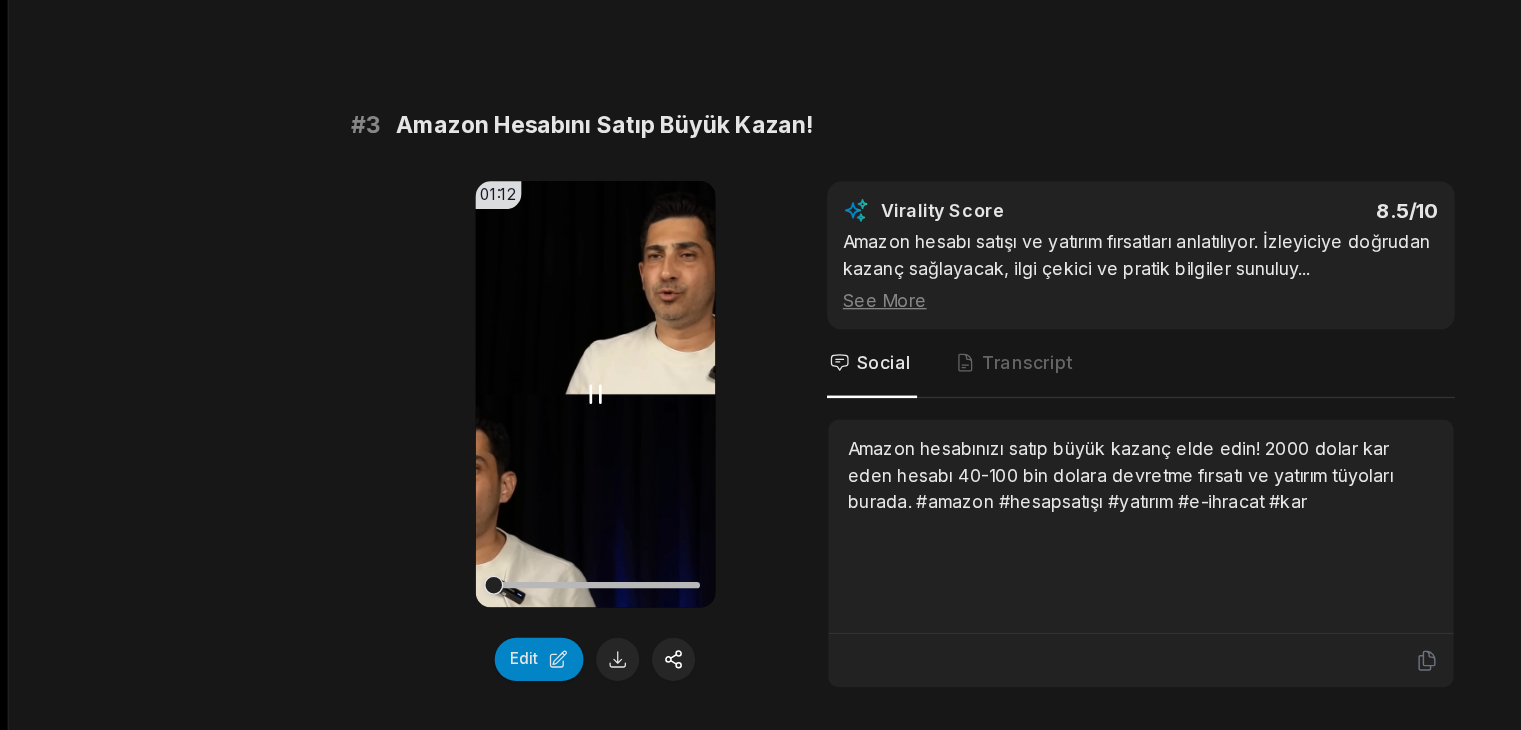 click on "Your browser does not support mp4 format." at bounding box center [469, 373] 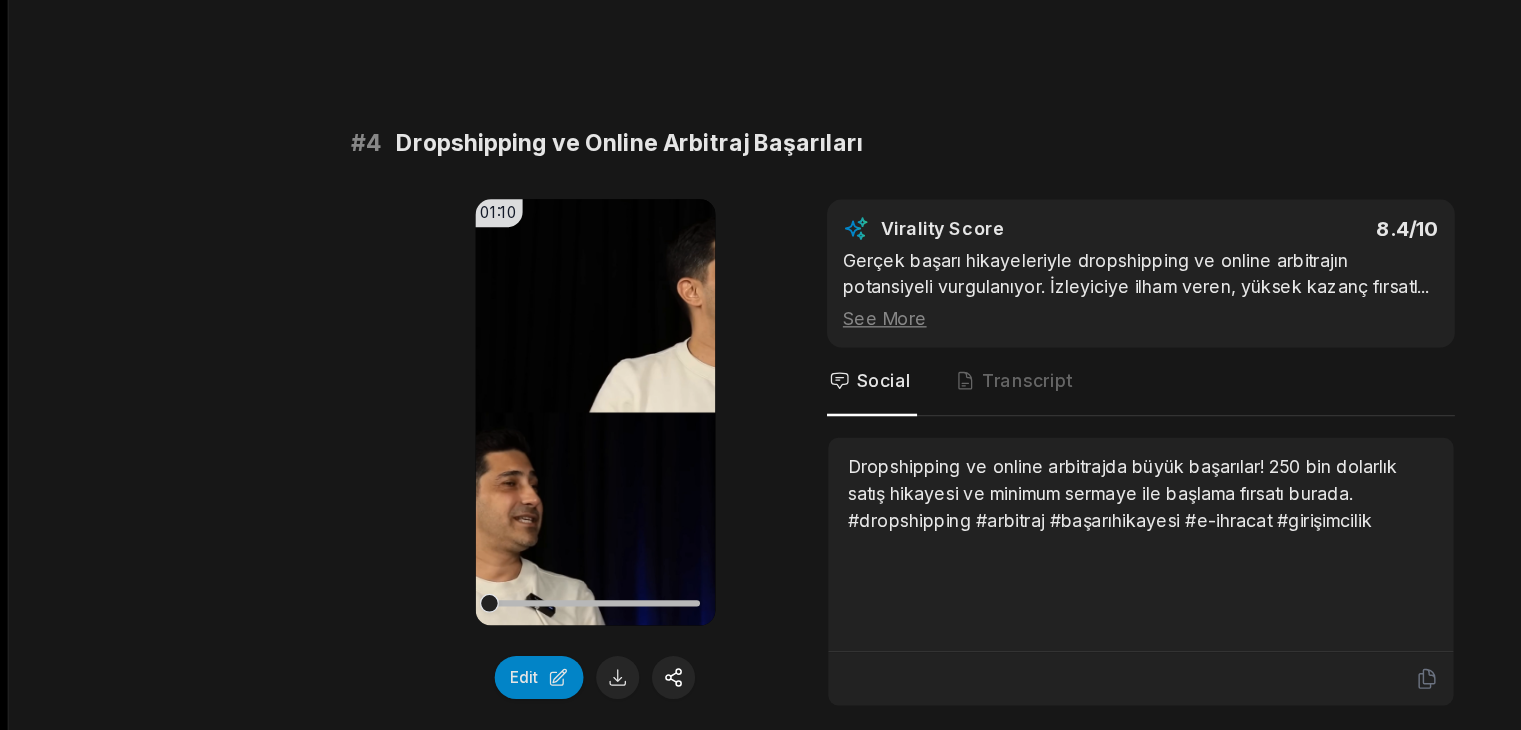 scroll, scrollTop: 1731, scrollLeft: 0, axis: vertical 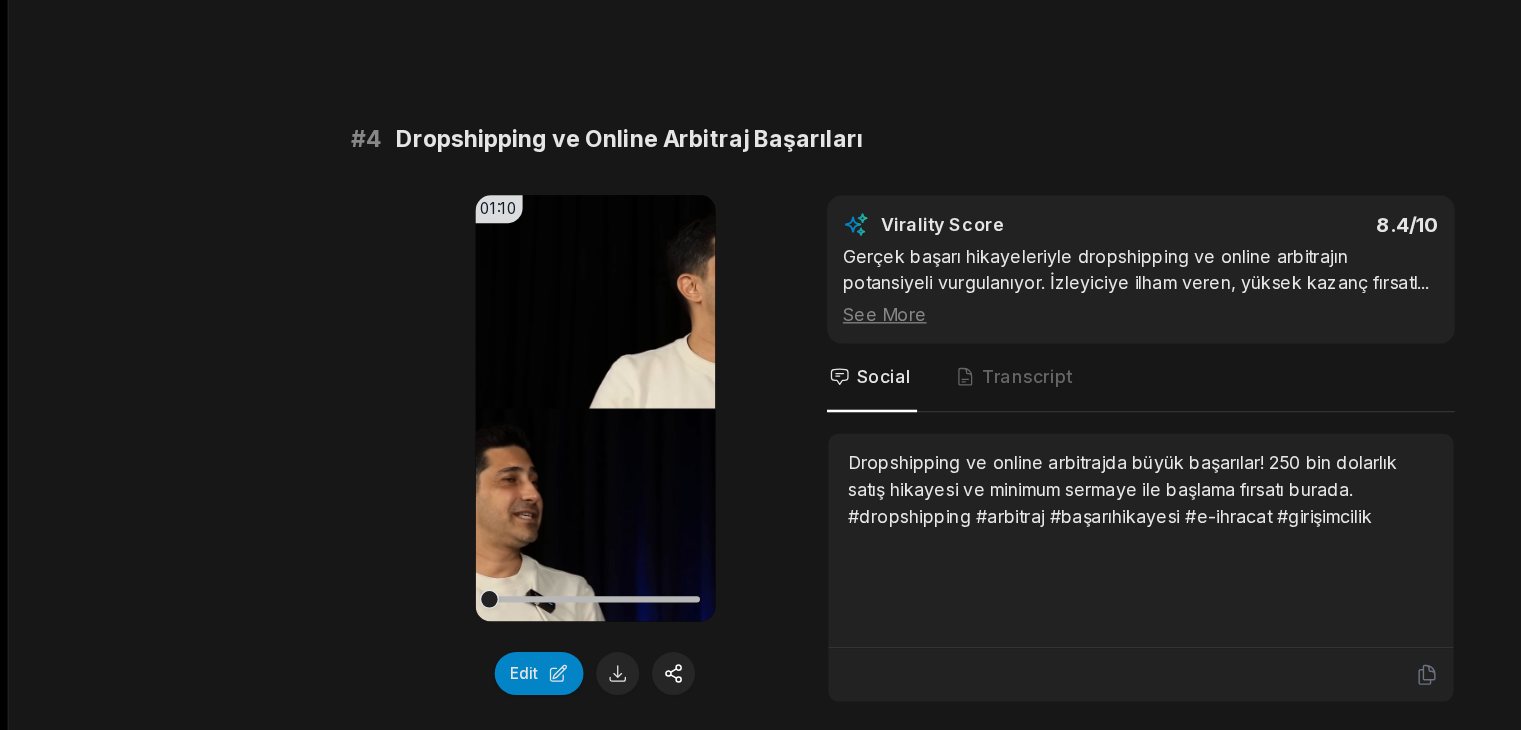 click on "Your browser does not support mp4 format." at bounding box center [469, 476] 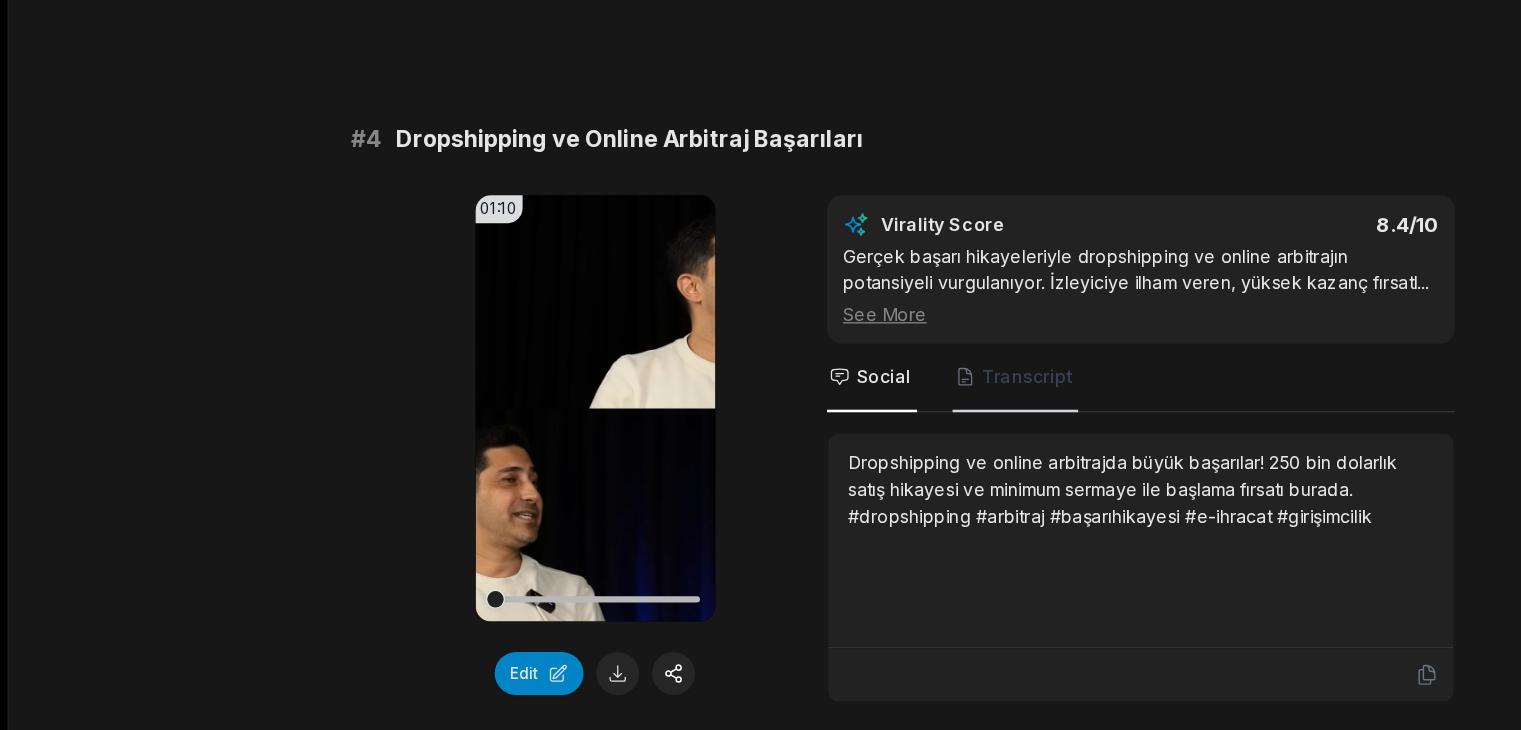 click on "Transcript" at bounding box center (810, 451) 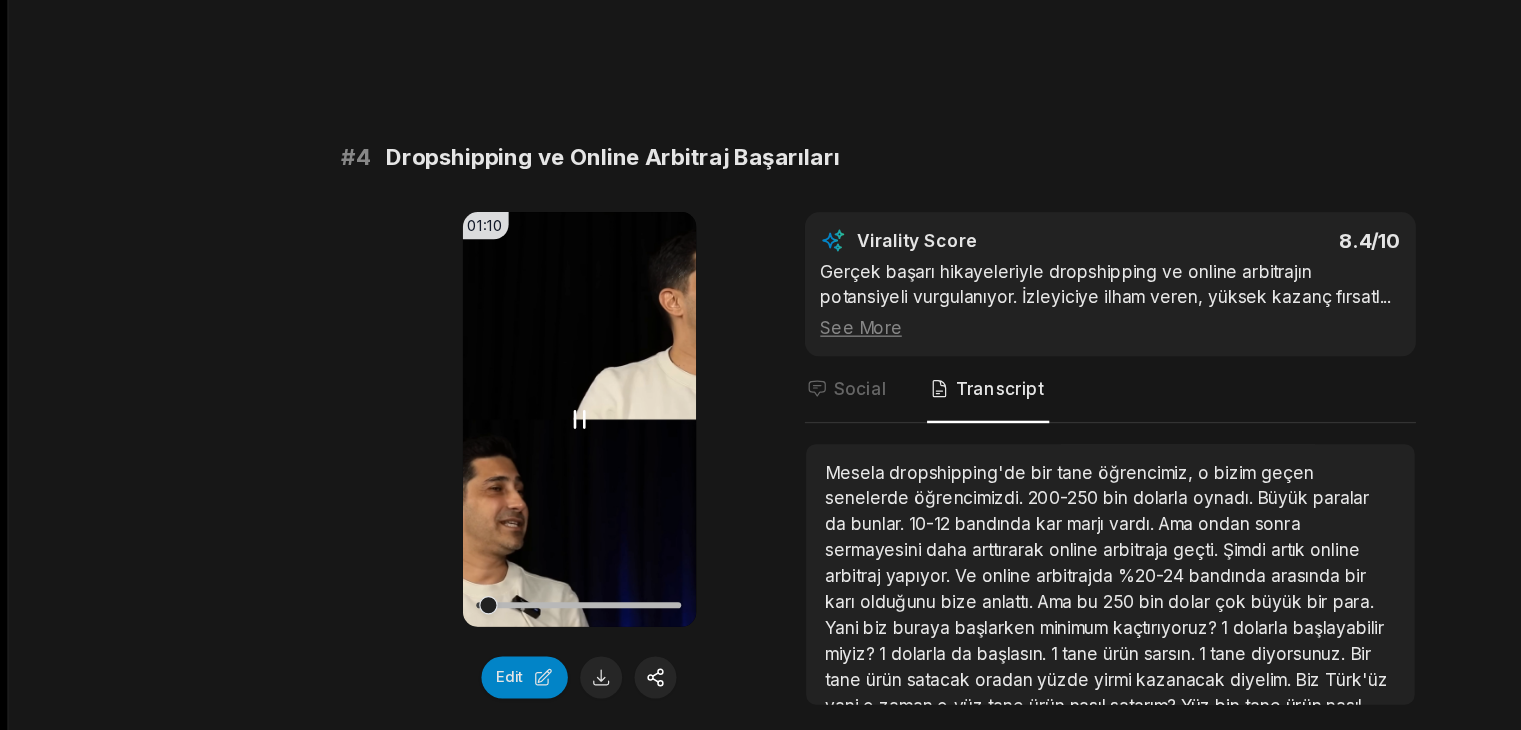 click on "Your browser does not support mp4 format." at bounding box center [469, 478] 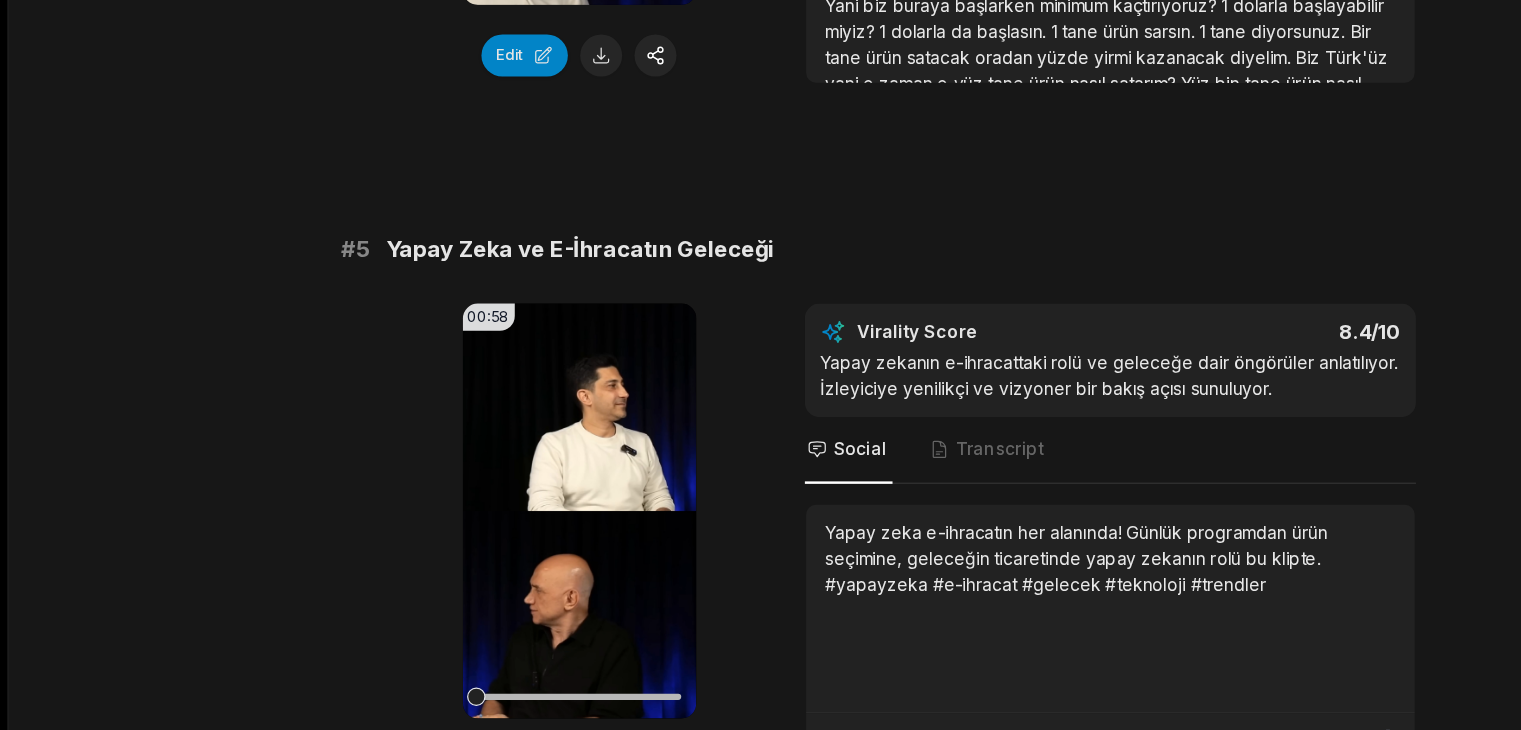 scroll, scrollTop: 2234, scrollLeft: 0, axis: vertical 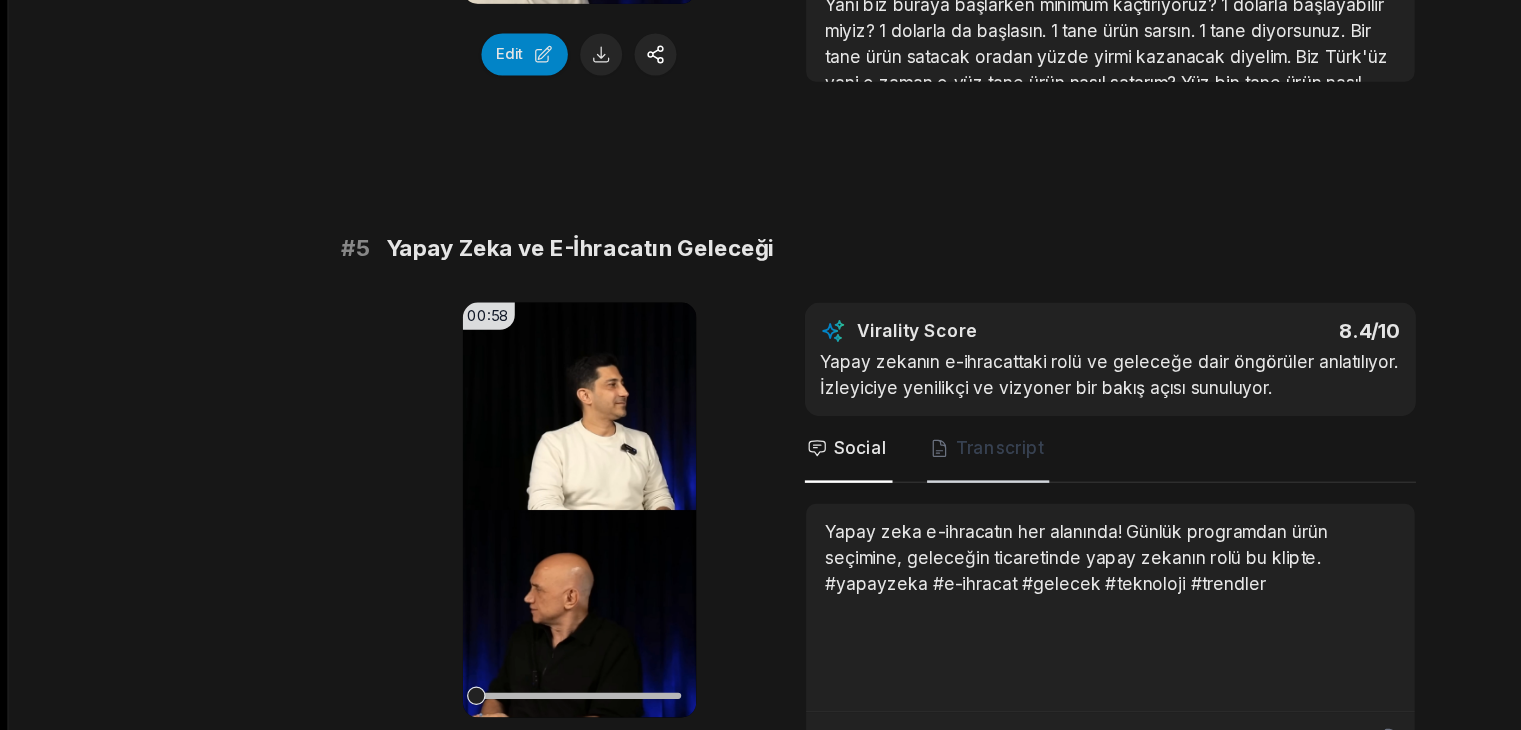 drag, startPoint x: 427, startPoint y: 521, endPoint x: 768, endPoint y: 498, distance: 341.77478 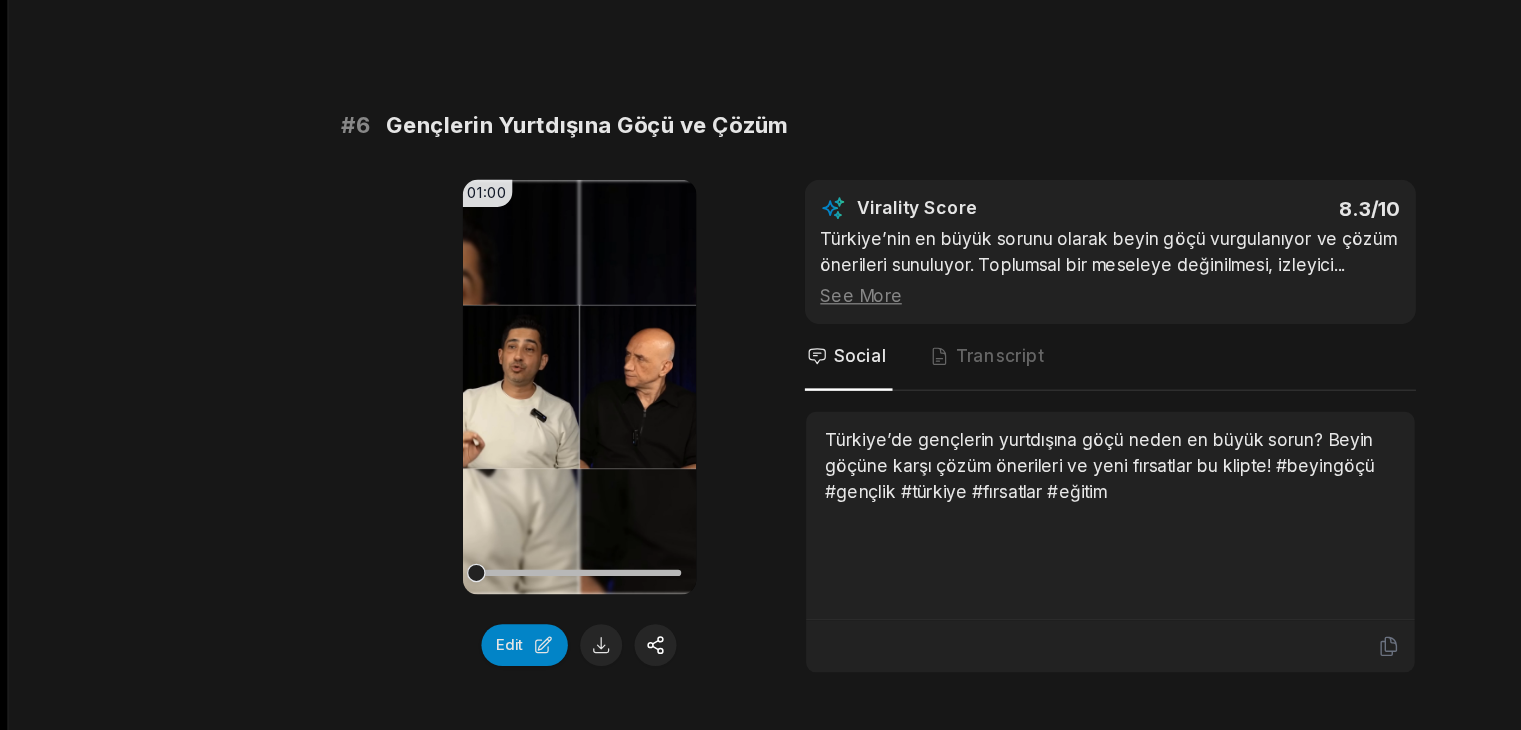 scroll, scrollTop: 2910, scrollLeft: 0, axis: vertical 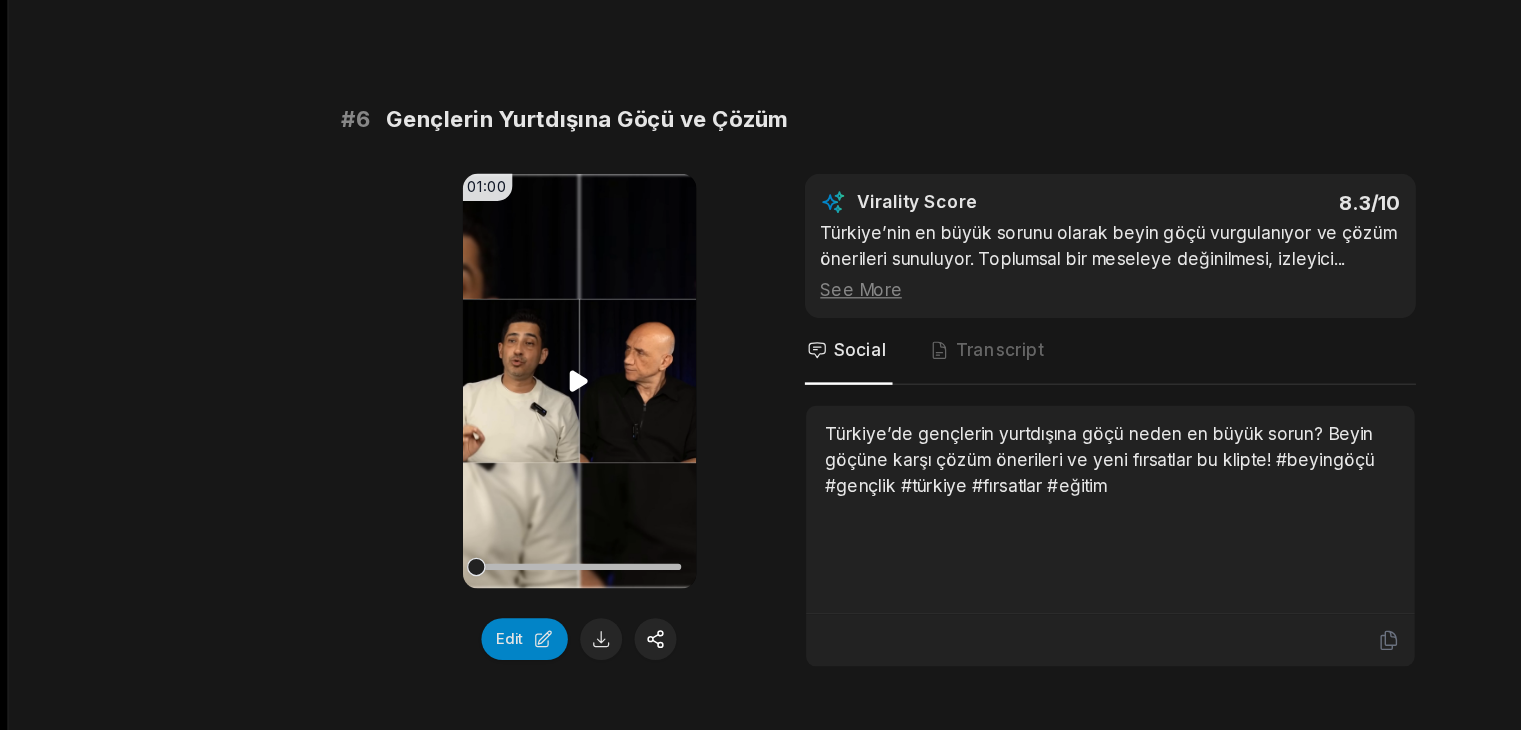 click 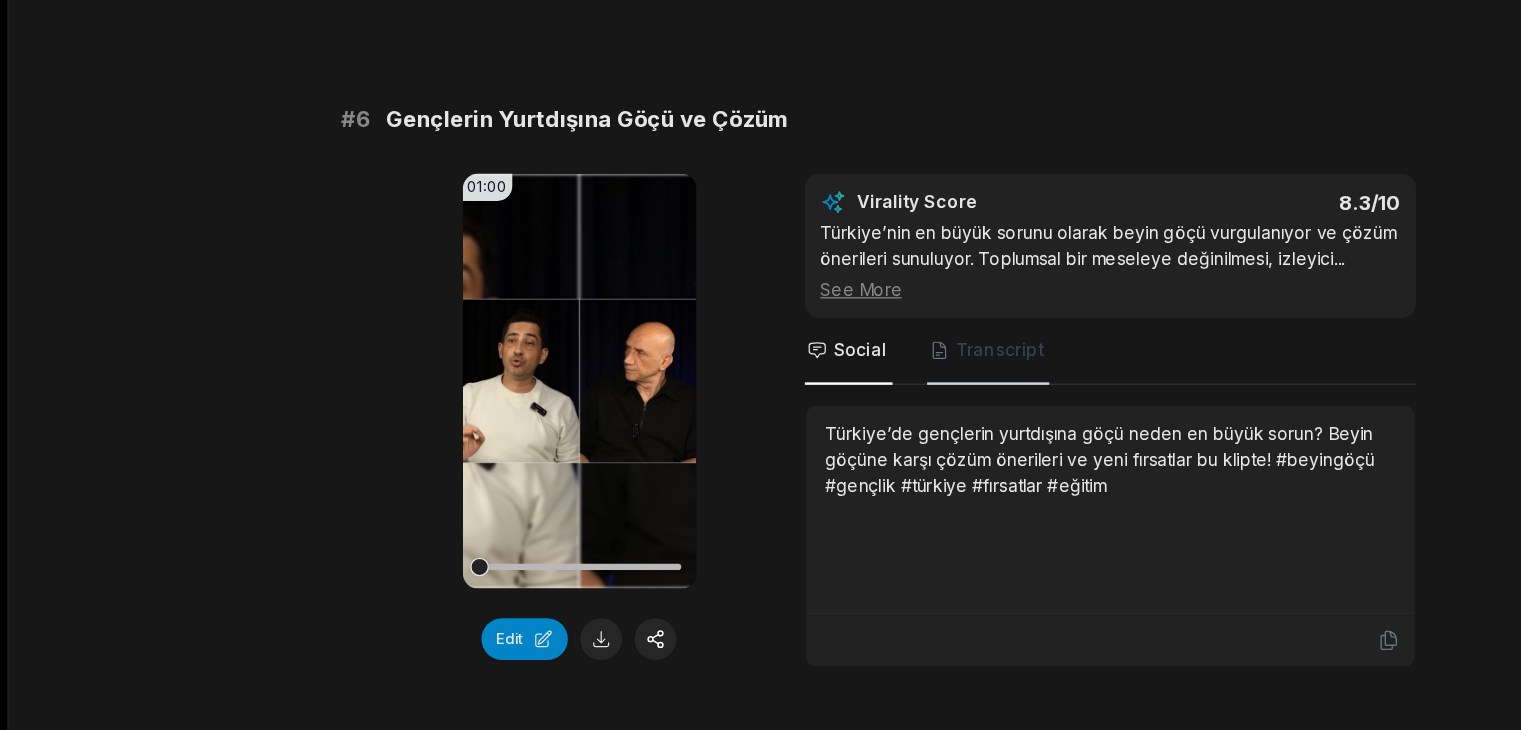 click on "Transcript" at bounding box center [800, 423] 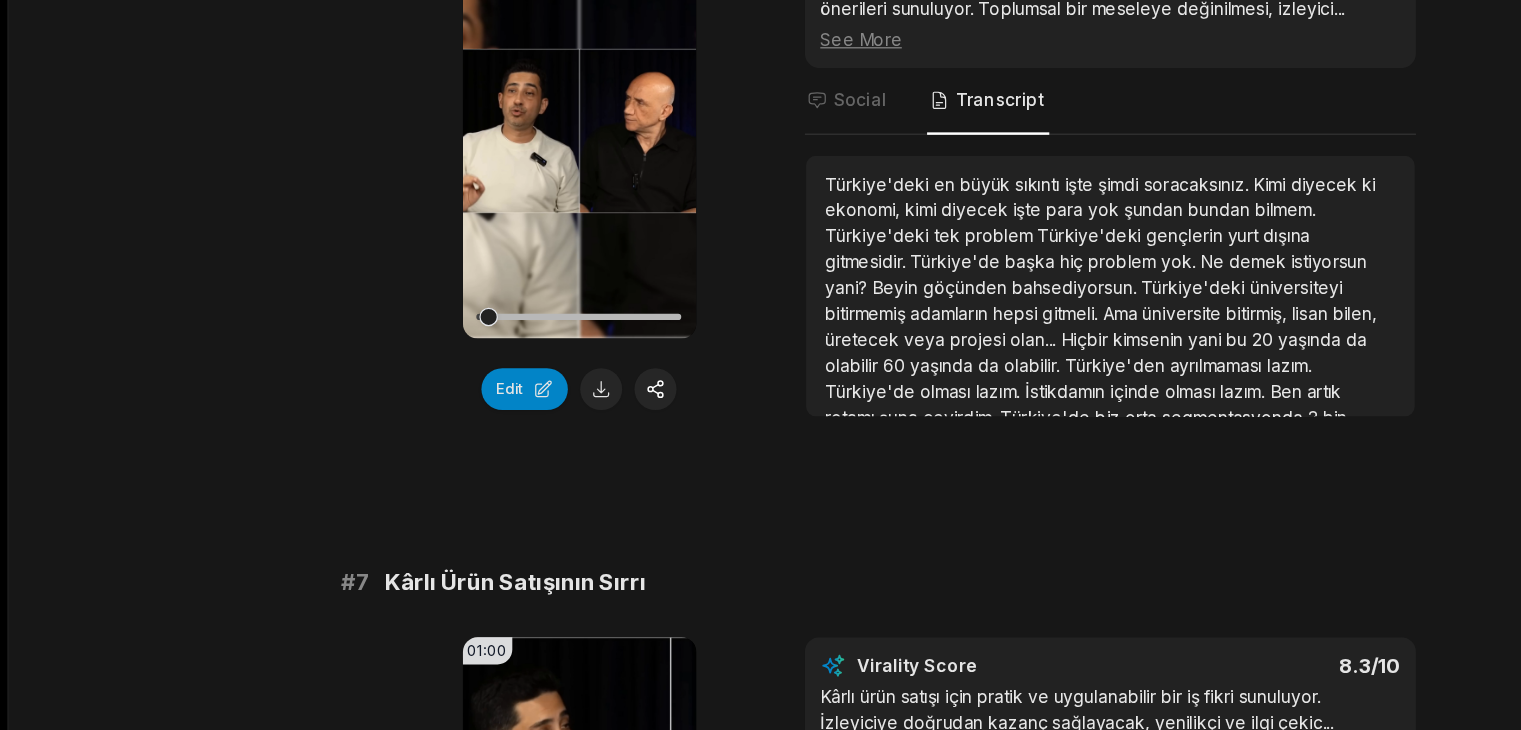 scroll, scrollTop: 3141, scrollLeft: 0, axis: vertical 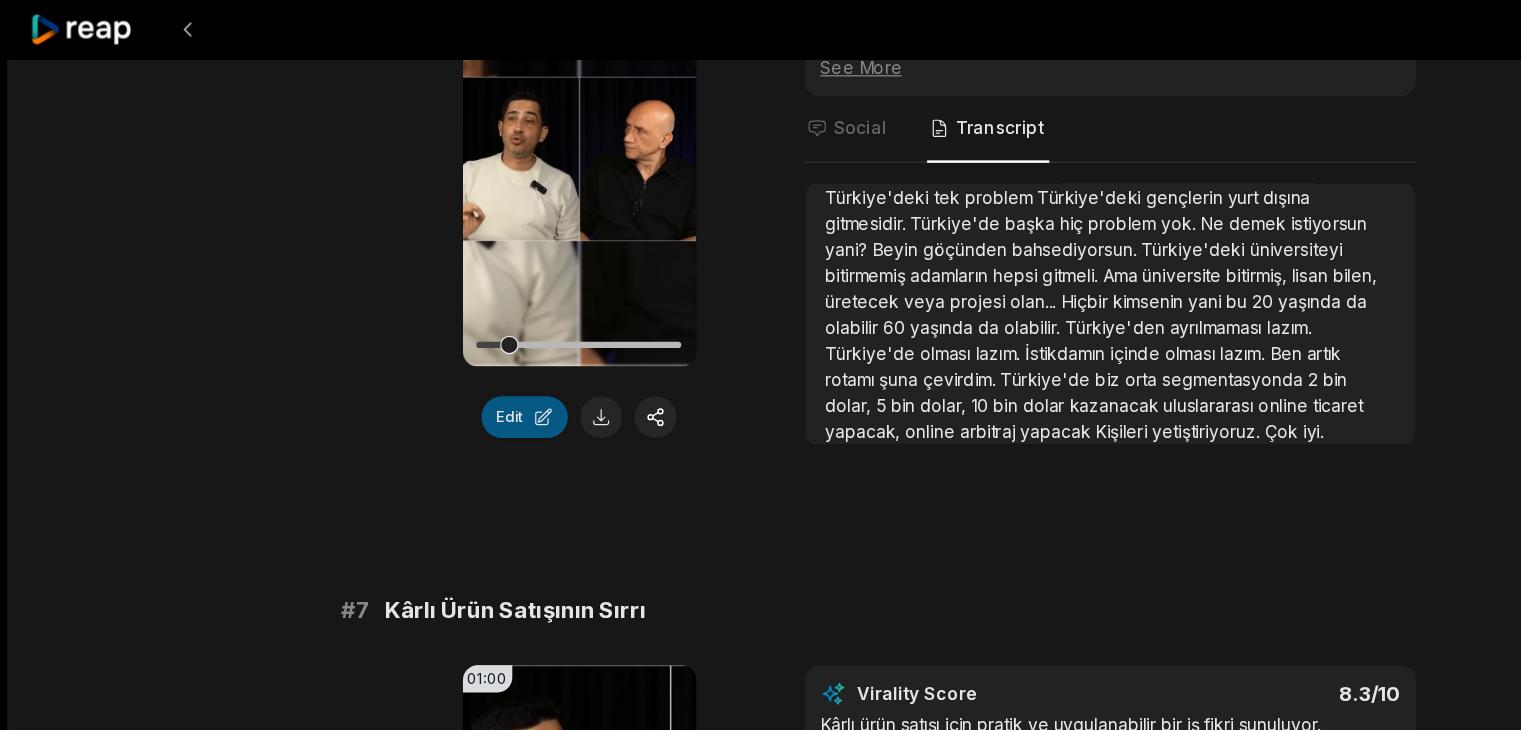 click on "Edit" at bounding box center [425, 338] 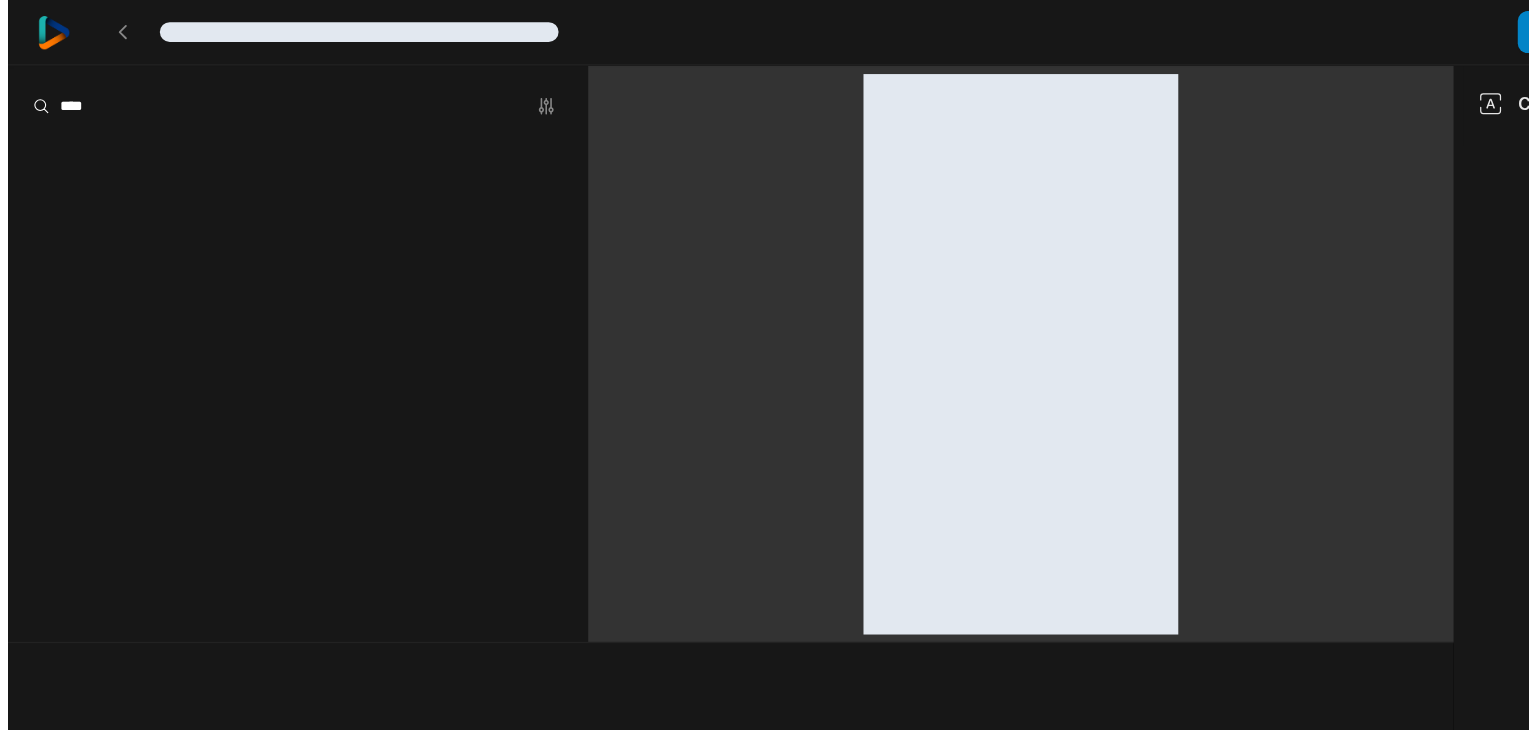 scroll, scrollTop: 0, scrollLeft: 0, axis: both 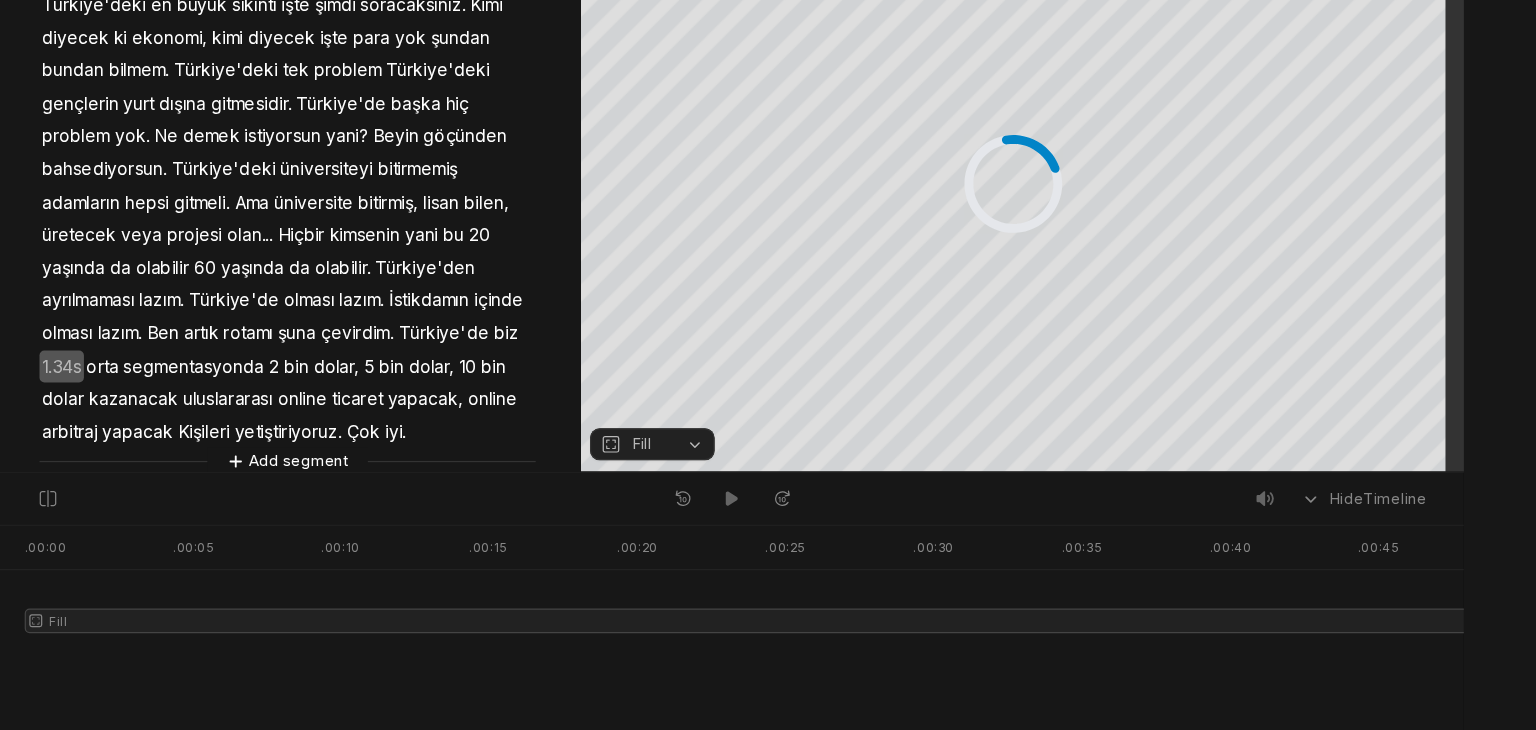 click on "Fill" at bounding box center [528, 498] 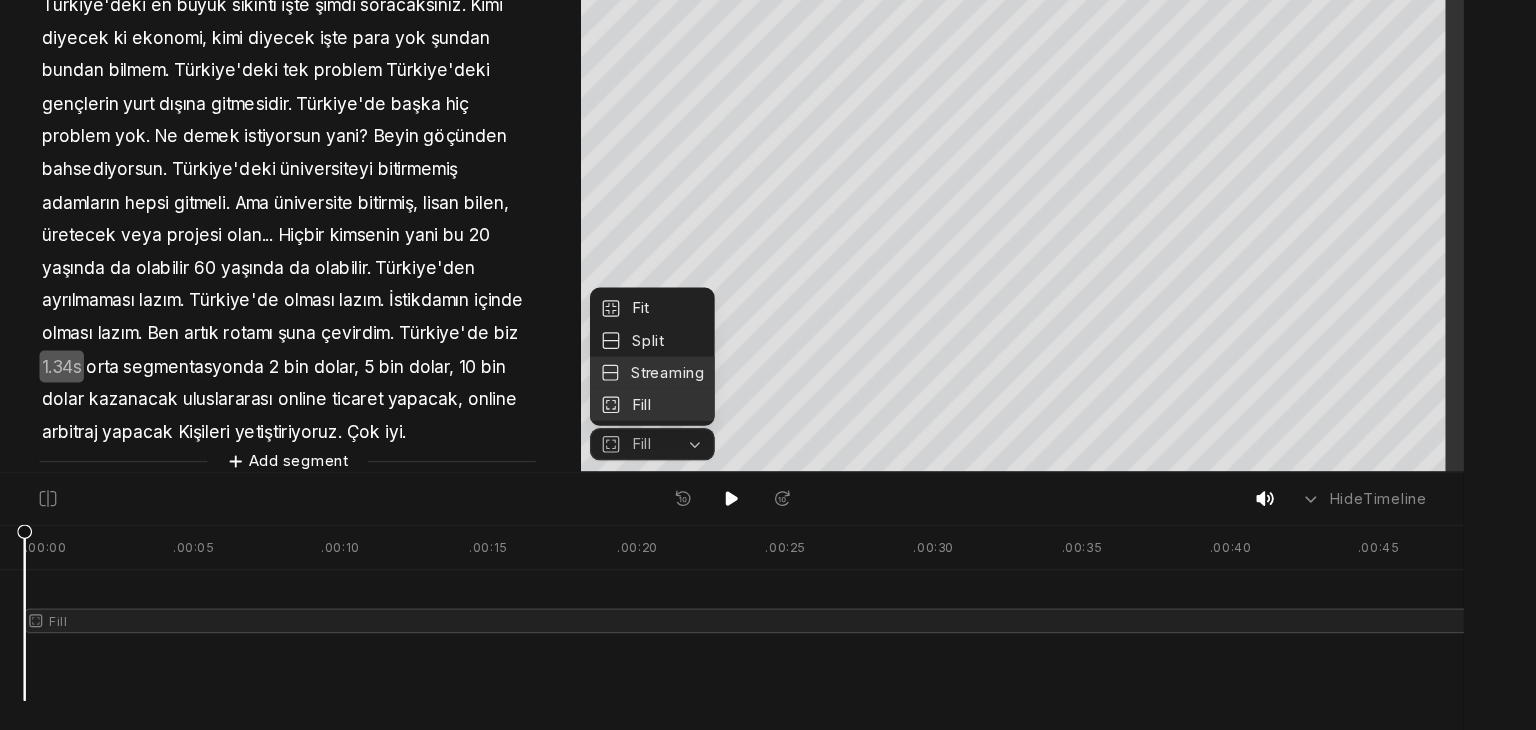click on "Streaming" at bounding box center [528, 440] 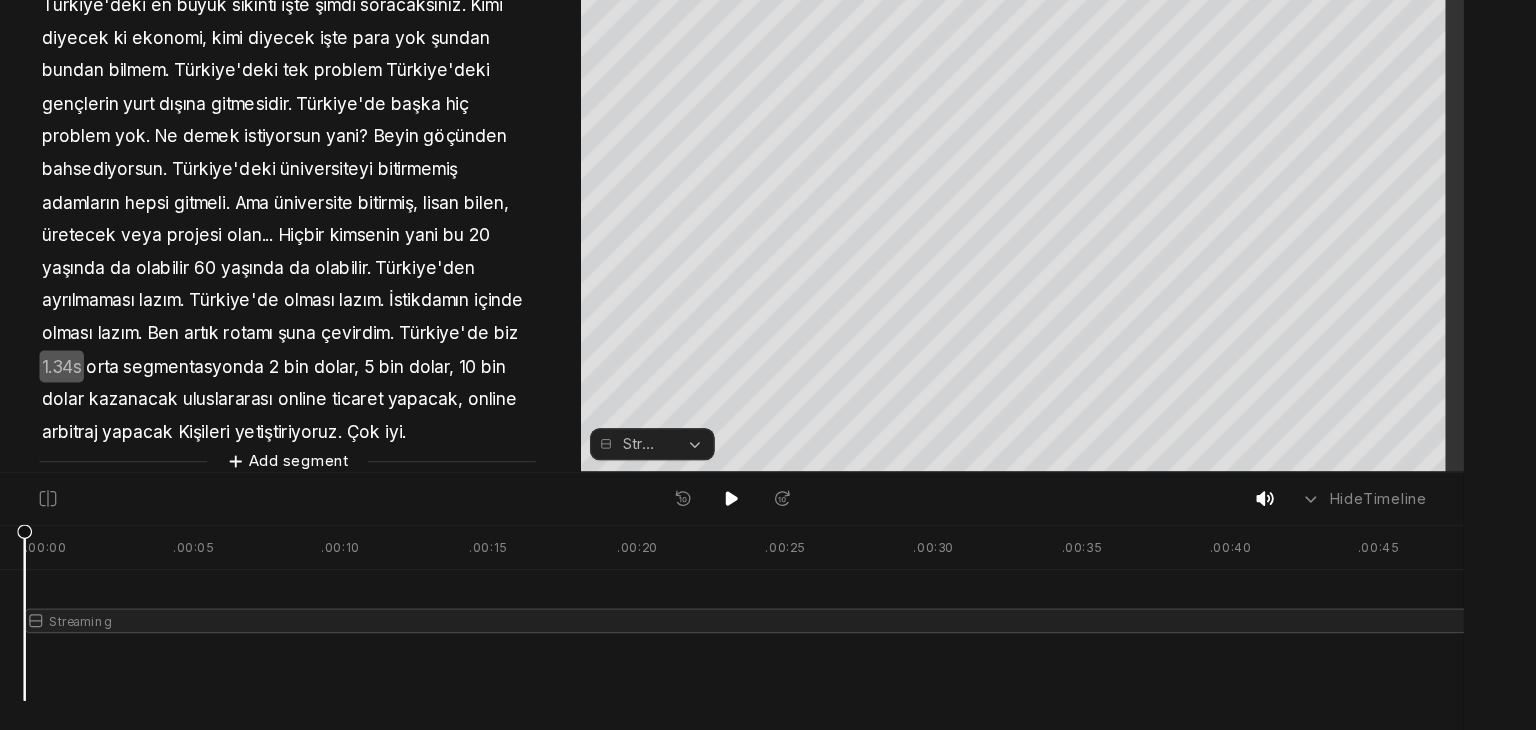 scroll, scrollTop: 0, scrollLeft: 0, axis: both 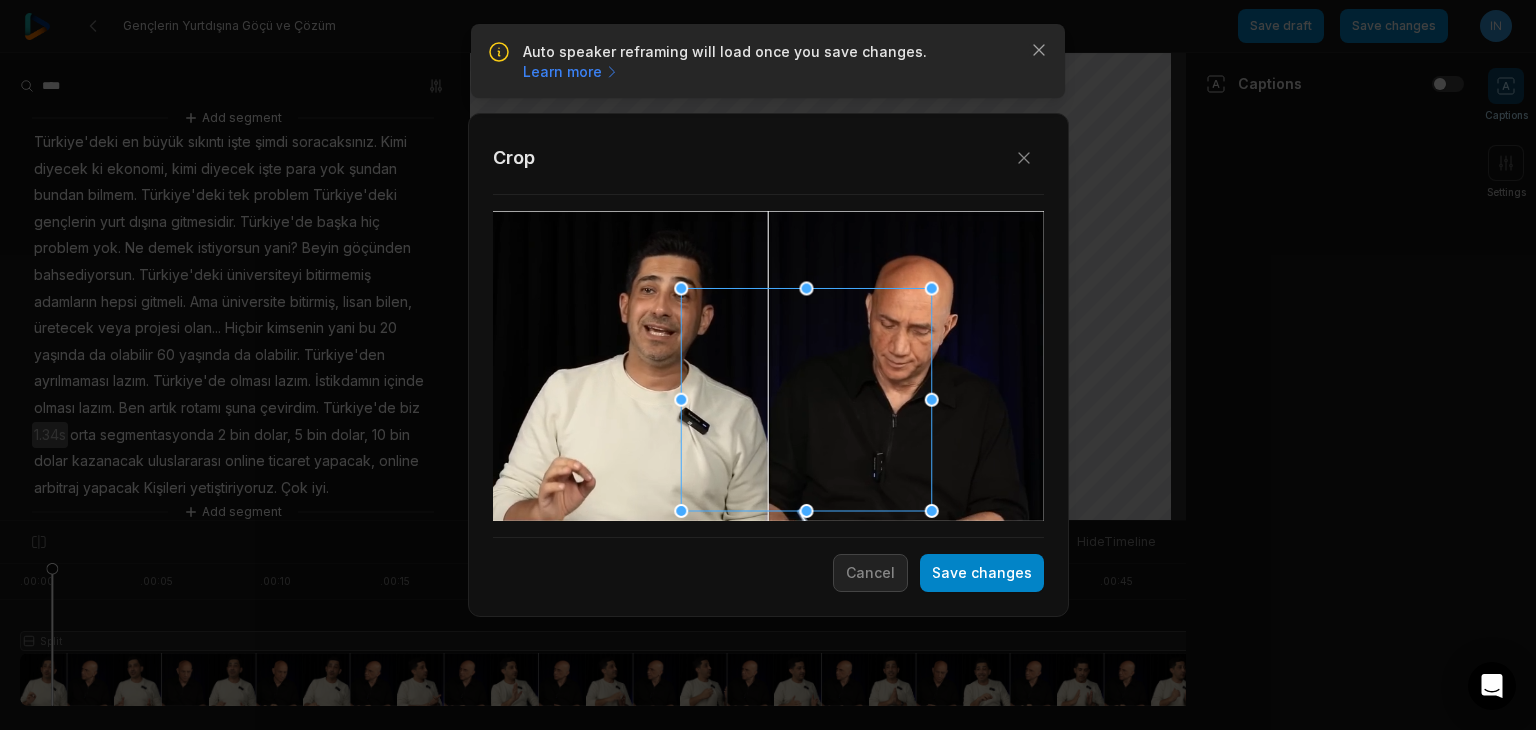 click on "Close Crop Save changes Cancel" at bounding box center (768, 521) 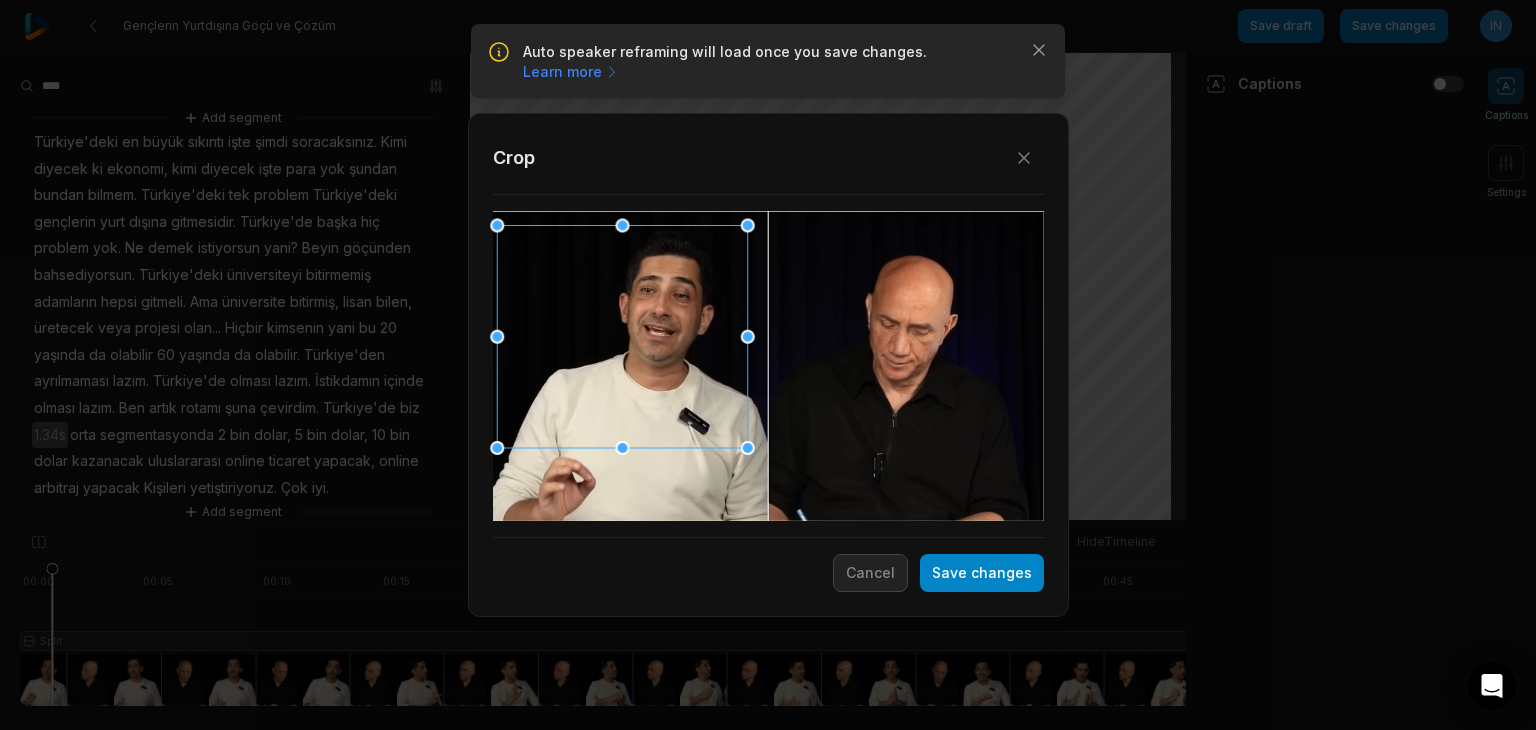 drag, startPoint x: 819, startPoint y: 365, endPoint x: 608, endPoint y: 302, distance: 220.20445 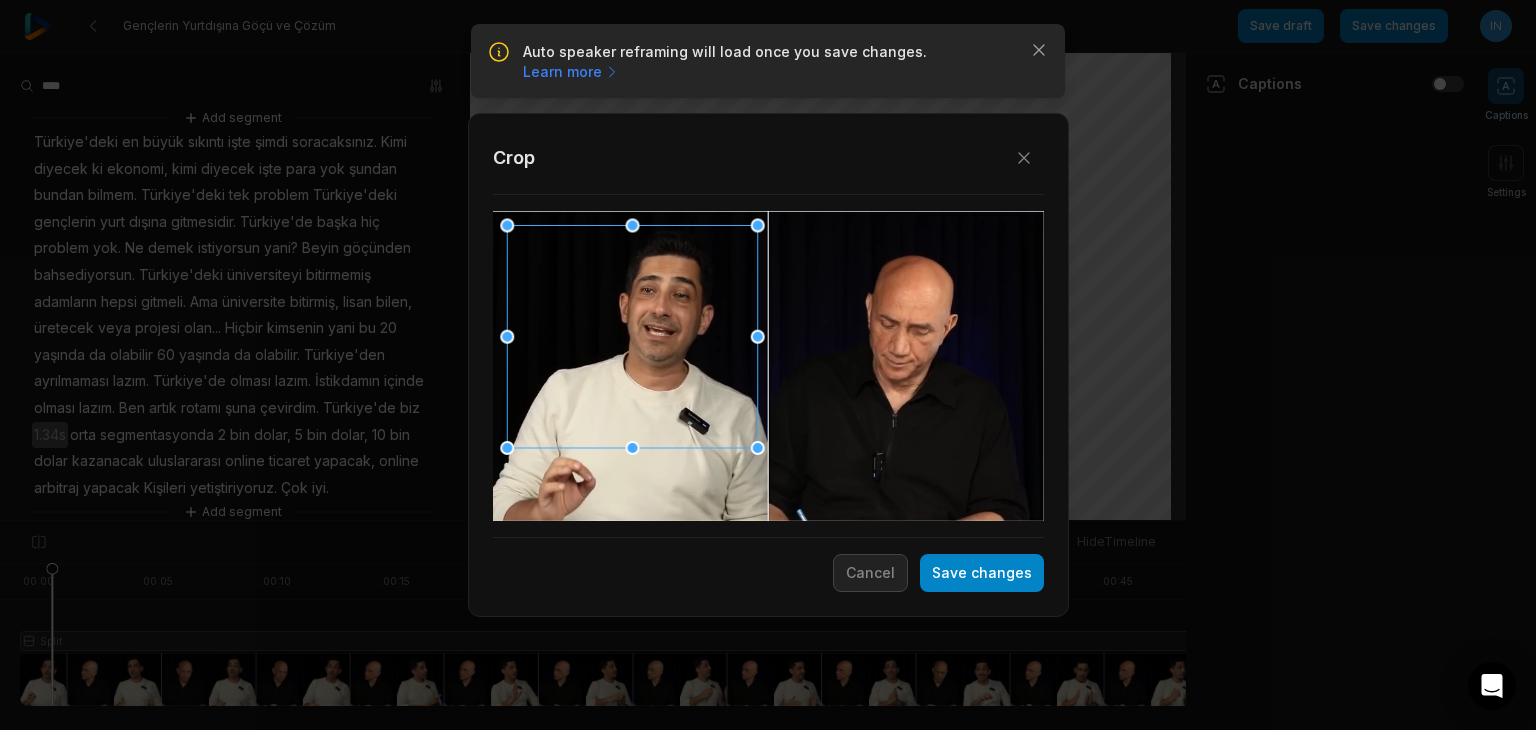 click at bounding box center [632, 337] 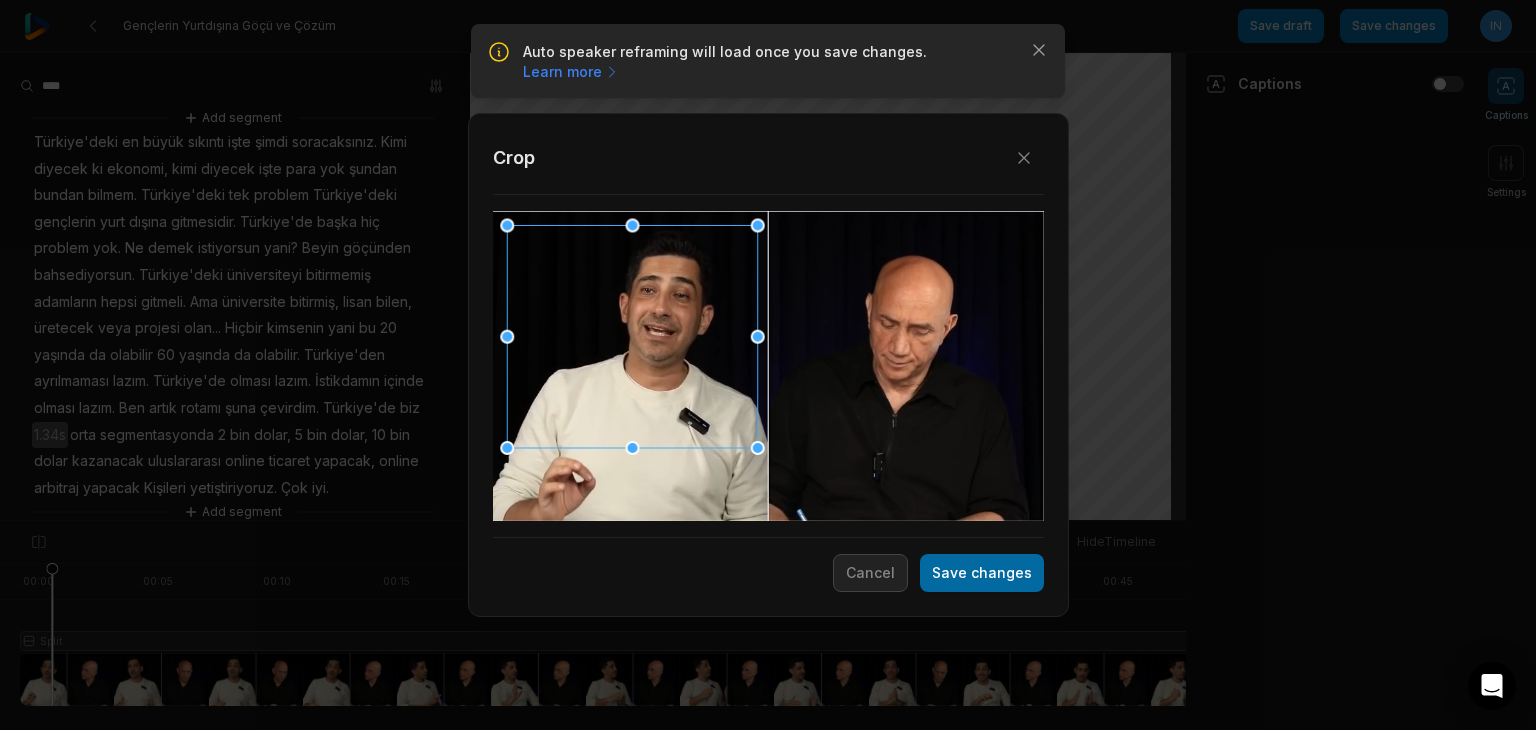 click on "Save changes" at bounding box center [982, 573] 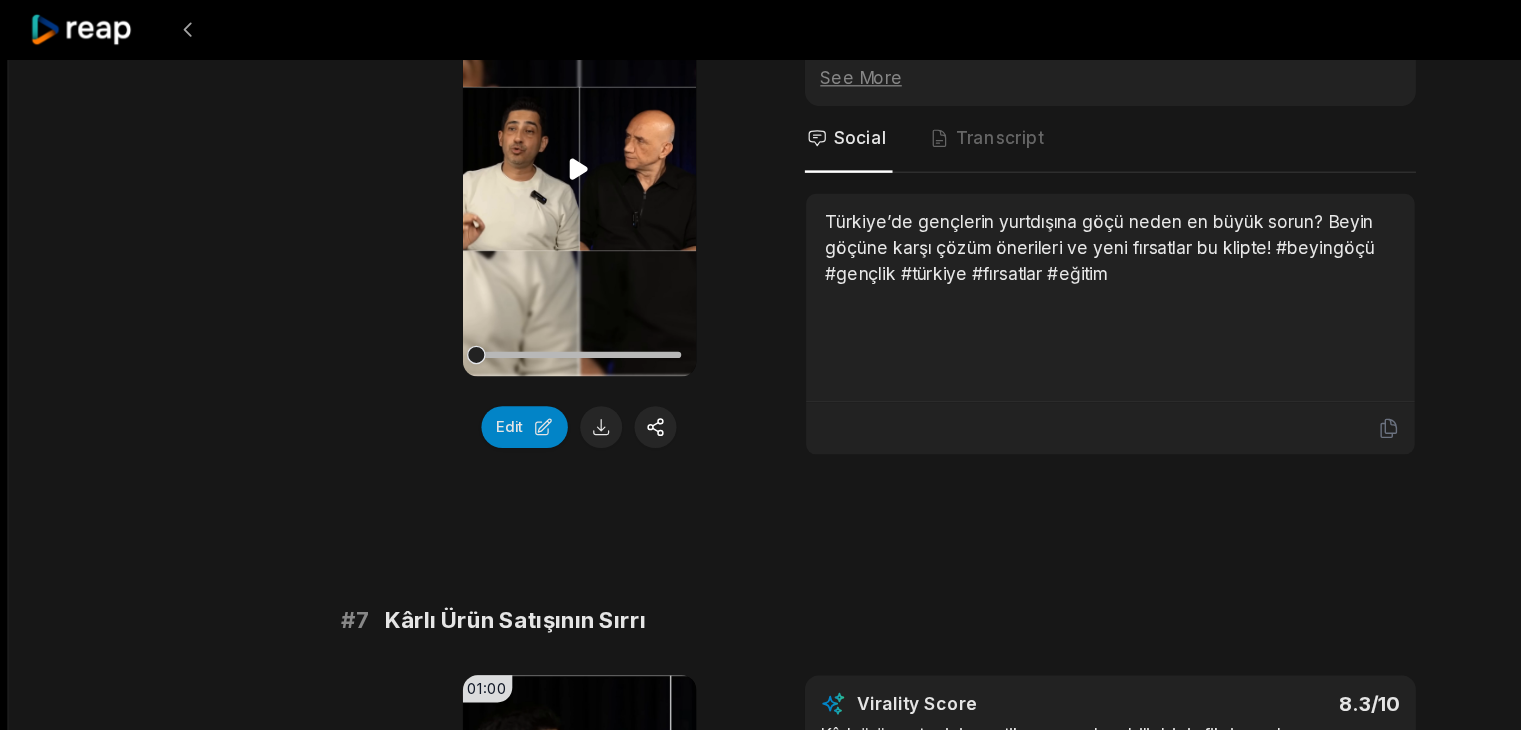 scroll, scrollTop: 3169, scrollLeft: 0, axis: vertical 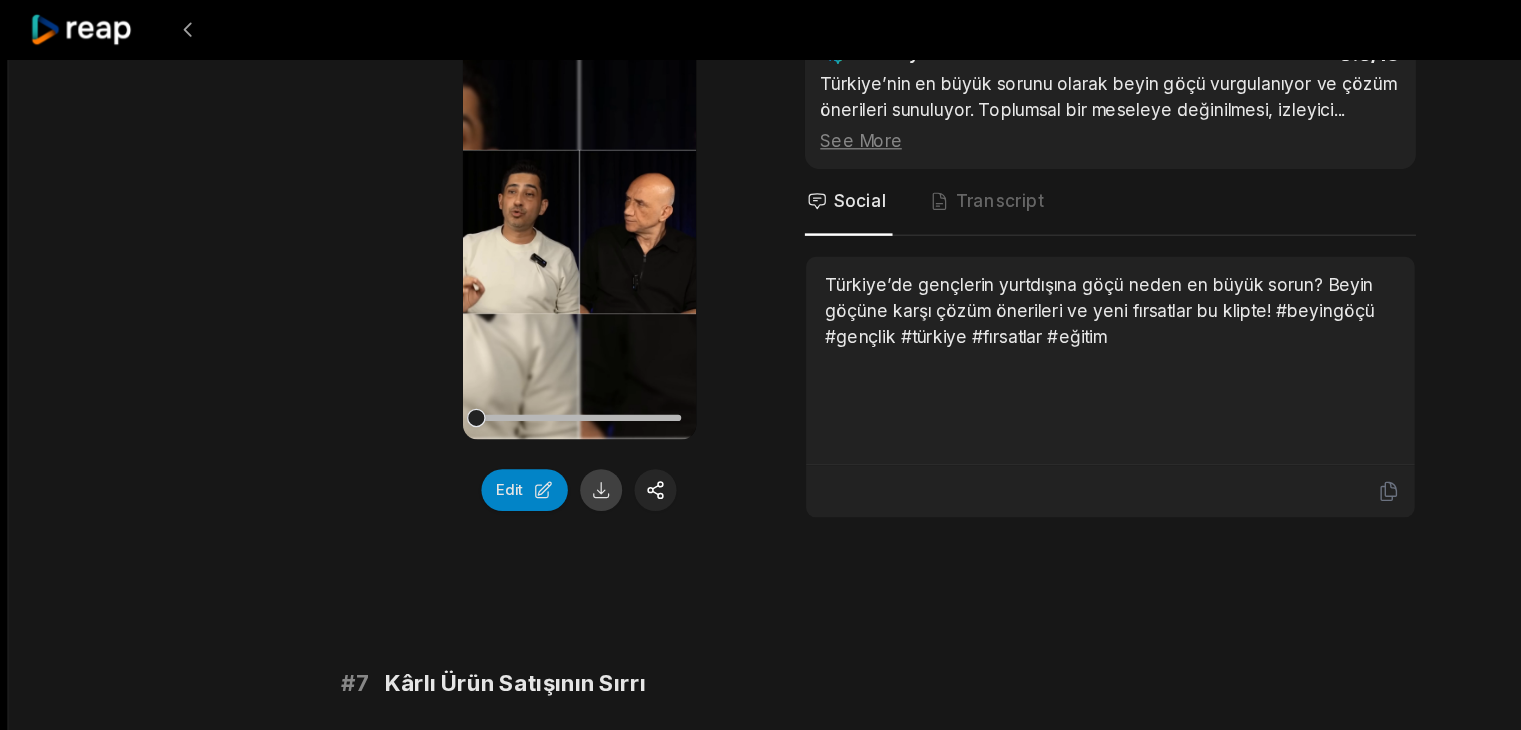 click at bounding box center [487, 397] 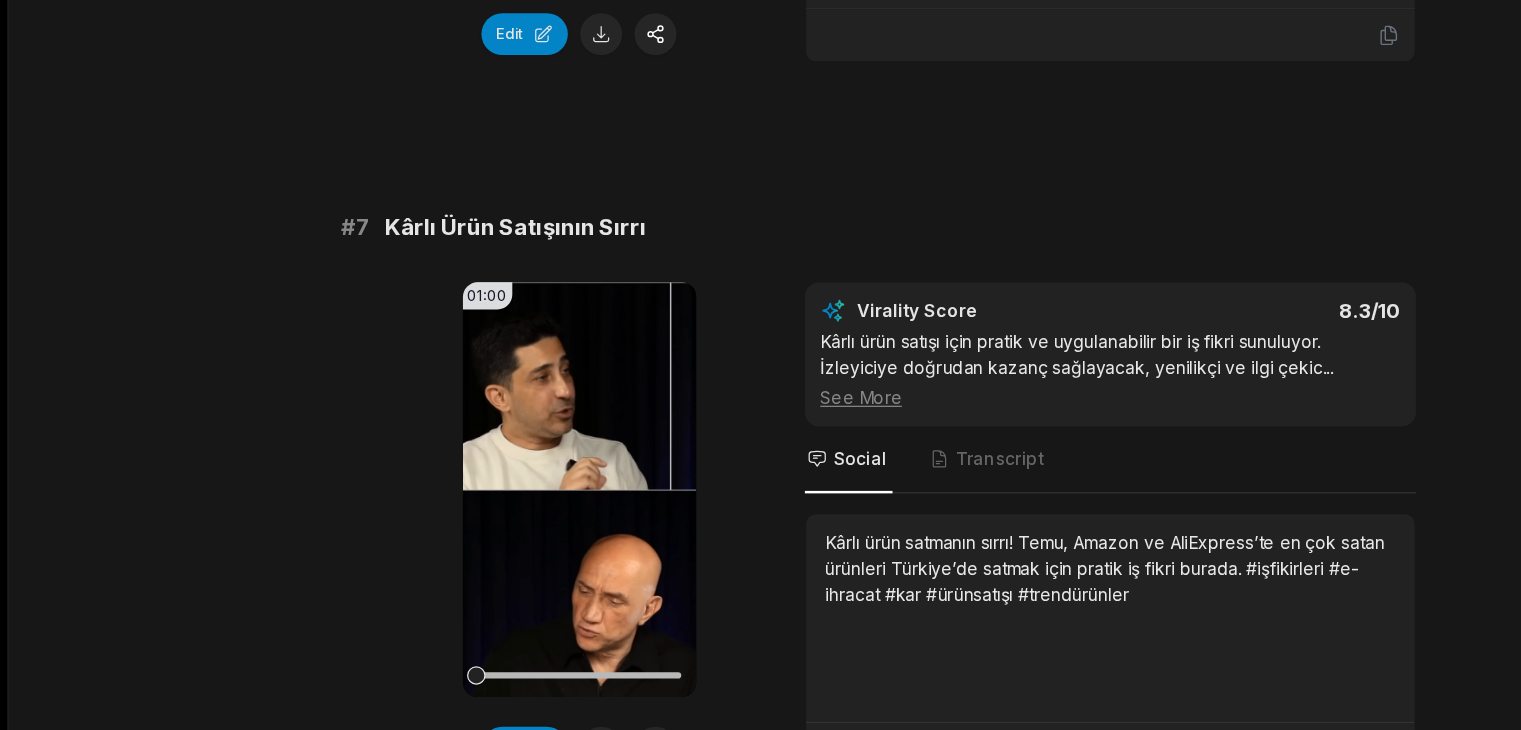 scroll, scrollTop: 3456, scrollLeft: 0, axis: vertical 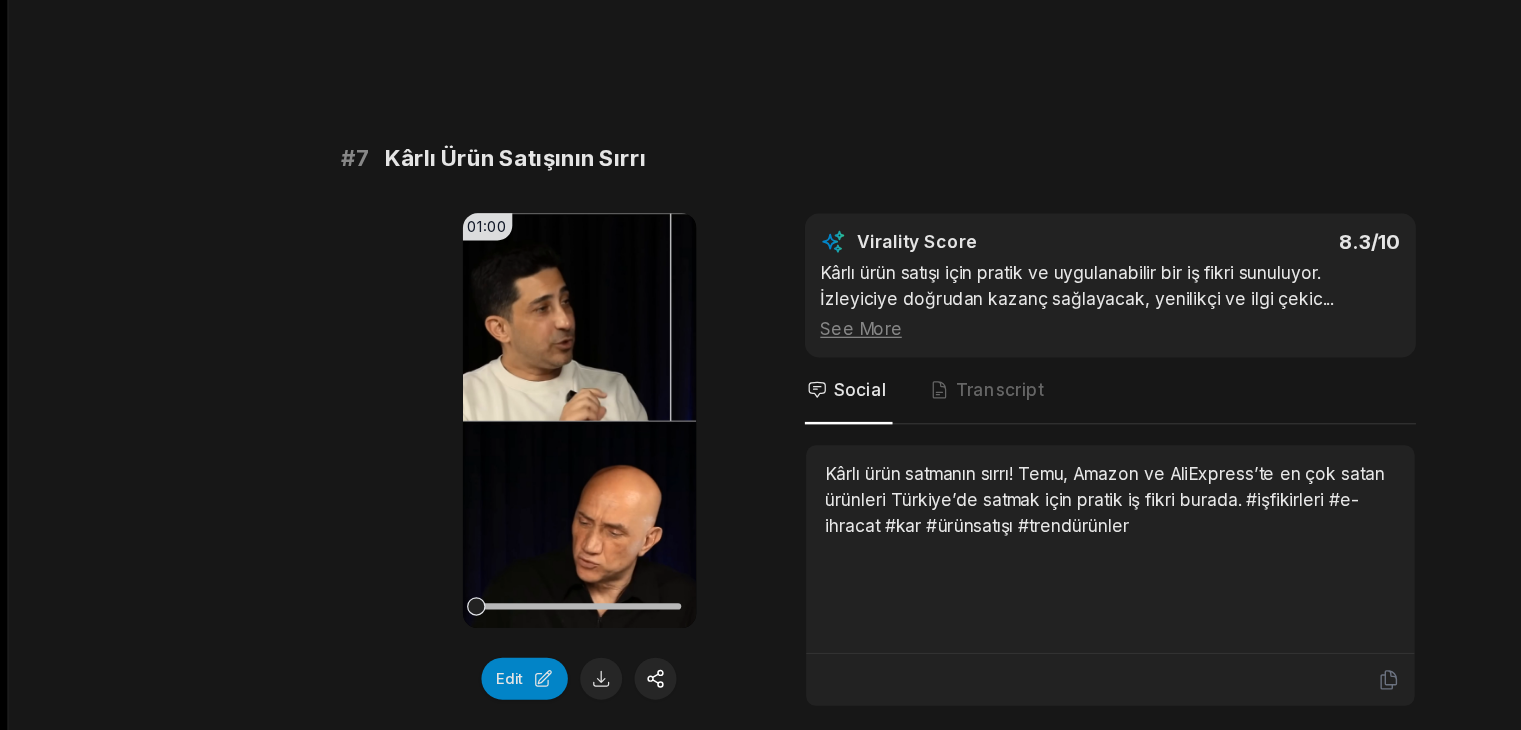 click on "Your browser does not support mp4 format." at bounding box center (469, 479) 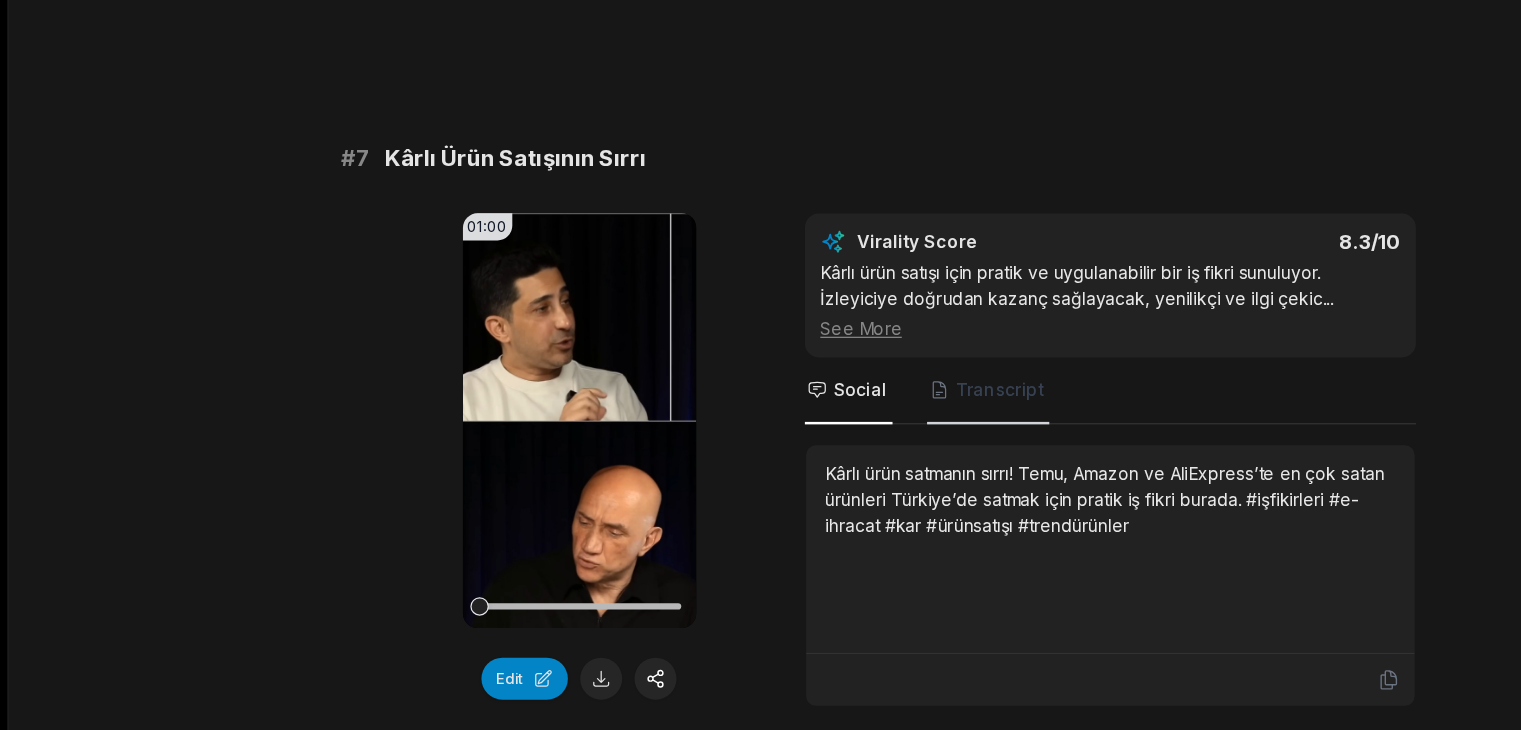 click on "Transcript" at bounding box center [800, 455] 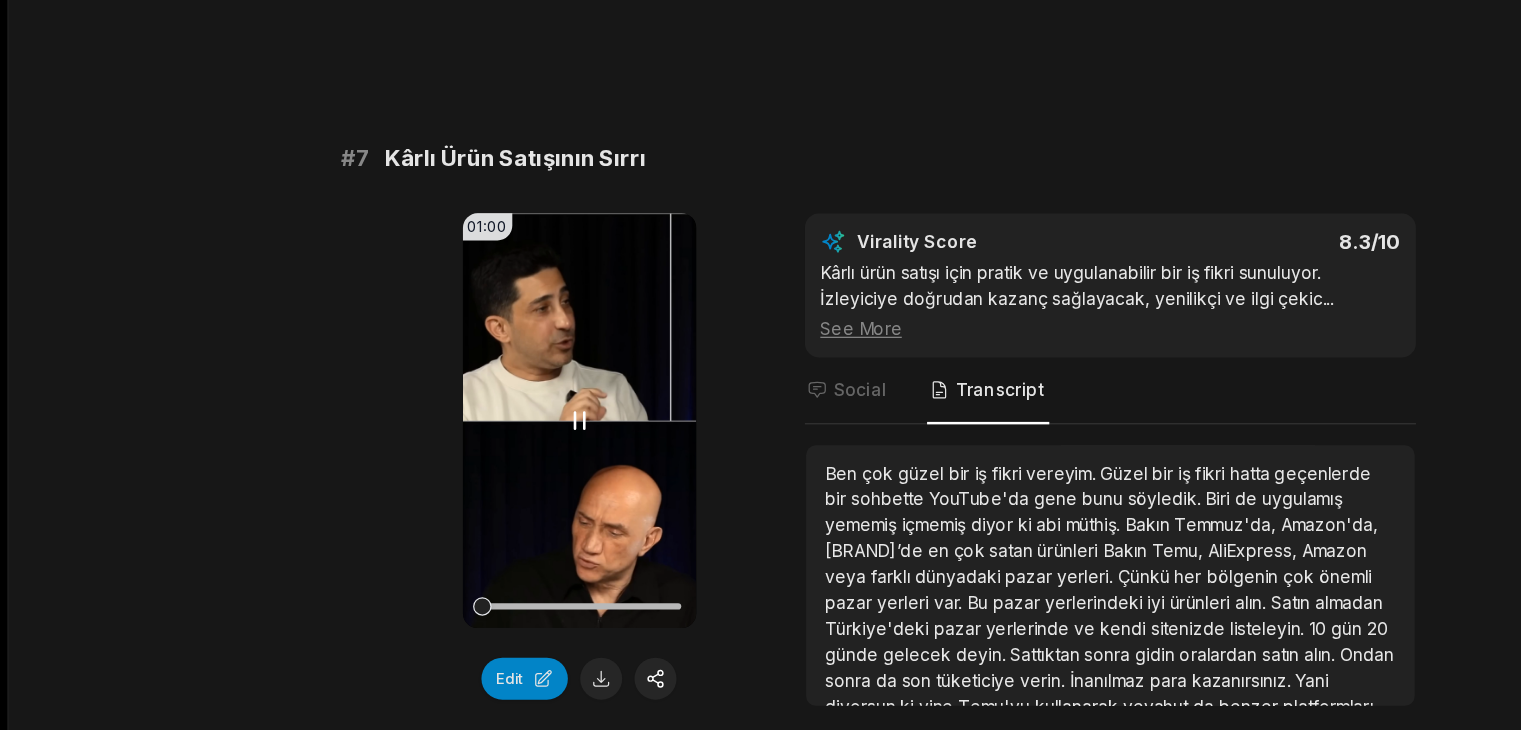 click on "Your browser does not support mp4 format." at bounding box center [469, 479] 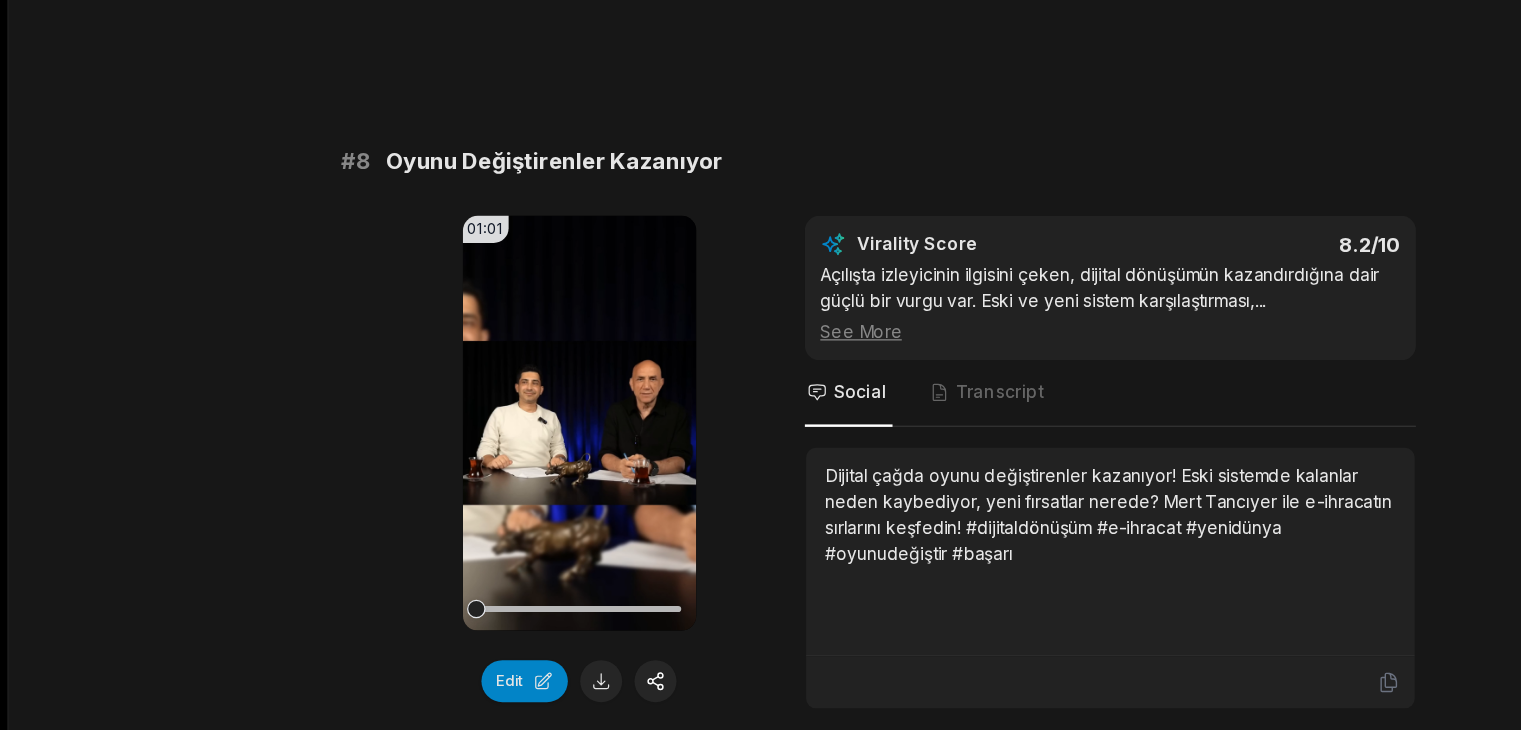 scroll, scrollTop: 4033, scrollLeft: 0, axis: vertical 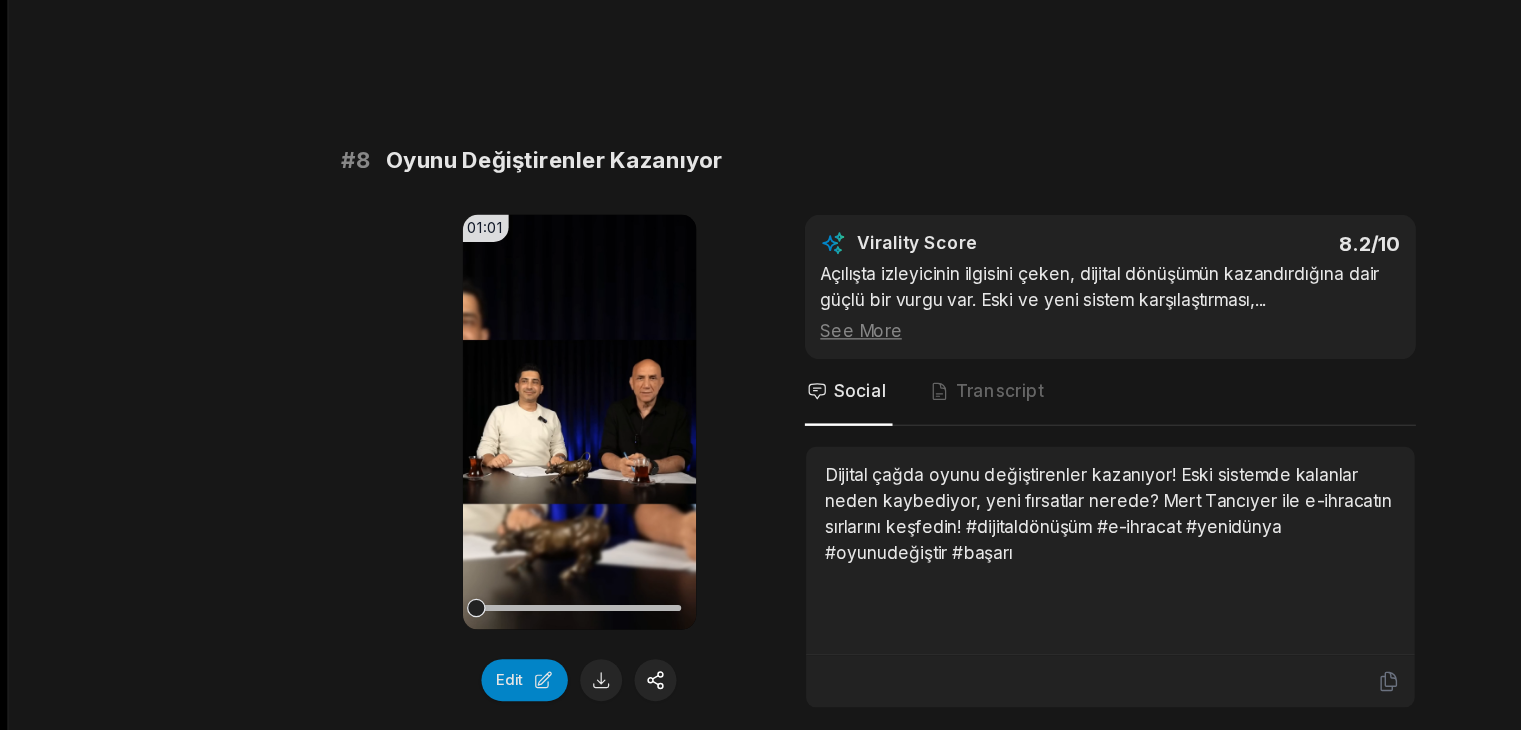 click on "Your browser does not support mp4 format." at bounding box center [469, 480] 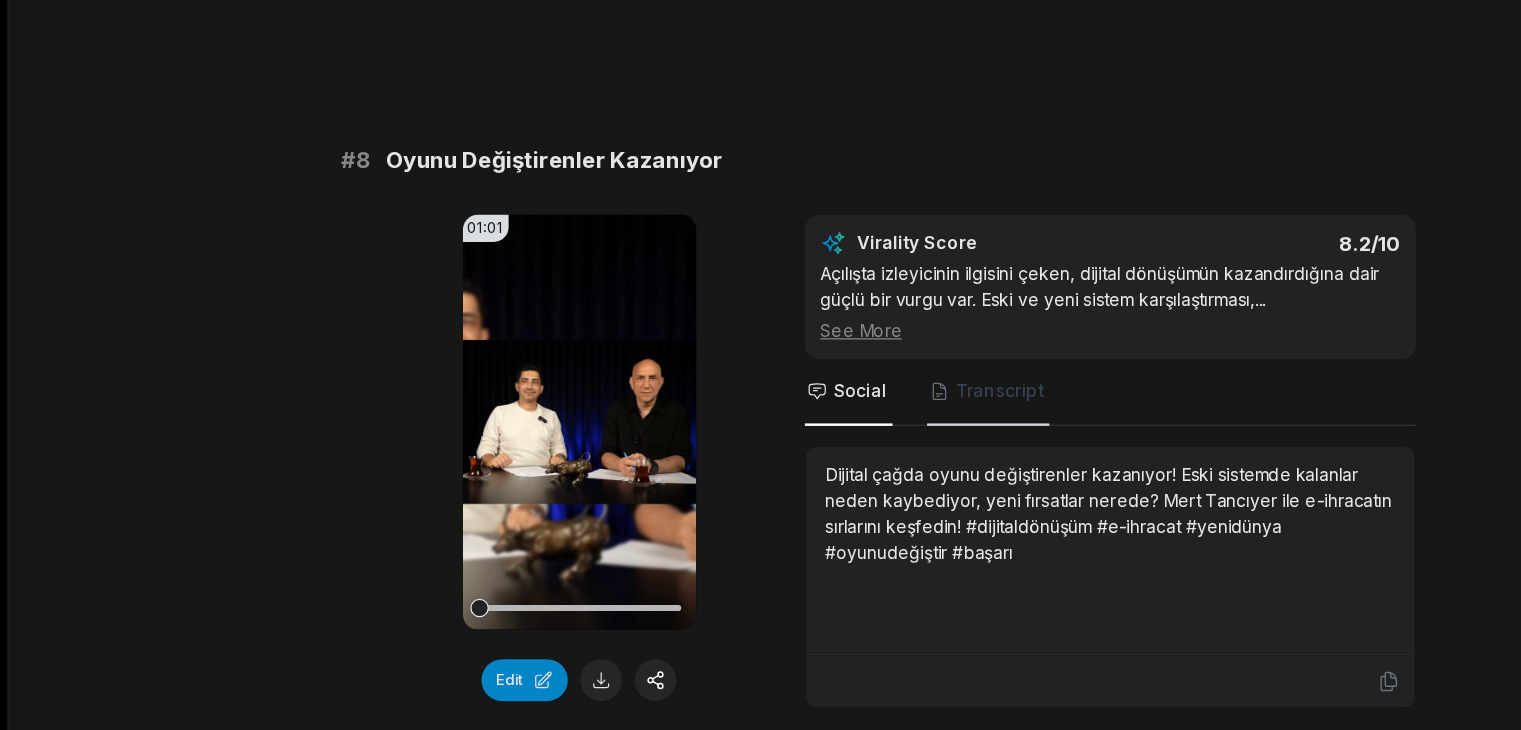 click on "Transcript" at bounding box center (800, 456) 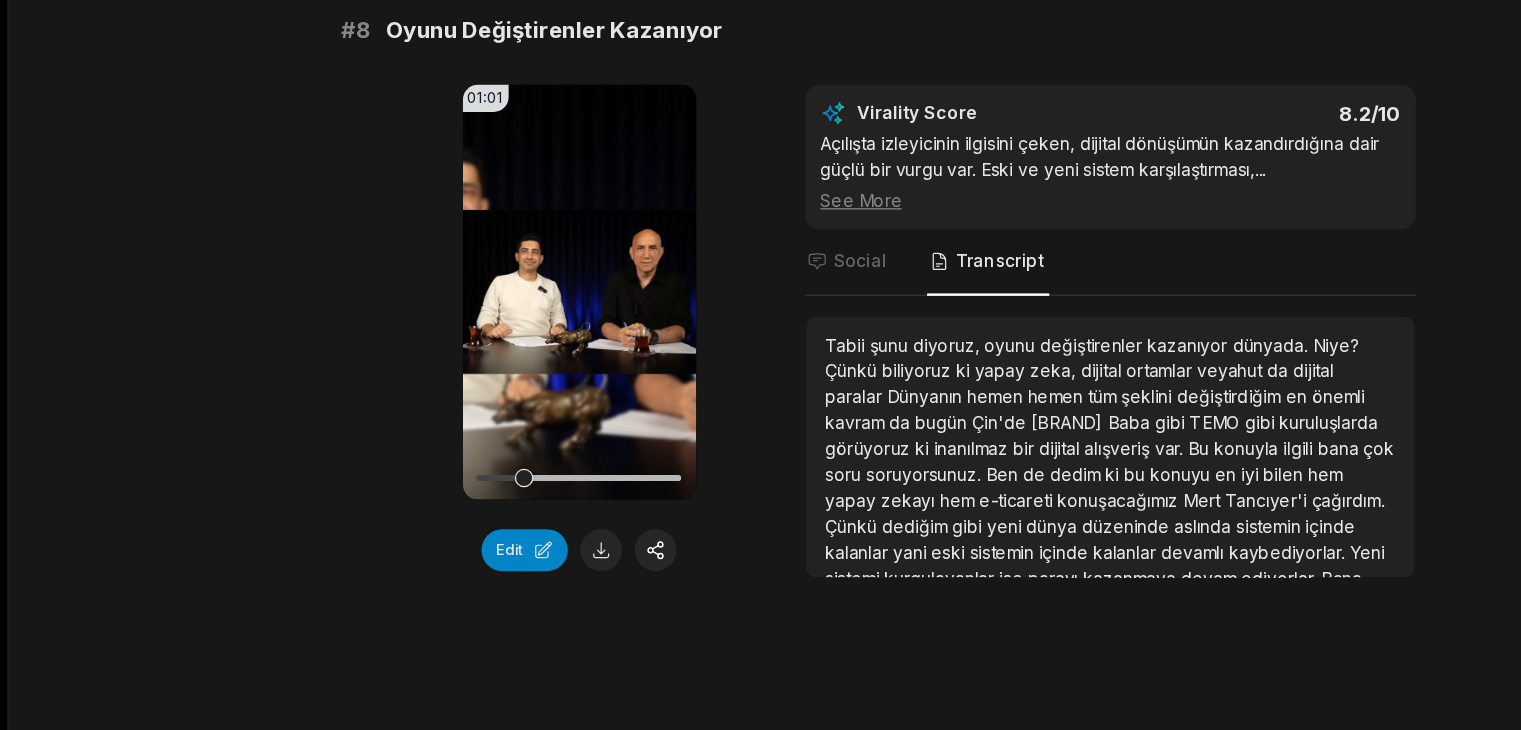scroll, scrollTop: 4137, scrollLeft: 0, axis: vertical 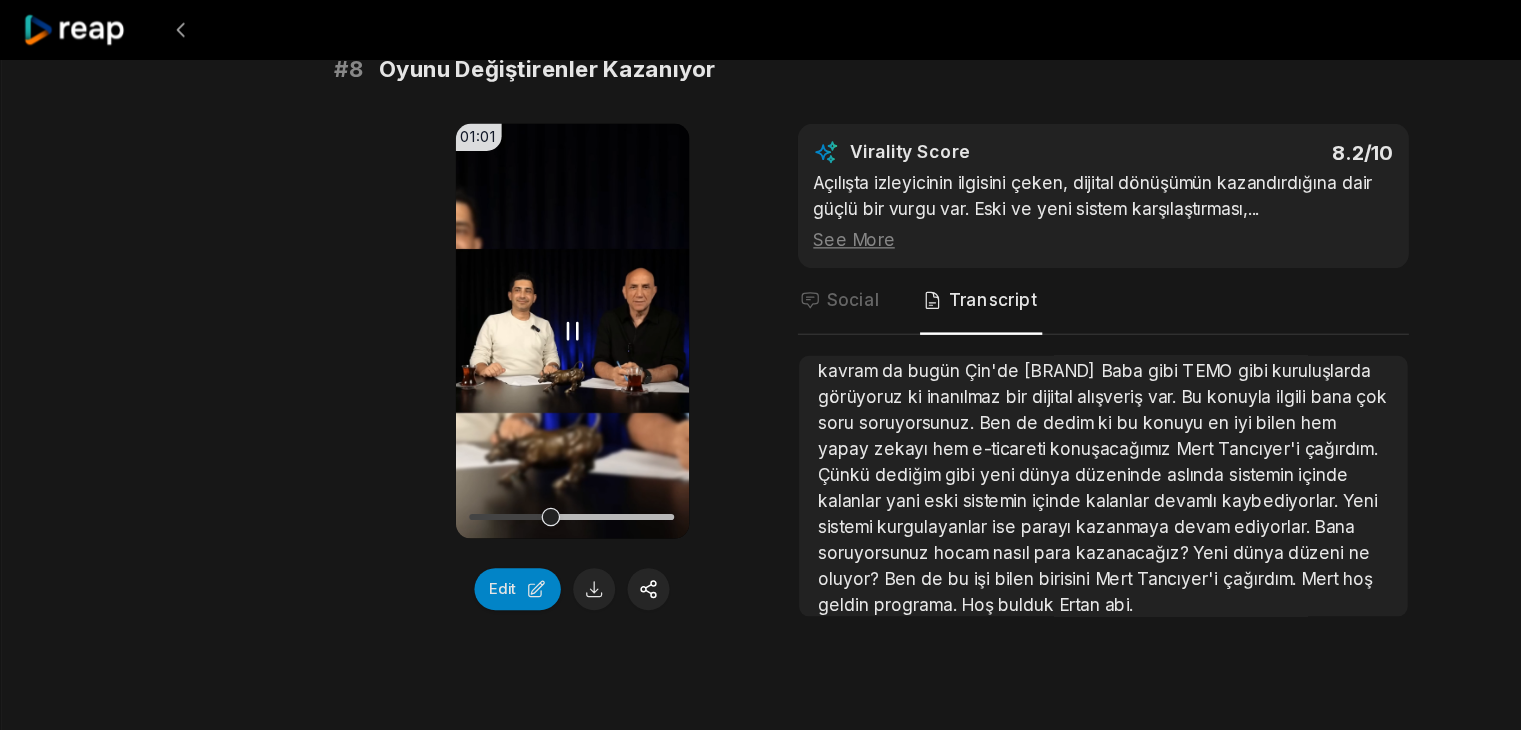 click 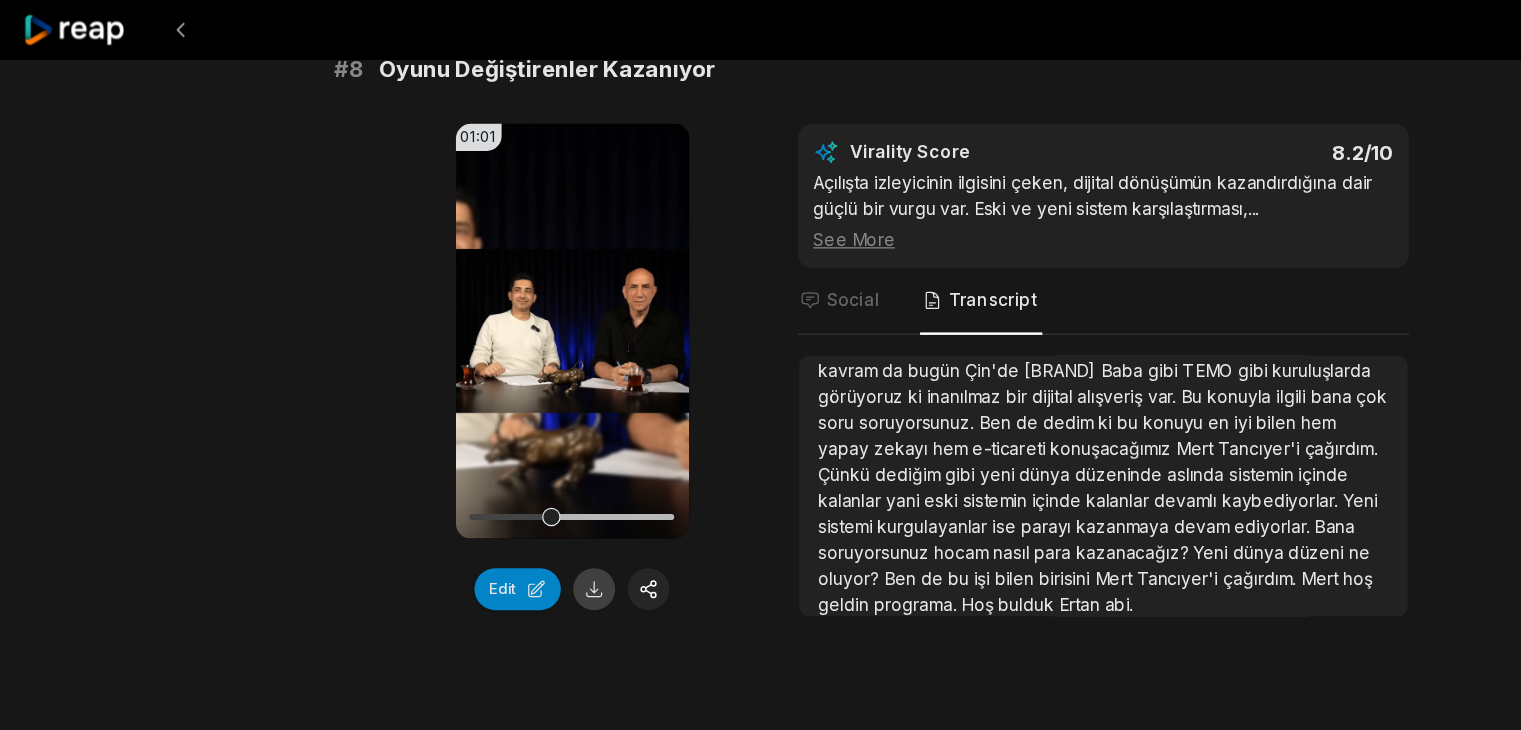 click at bounding box center (487, 477) 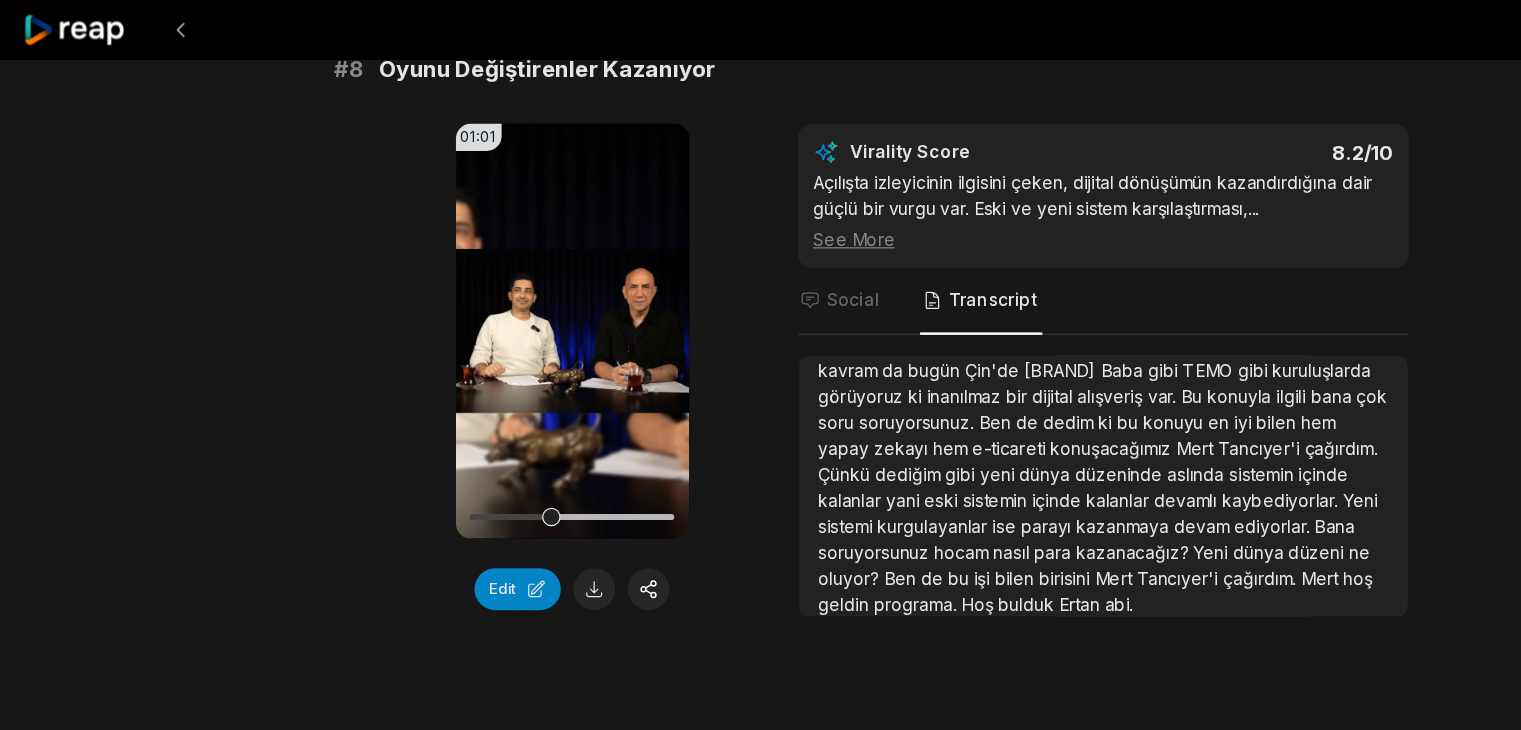 drag, startPoint x: 124, startPoint y: 205, endPoint x: 308, endPoint y: -71, distance: 331.71072 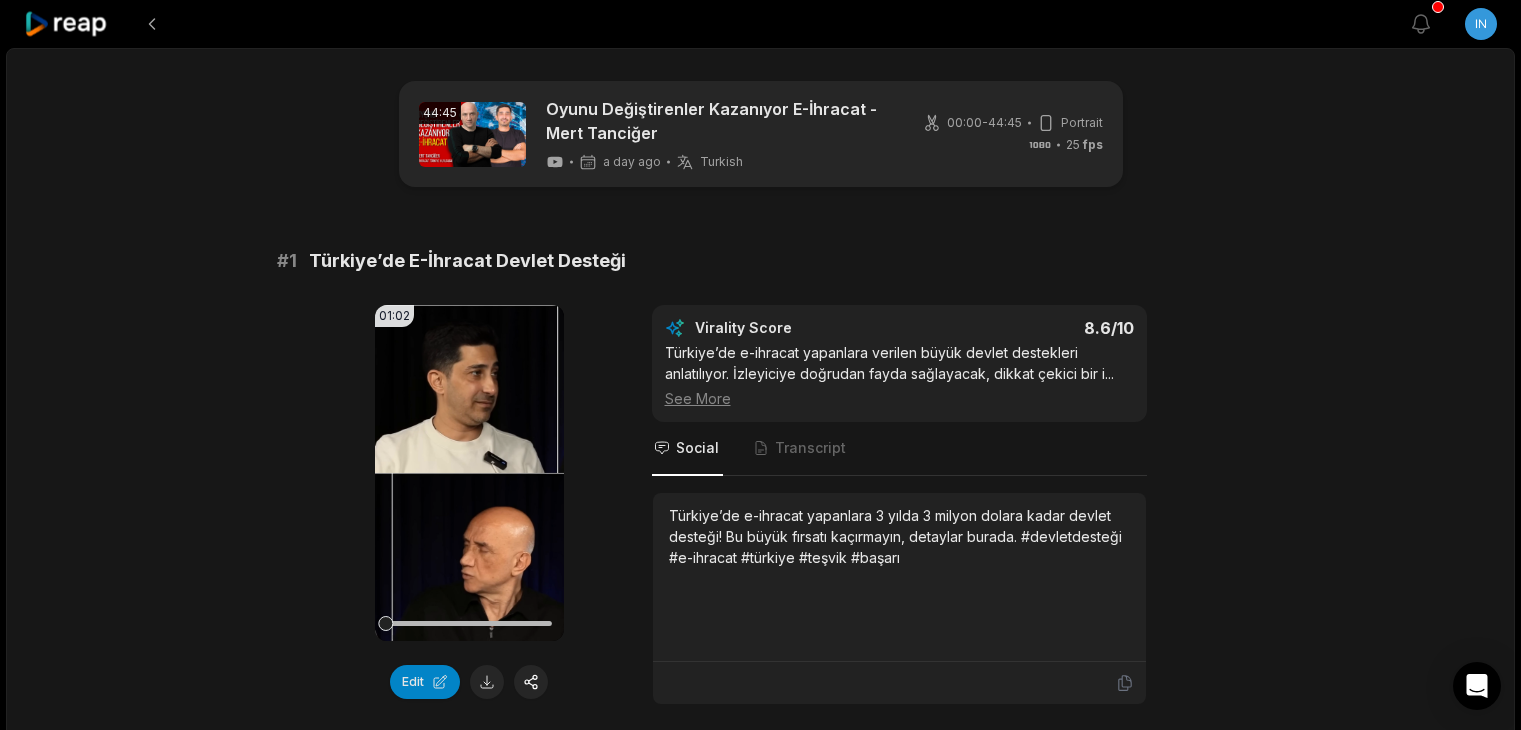 scroll, scrollTop: 4245, scrollLeft: 0, axis: vertical 